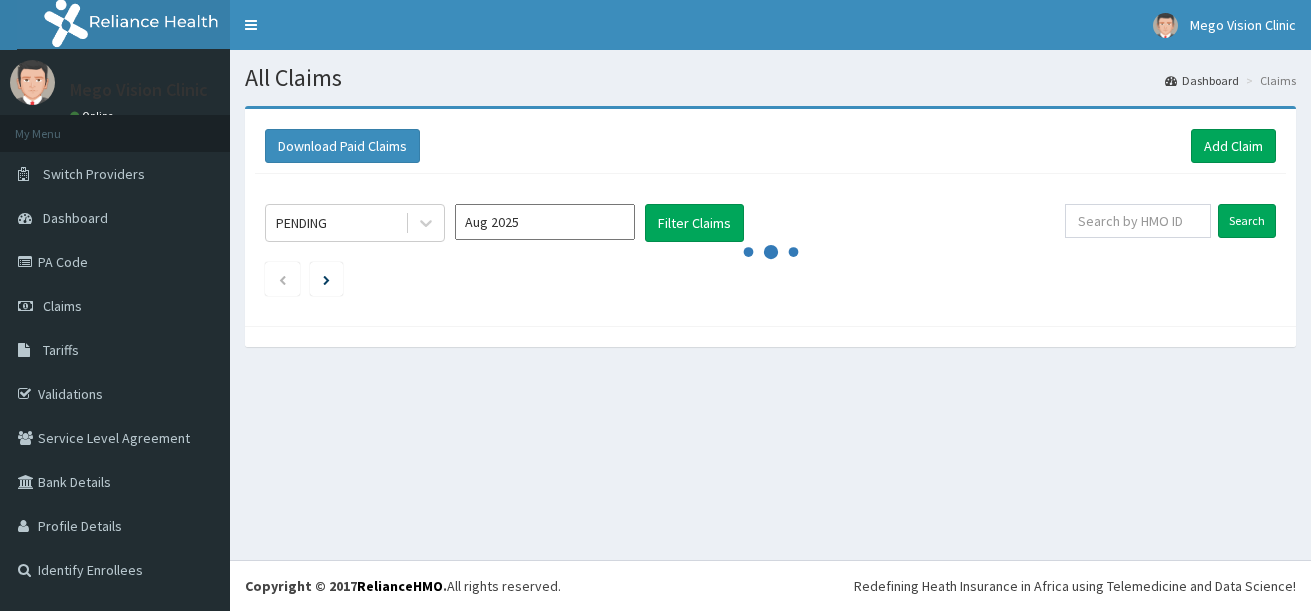 scroll, scrollTop: 0, scrollLeft: 0, axis: both 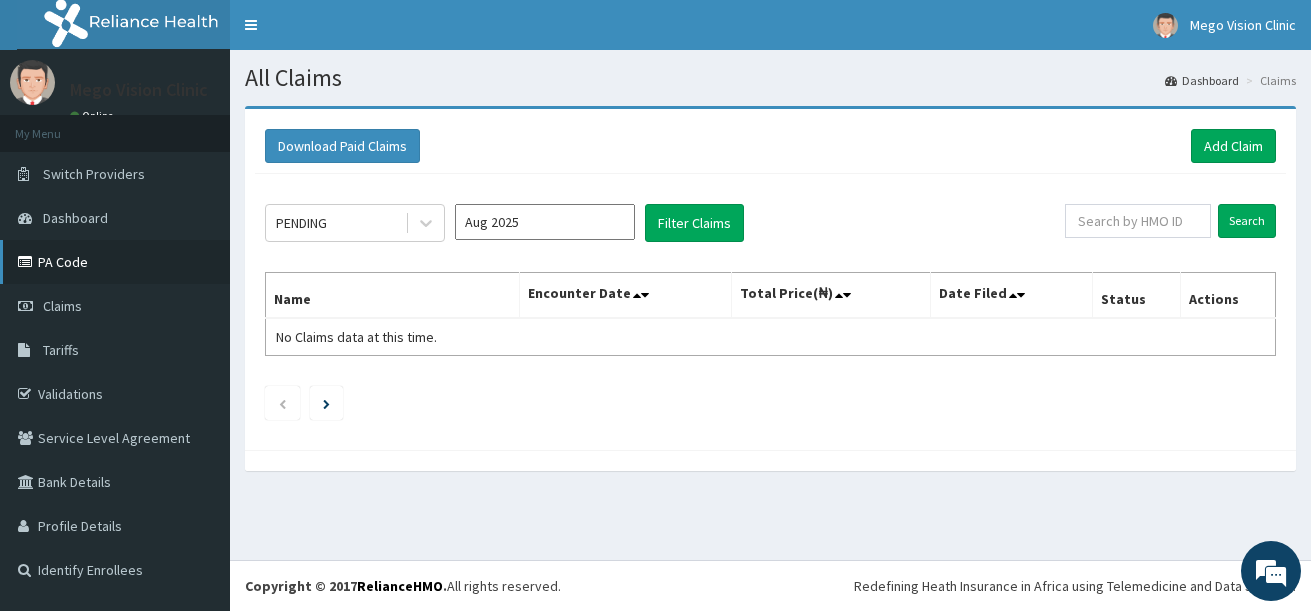 click on "PA Code" at bounding box center (115, 262) 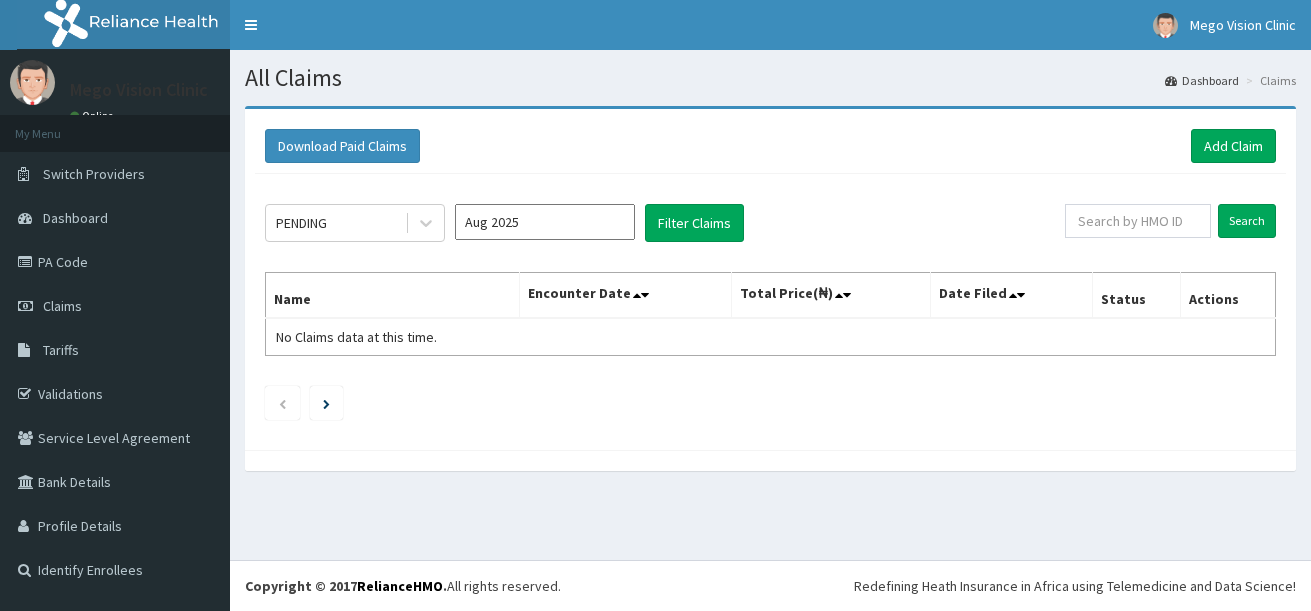 scroll, scrollTop: 0, scrollLeft: 0, axis: both 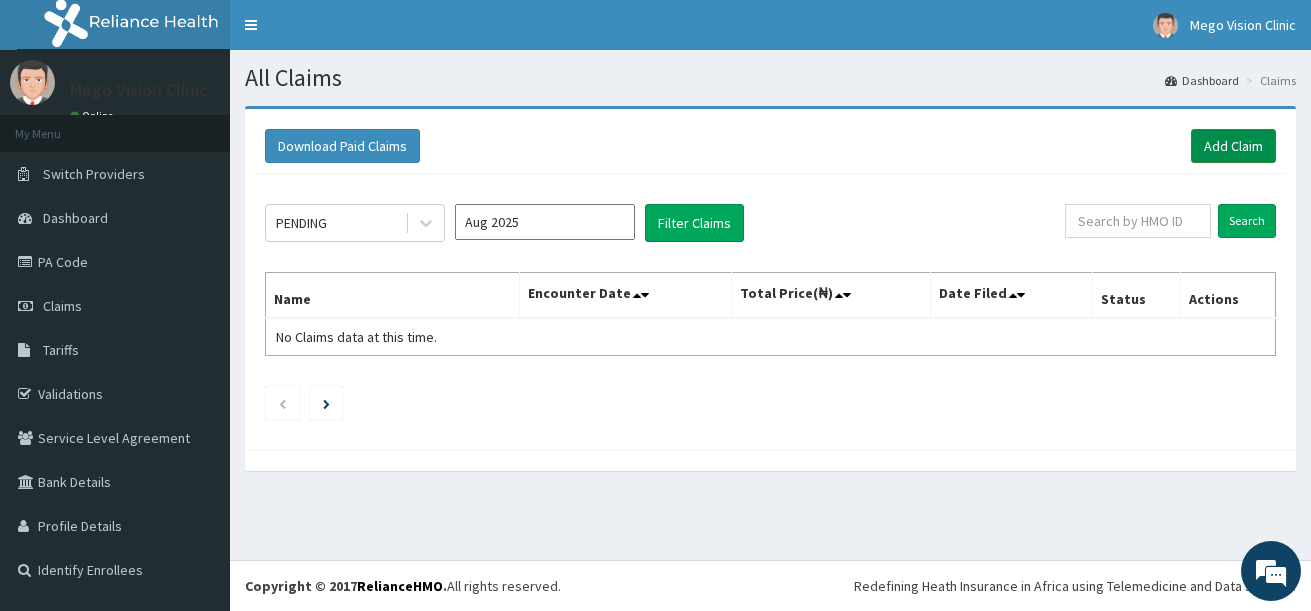 click on "Add Claim" at bounding box center [1233, 146] 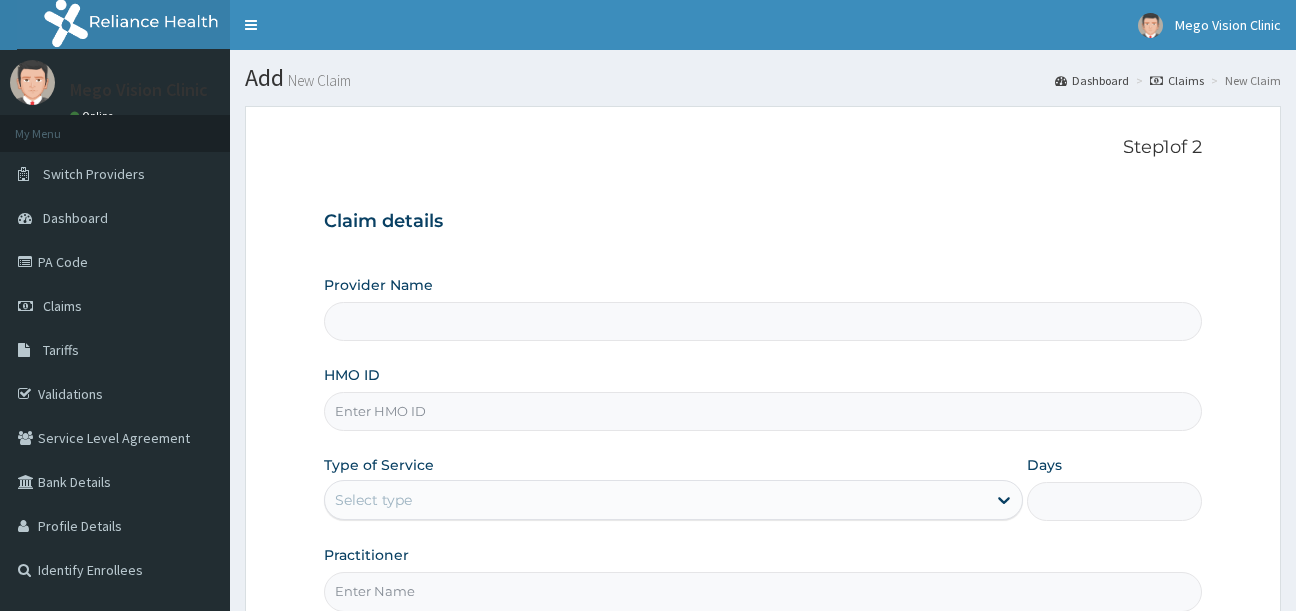 scroll, scrollTop: 0, scrollLeft: 0, axis: both 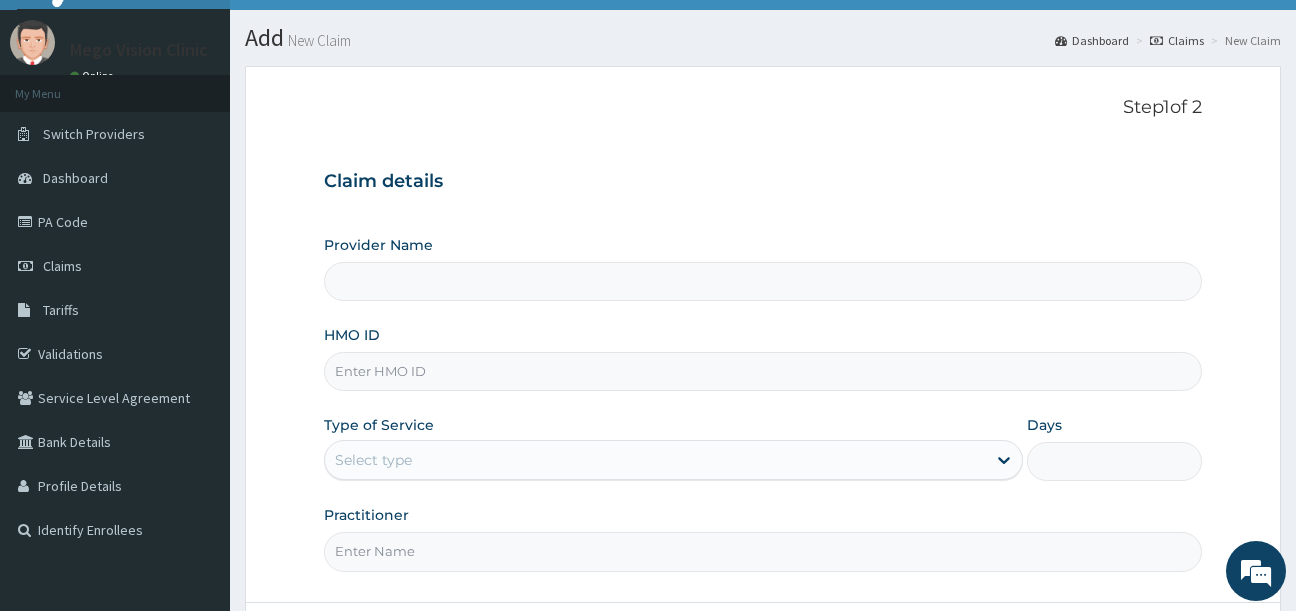 type on "Mego Vision Clinic" 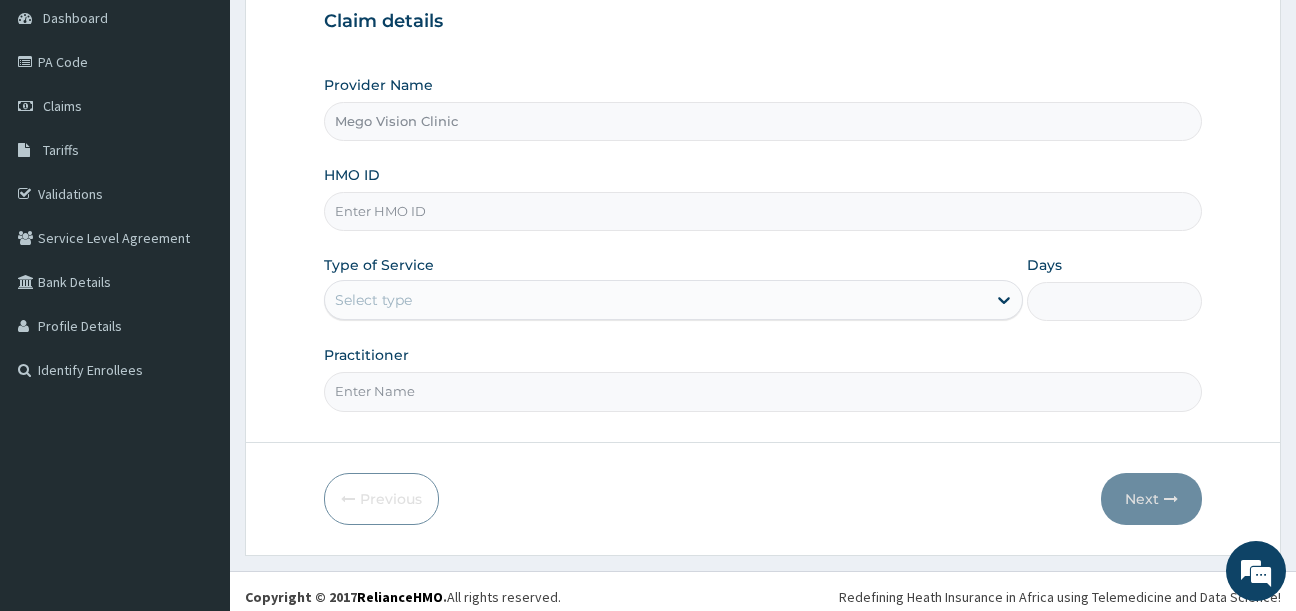 scroll, scrollTop: 211, scrollLeft: 0, axis: vertical 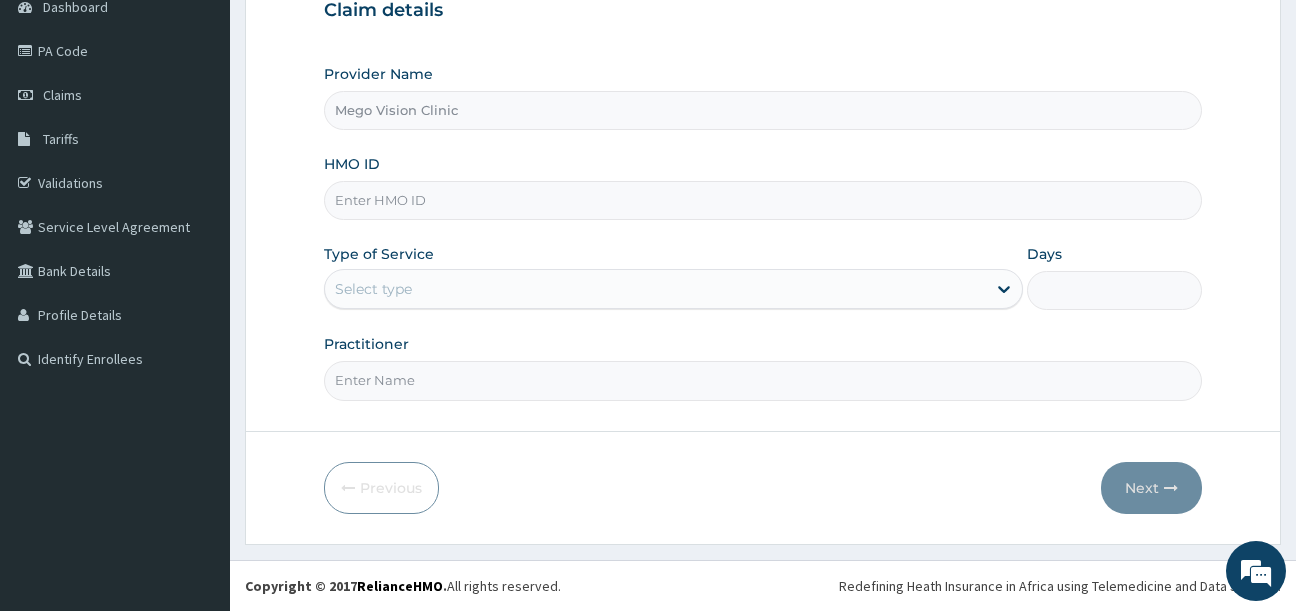 click on "HMO ID" at bounding box center (763, 200) 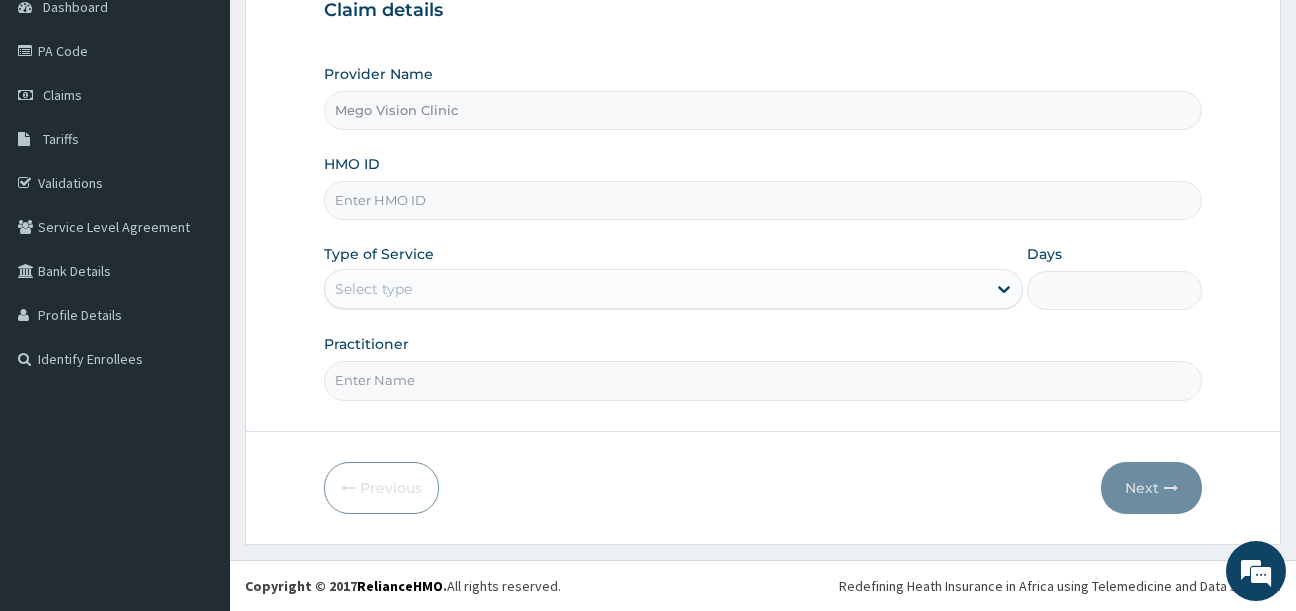 scroll, scrollTop: 0, scrollLeft: 0, axis: both 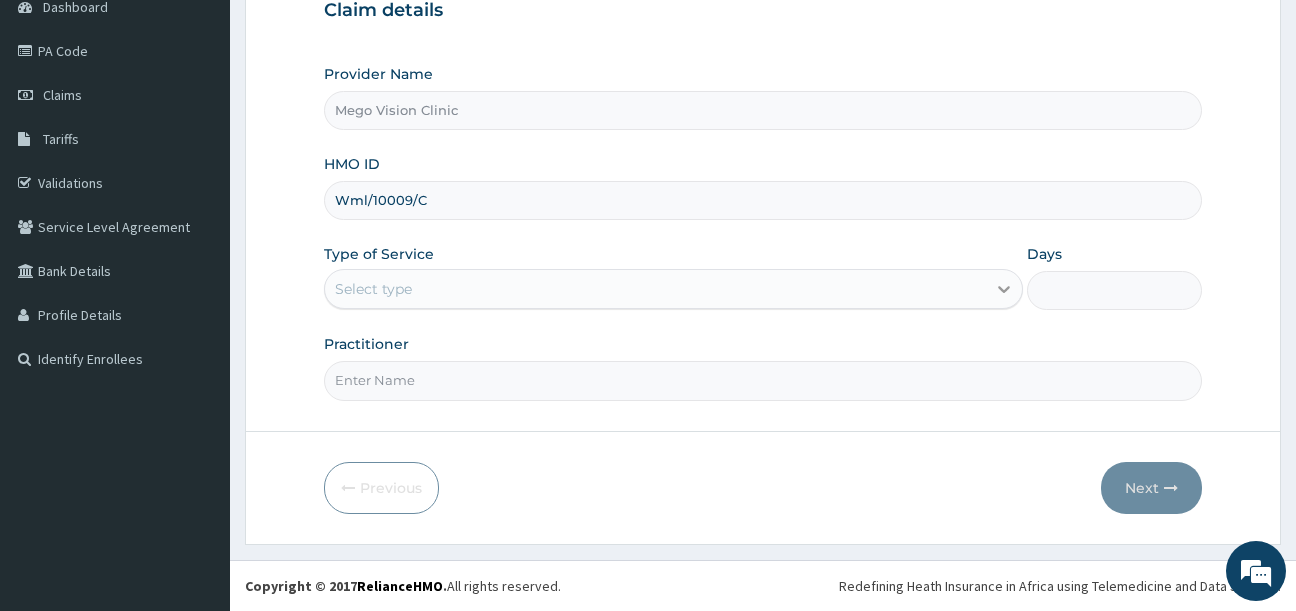 type on "Wml/10009/C" 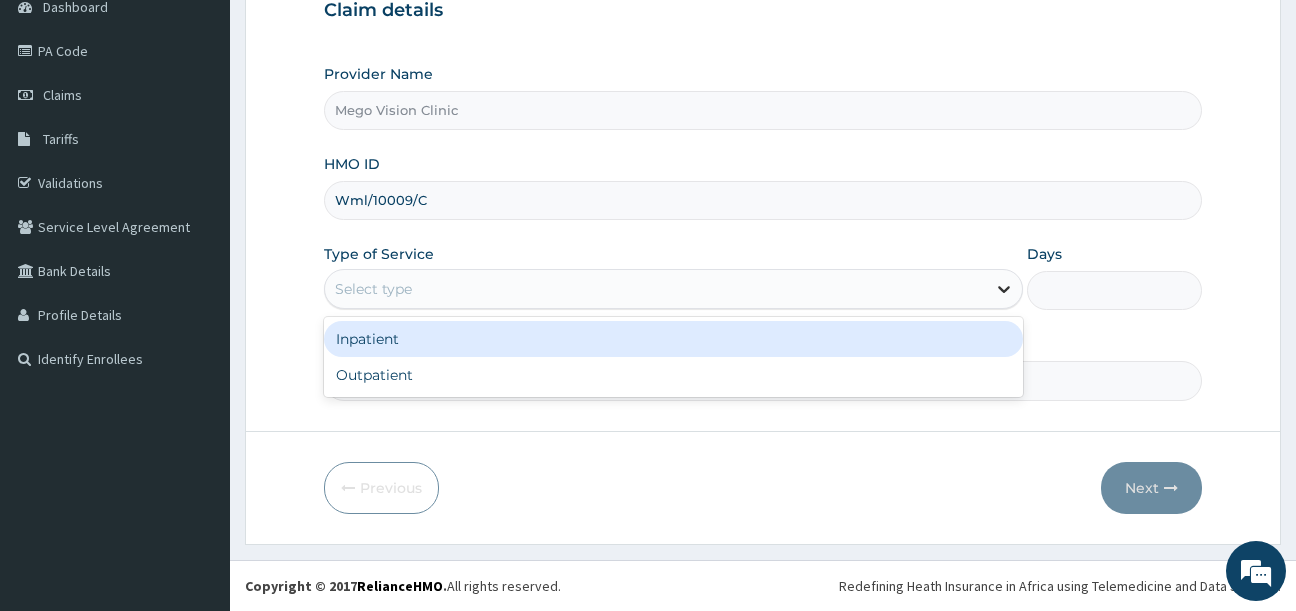 click 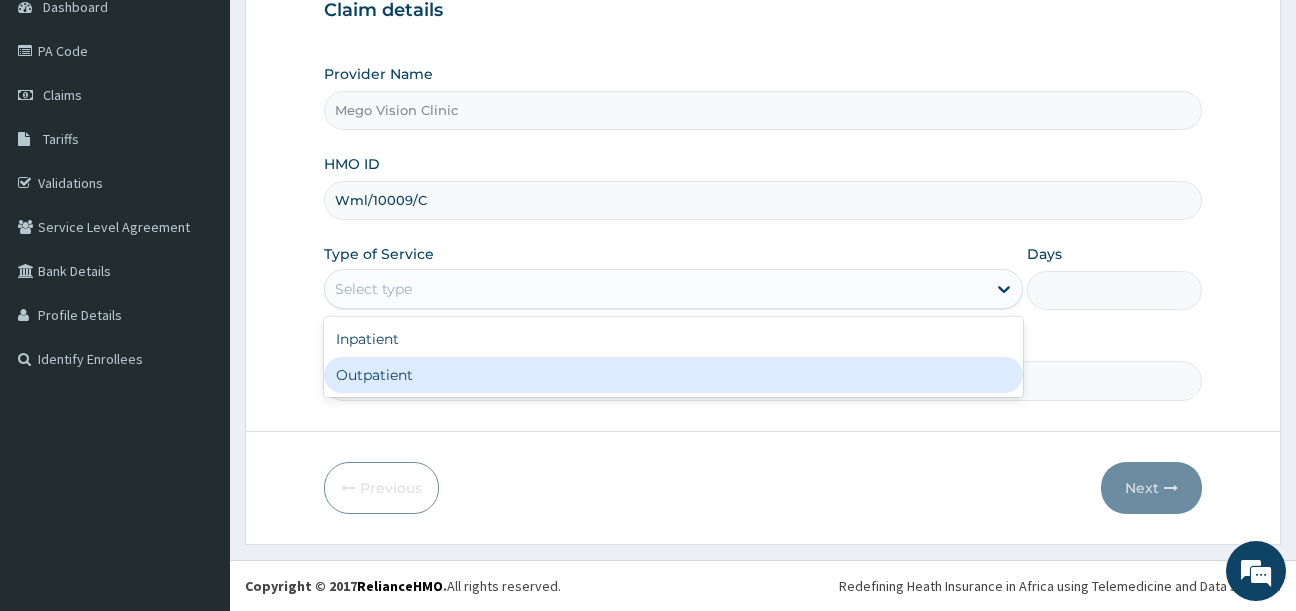 click on "Outpatient" at bounding box center [674, 375] 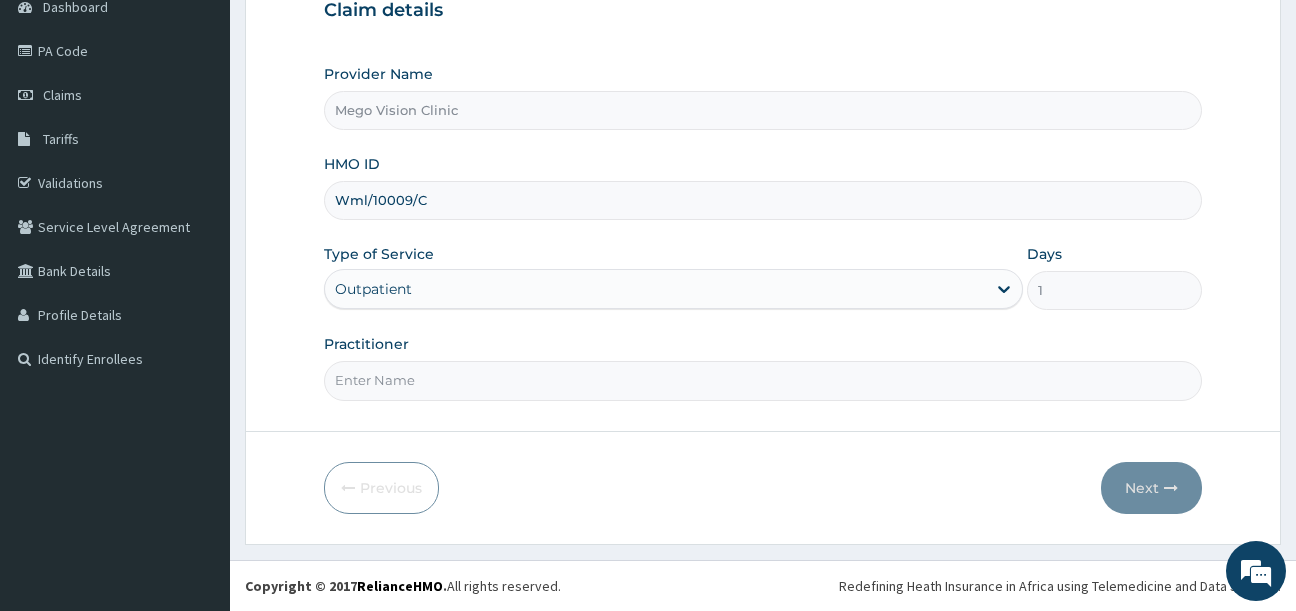 click on "Practitioner" at bounding box center (763, 380) 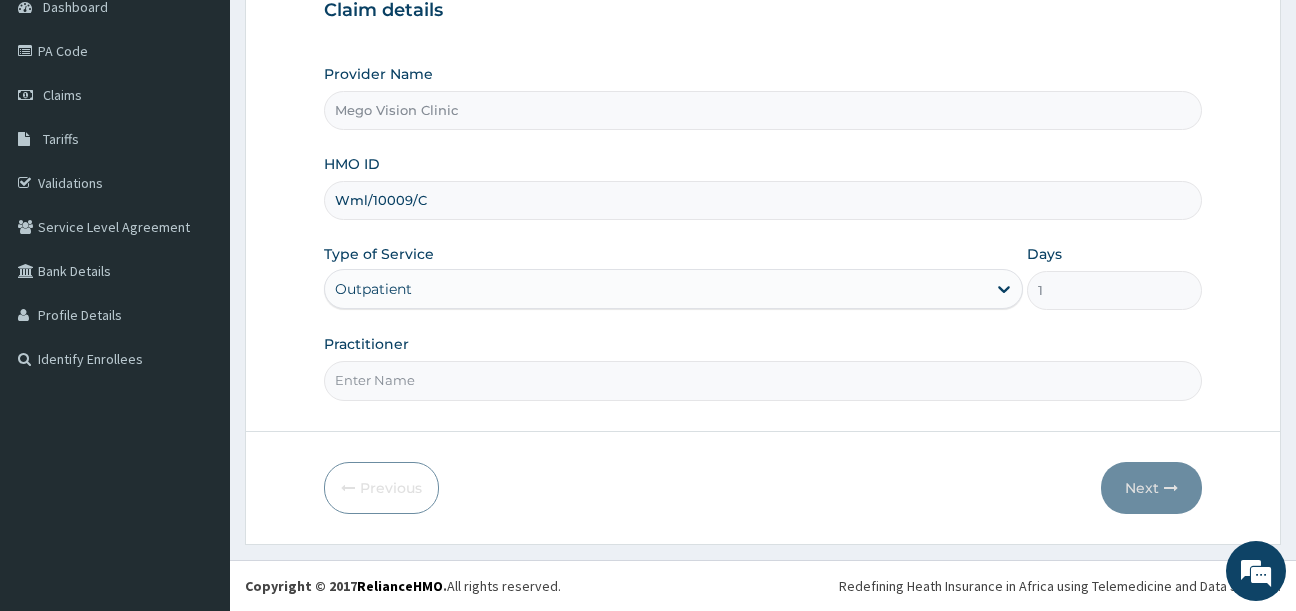 type on "DR ISONG" 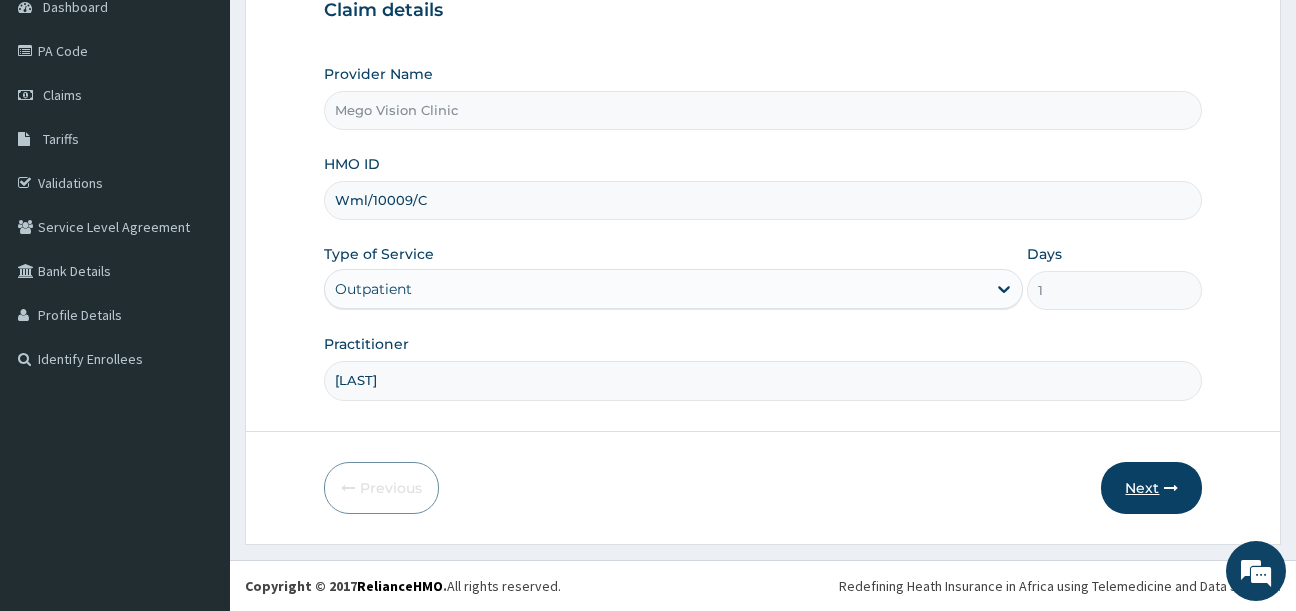 click on "Next" at bounding box center [1151, 488] 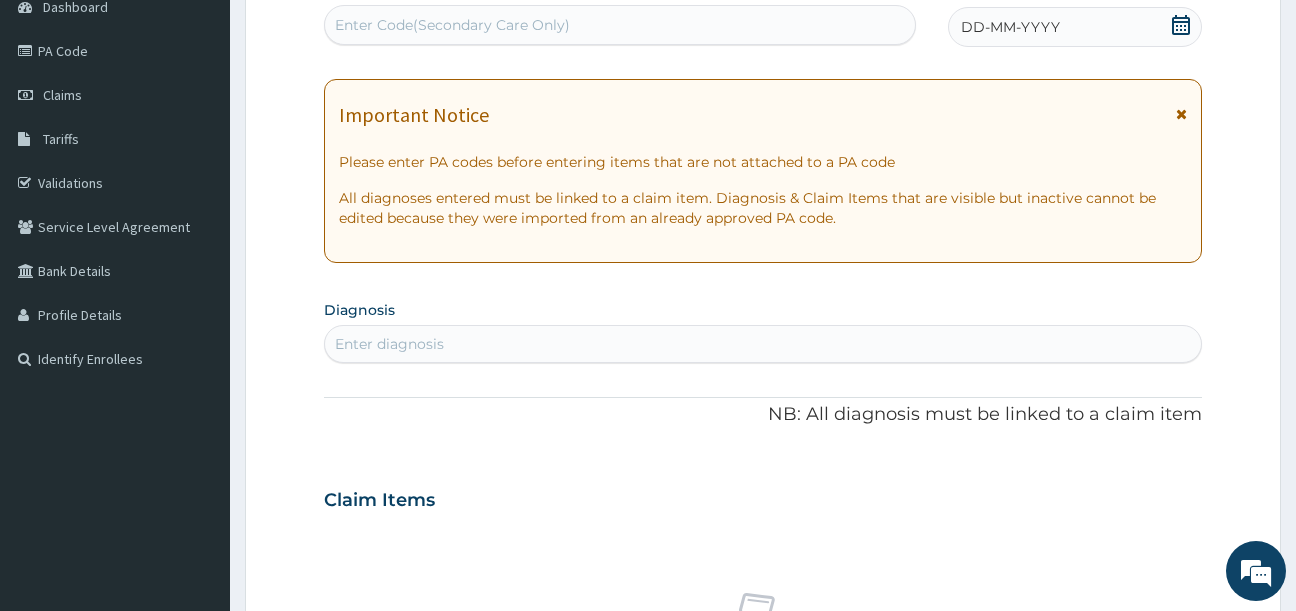 click on "Enter Code(Secondary Care Only)" at bounding box center (620, 25) 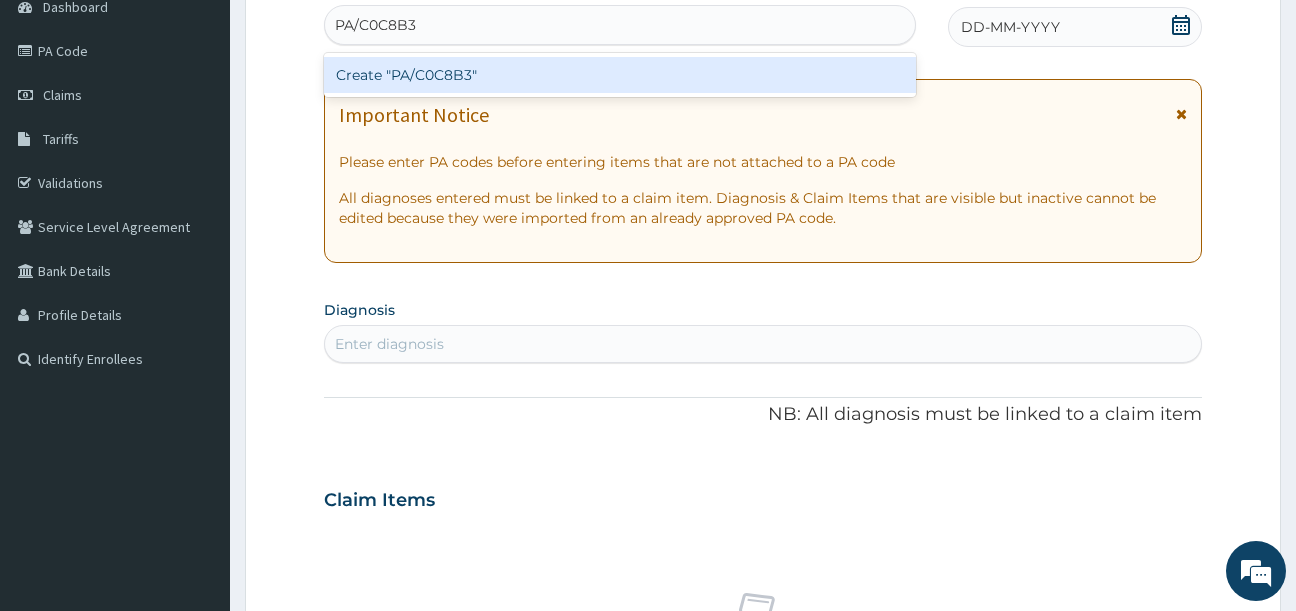 click on "Create "PA/C0C8B3"" at bounding box center [620, 75] 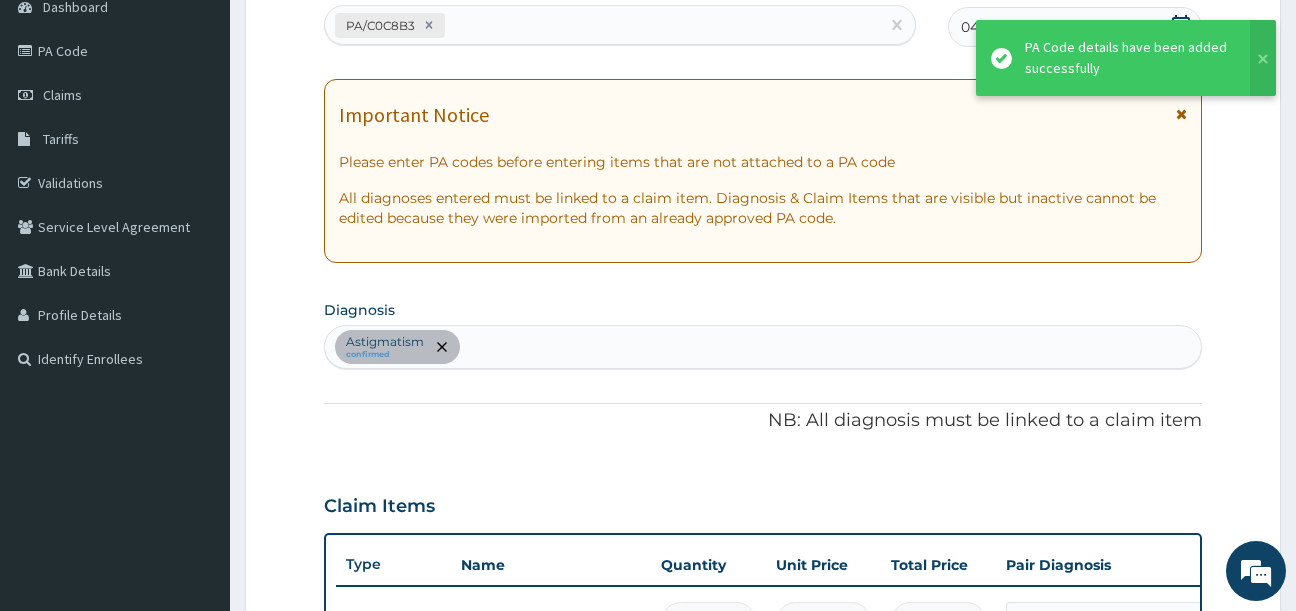 scroll, scrollTop: 241, scrollLeft: 0, axis: vertical 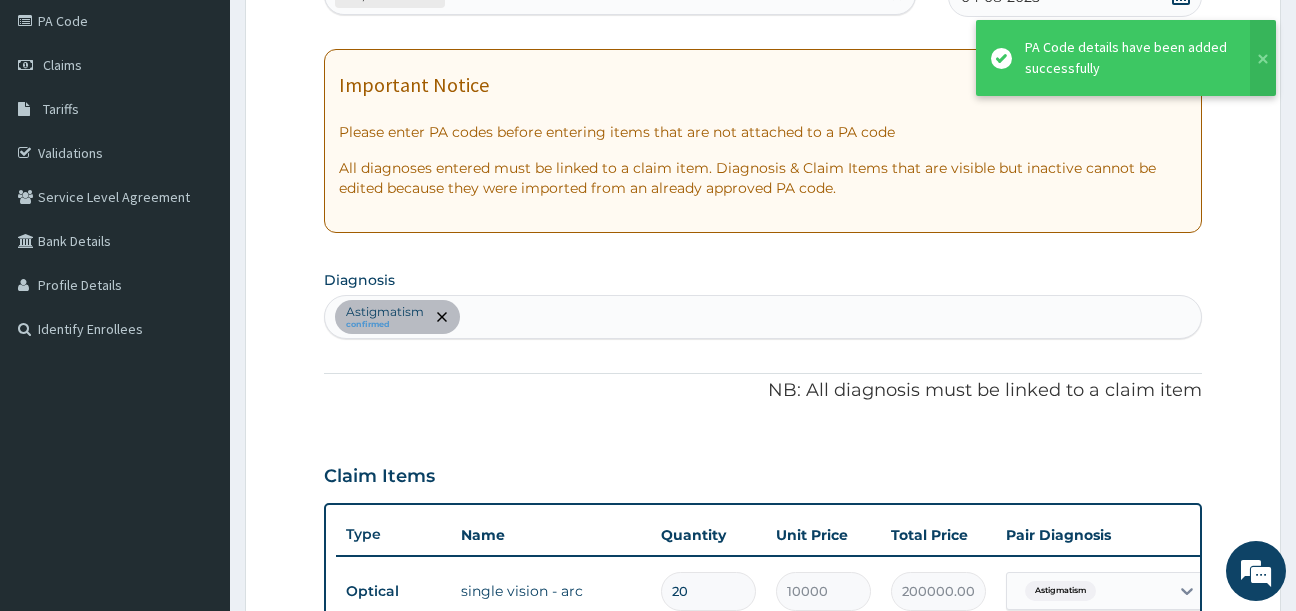 type on "19" 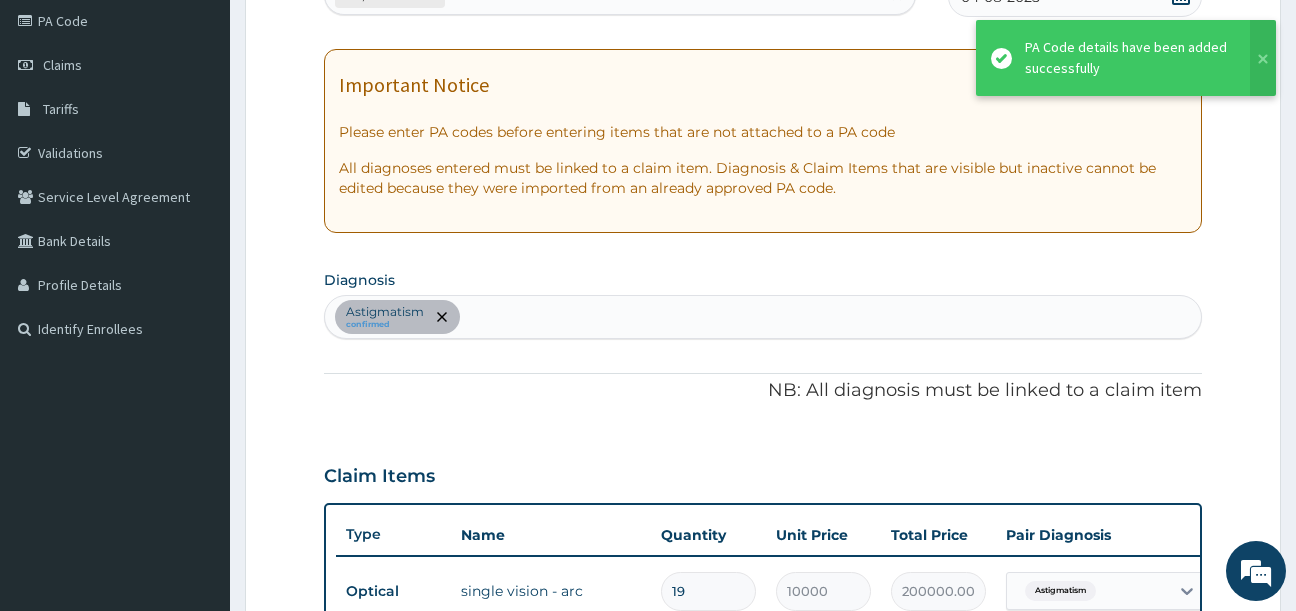 type on "190000.00" 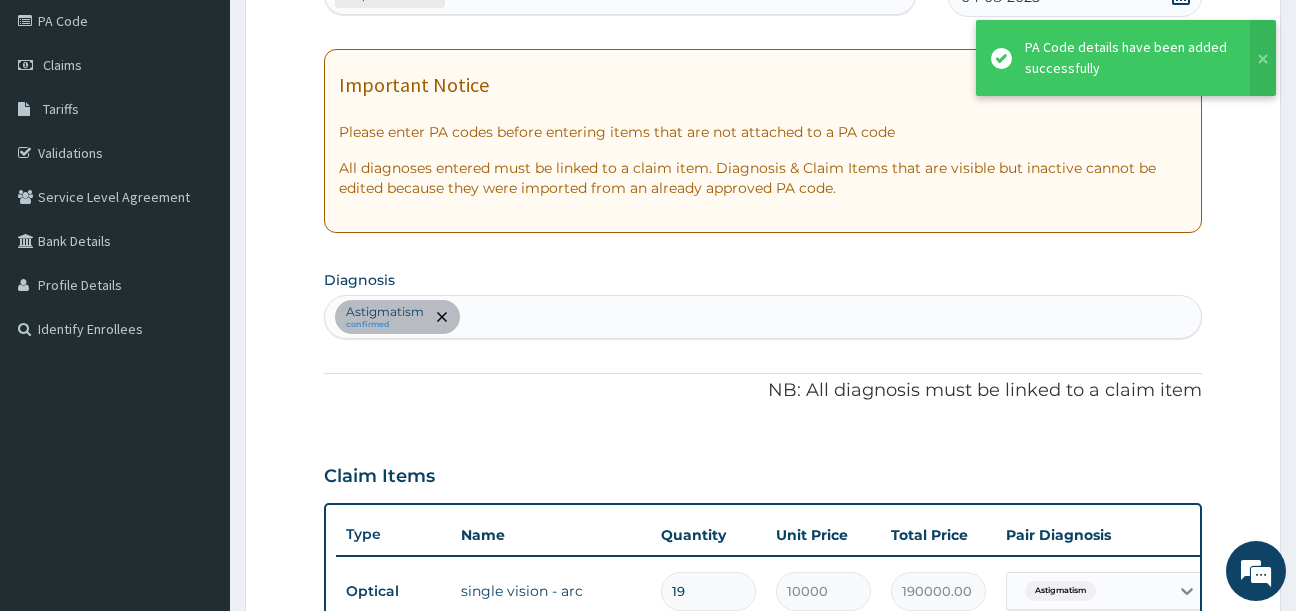 type on "18" 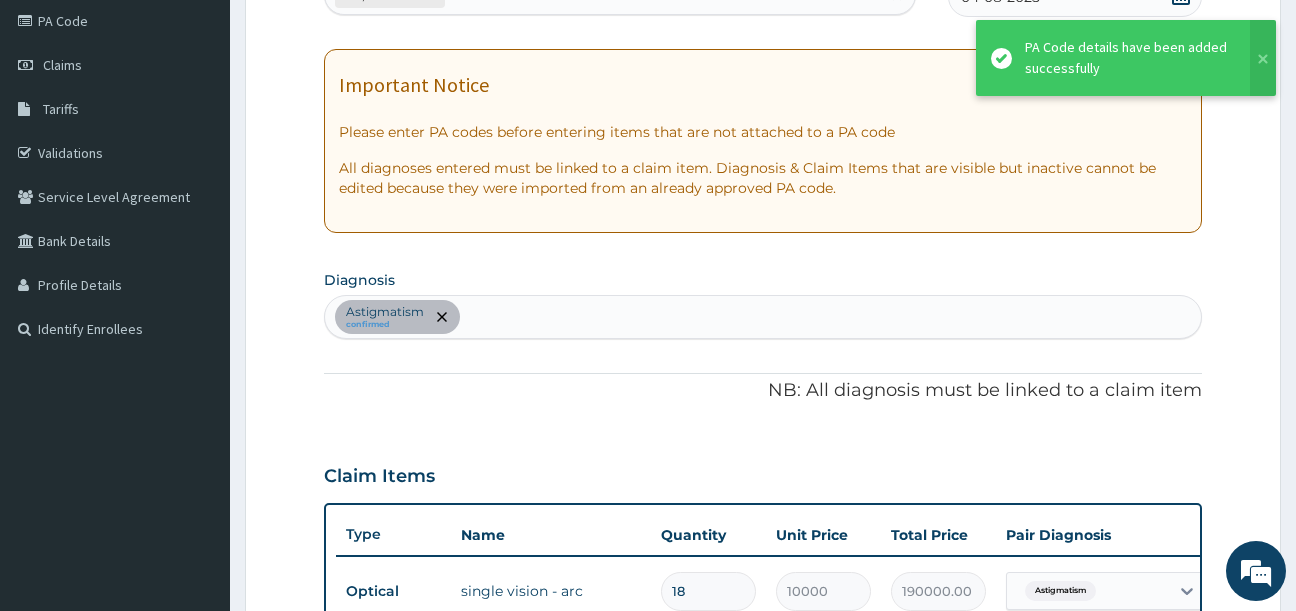 type on "180000.00" 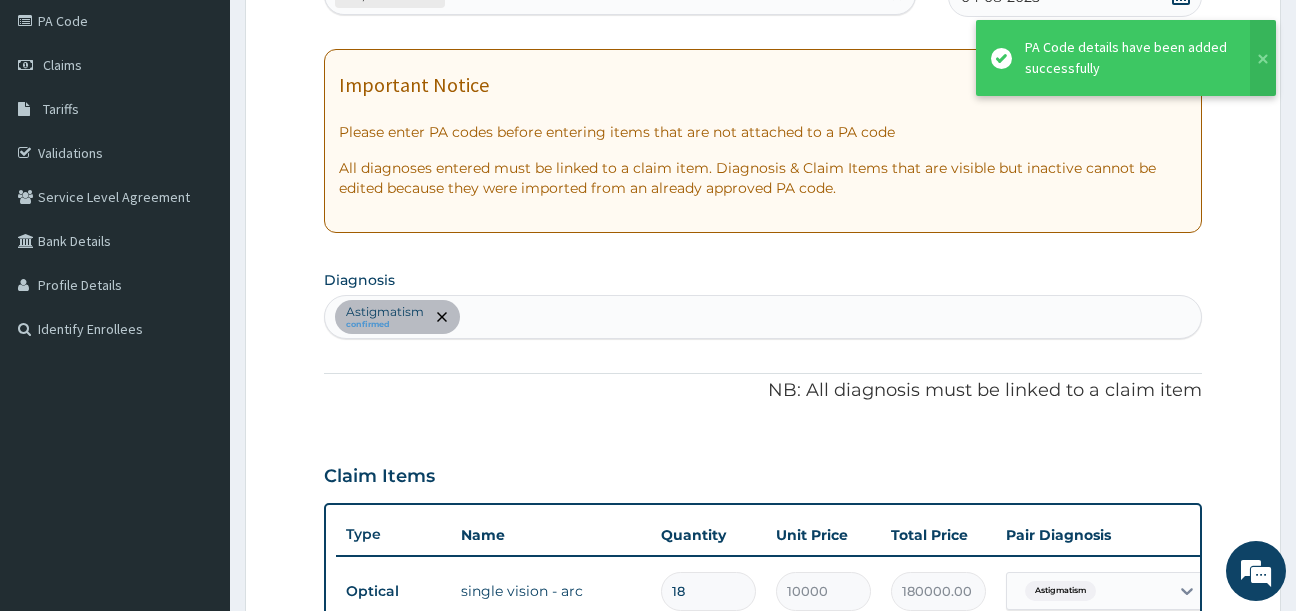 type on "17" 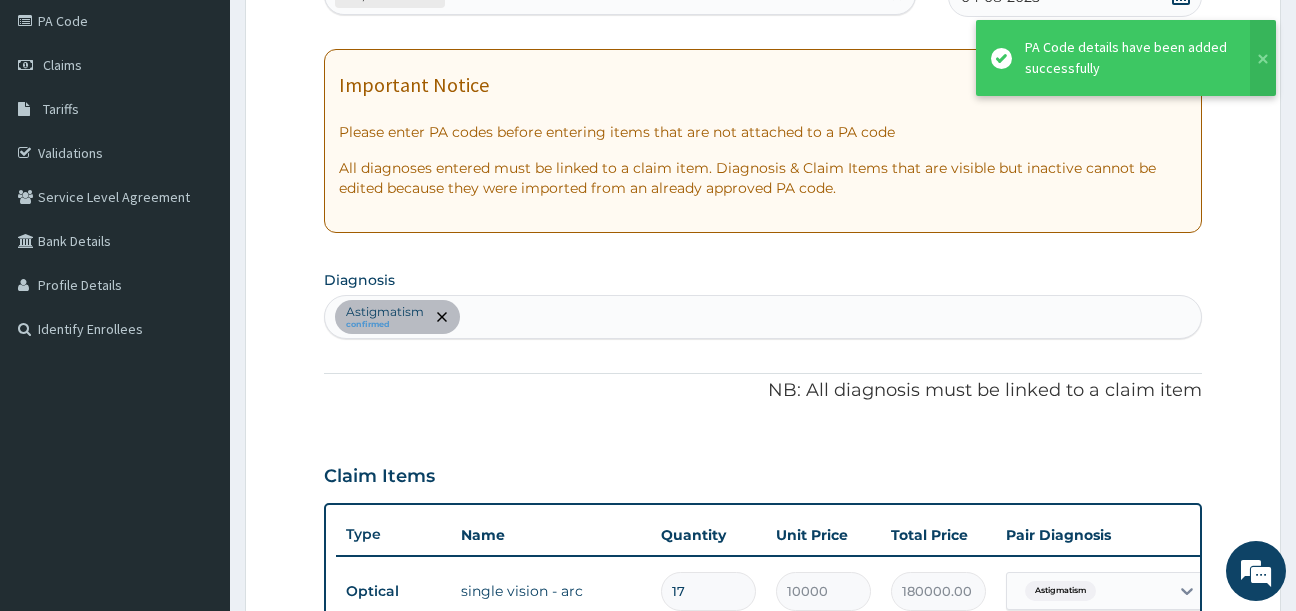 type on "170000.00" 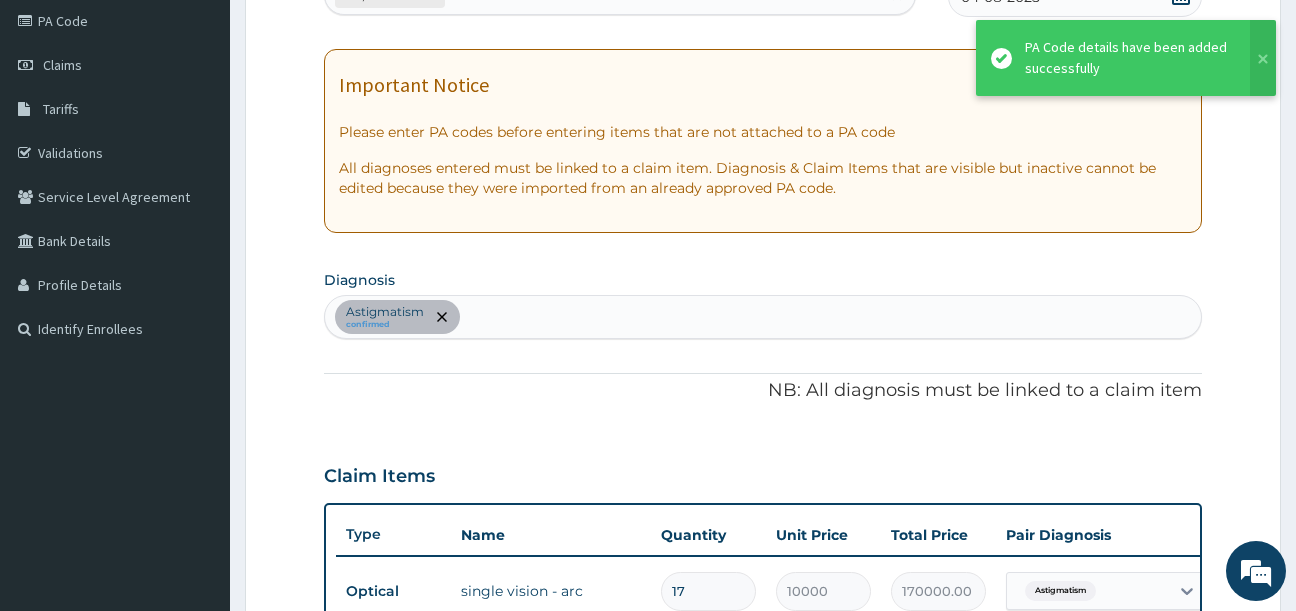 type on "16" 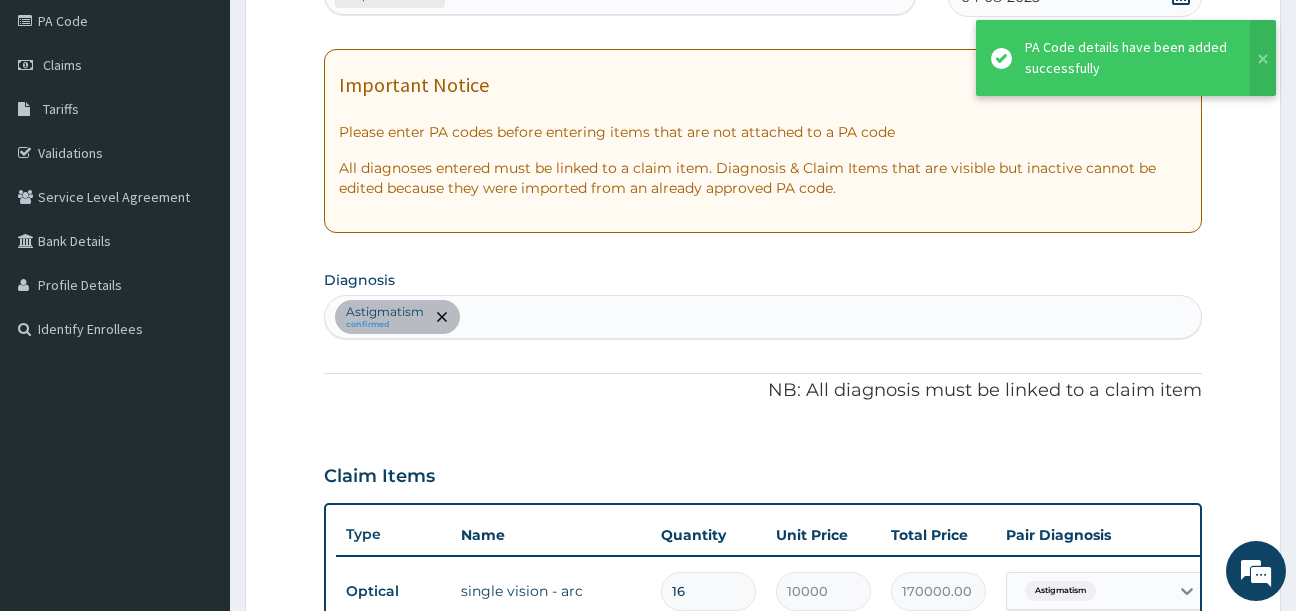 type on "160000.00" 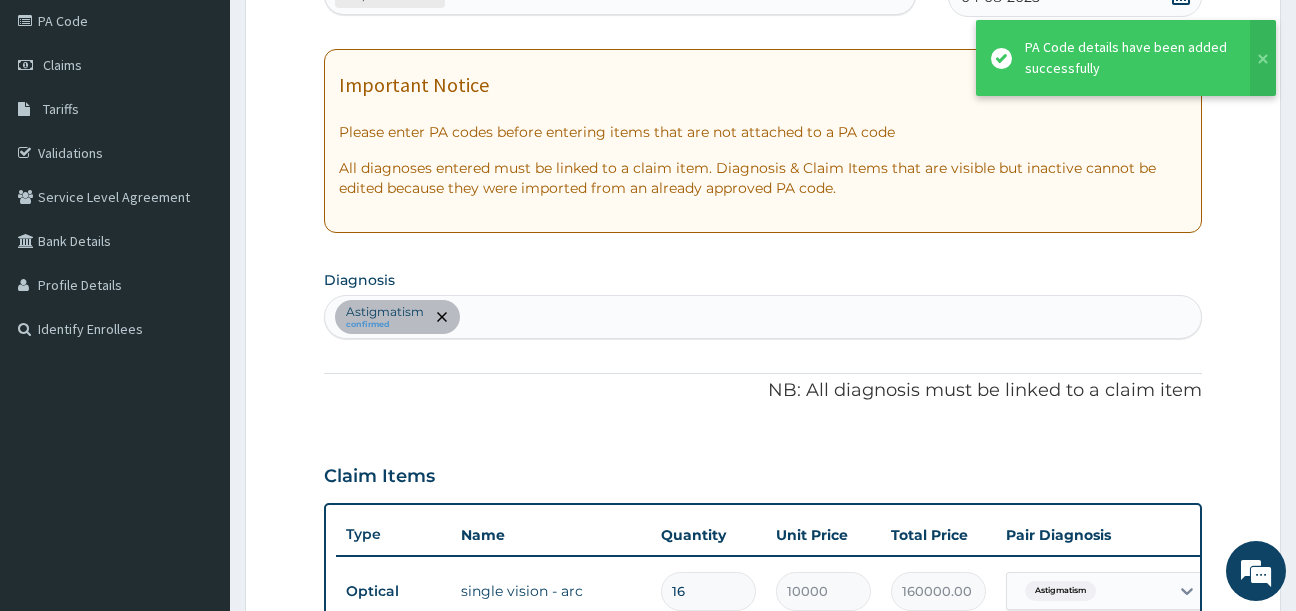 click on "Step  2  of 2 PA Code / Prescription Code PA/C0C8B3 Encounter Date 04-08-2025 Important Notice Please enter PA codes before entering items that are not attached to a PA code   All diagnoses entered must be linked to a claim item. Diagnosis & Claim Items that are visible but inactive cannot be edited because they were imported from an already approved PA code. Diagnosis Astigmatism confirmed NB: All diagnosis must be linked to a claim item Claim Items Type Name Quantity Unit Price Total Price Pair Diagnosis Actions Optical single vision - arc 16 10000 160000.00 Astigmatism Delete Types Select Type Item Select Item Pair Diagnosis Select Diagnosis Unit Price 0 Add Comment     Previous   Submit" at bounding box center (763, 452) 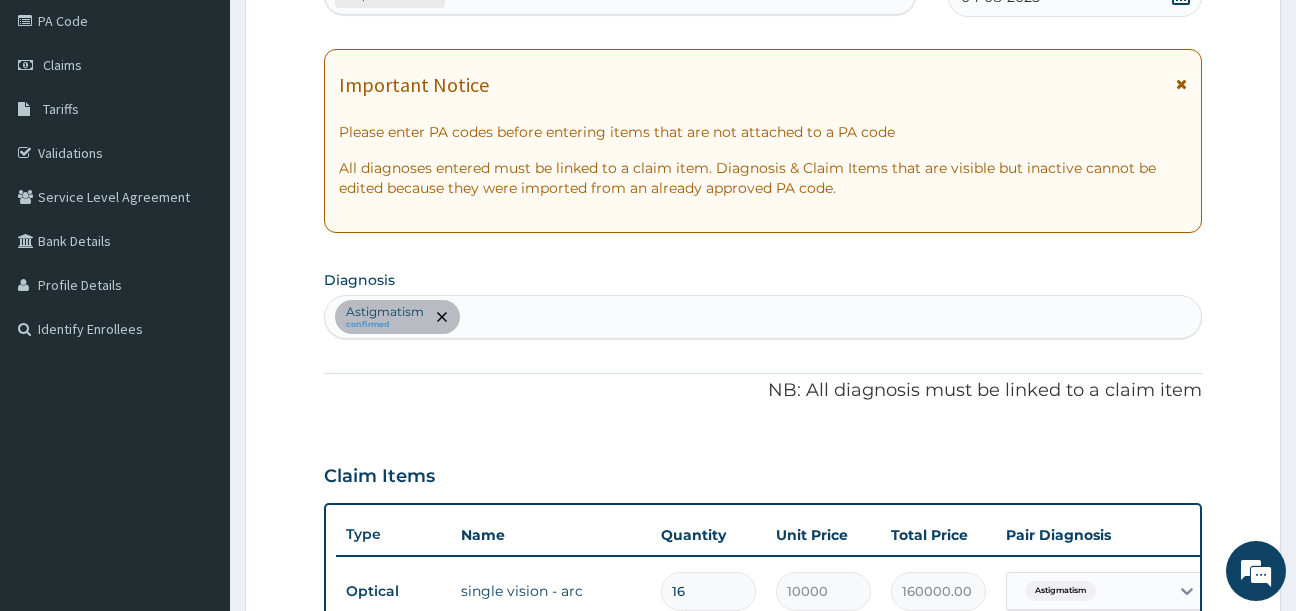 drag, startPoint x: 1295, startPoint y: 302, endPoint x: 1286, endPoint y: 309, distance: 11.401754 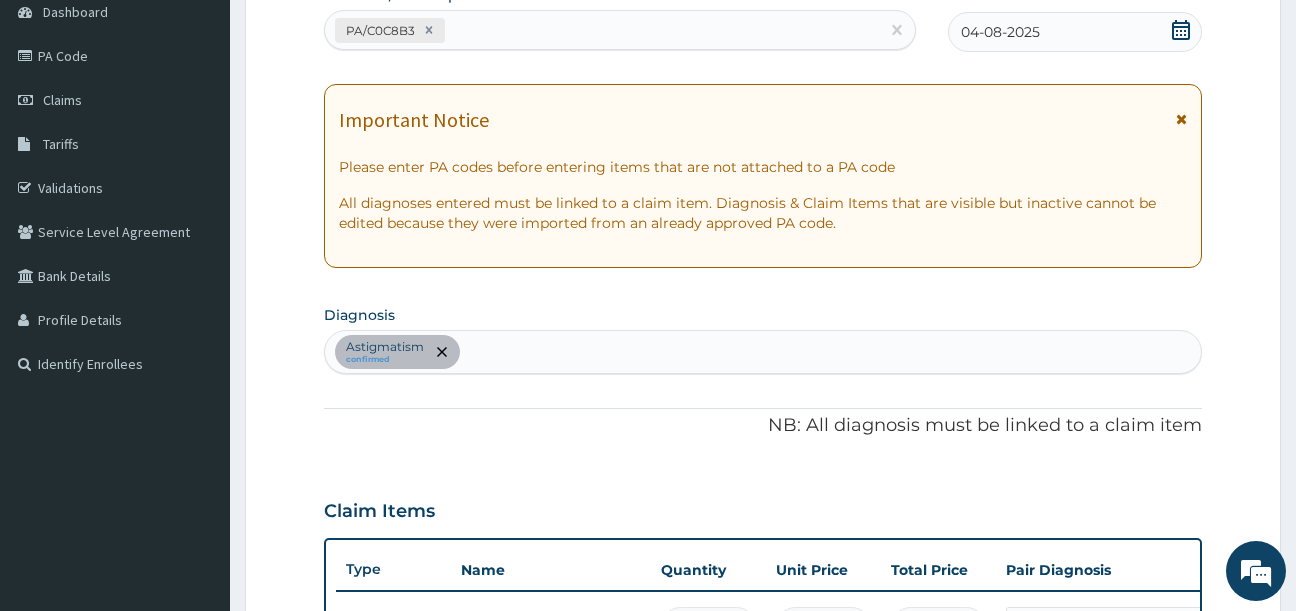 scroll, scrollTop: 71, scrollLeft: 0, axis: vertical 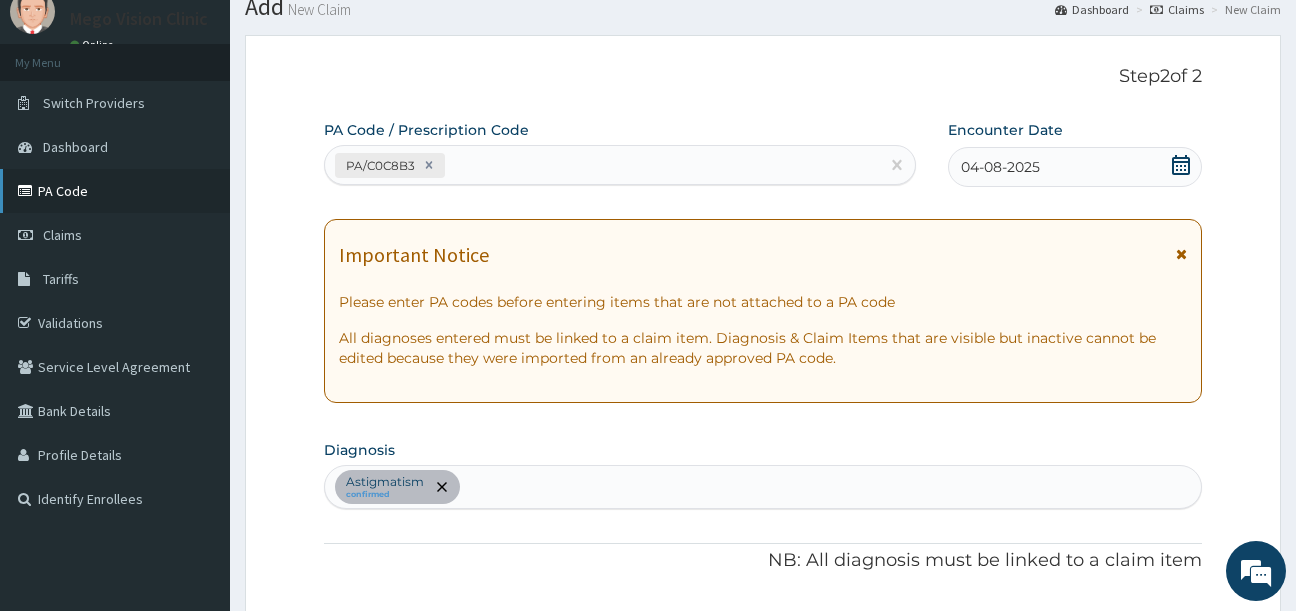 click on "PA Code" at bounding box center [115, 191] 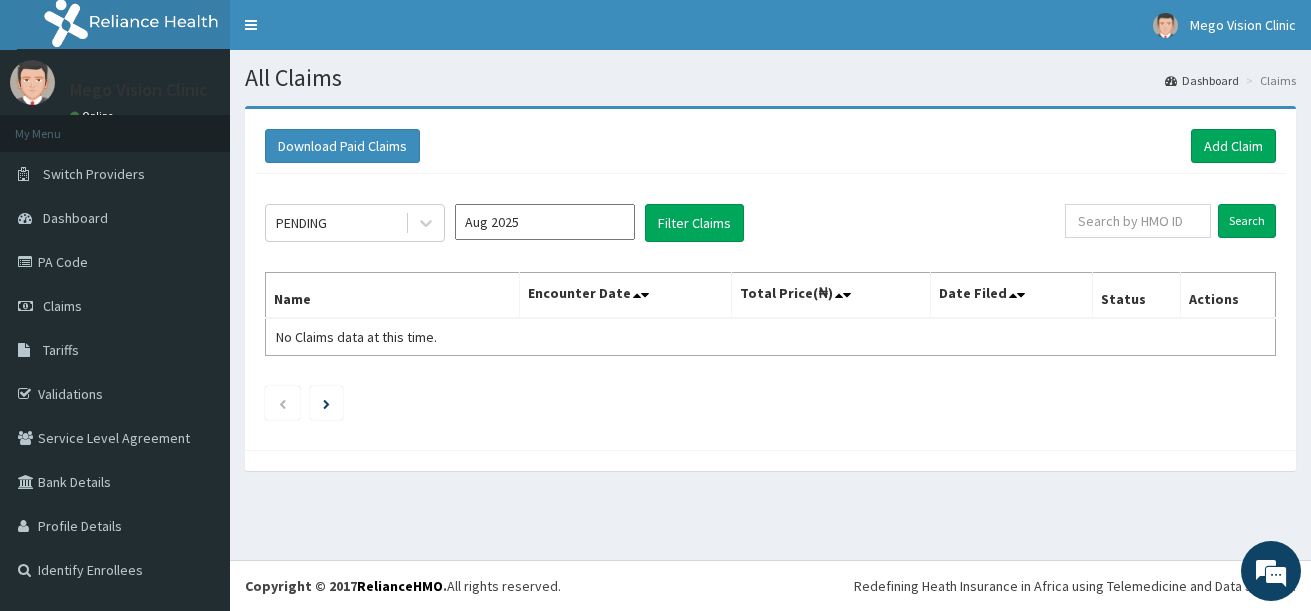 scroll, scrollTop: 0, scrollLeft: 0, axis: both 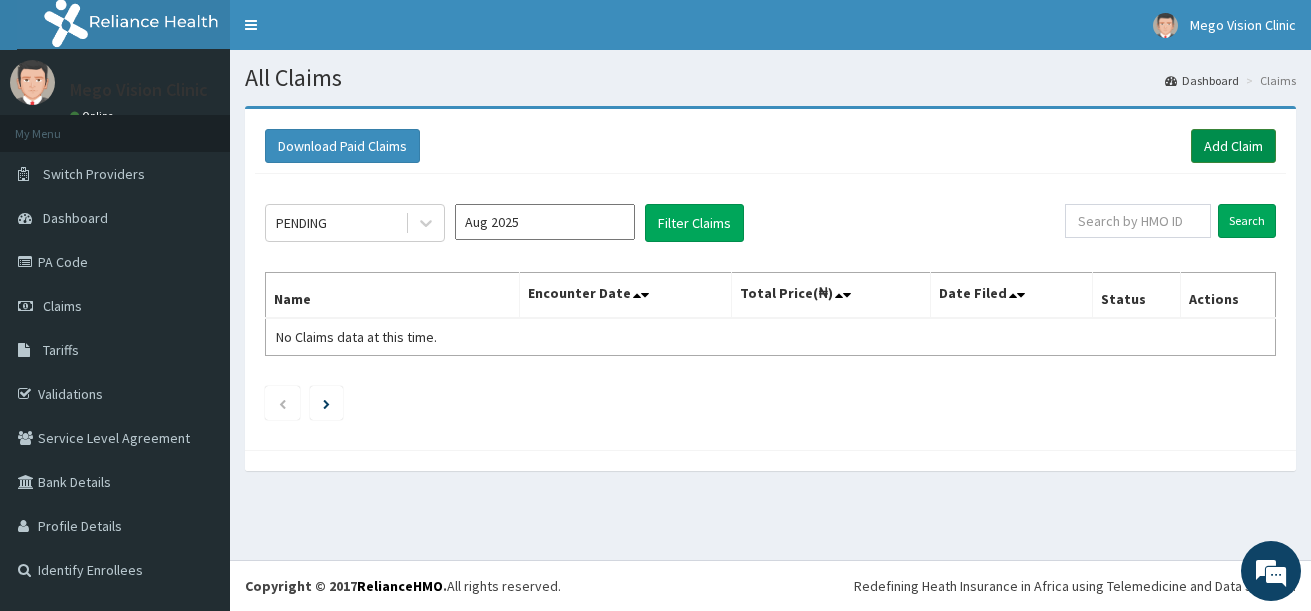 click on "Add Claim" at bounding box center (1233, 146) 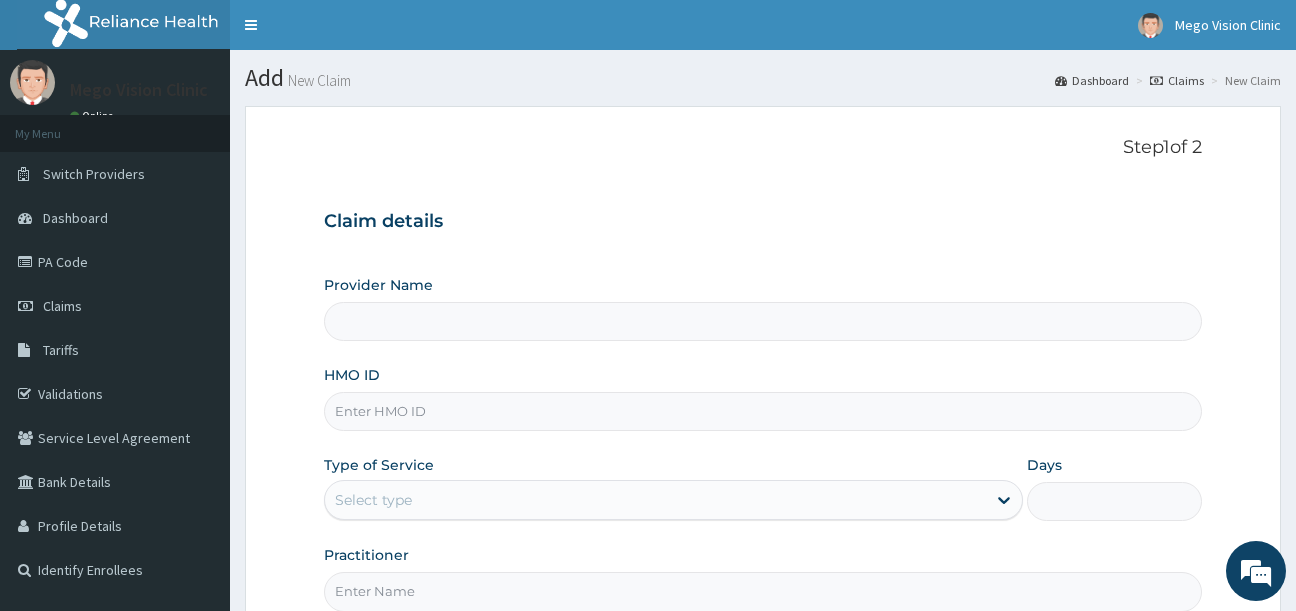 scroll, scrollTop: 0, scrollLeft: 0, axis: both 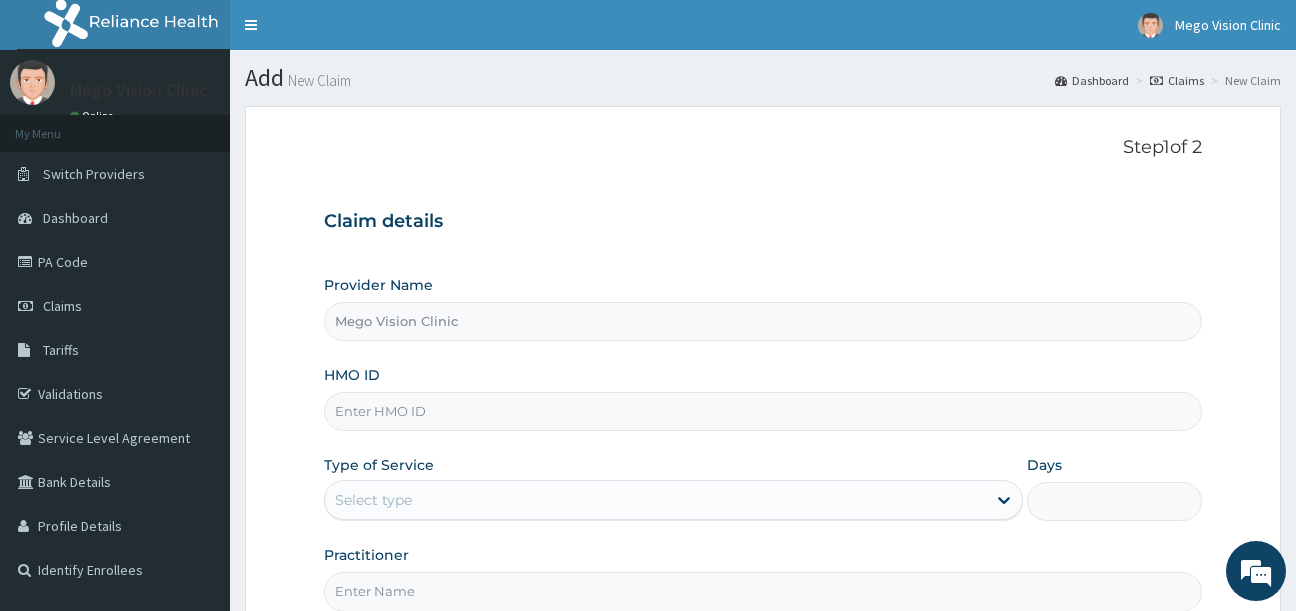 click on "HMO ID" at bounding box center (763, 411) 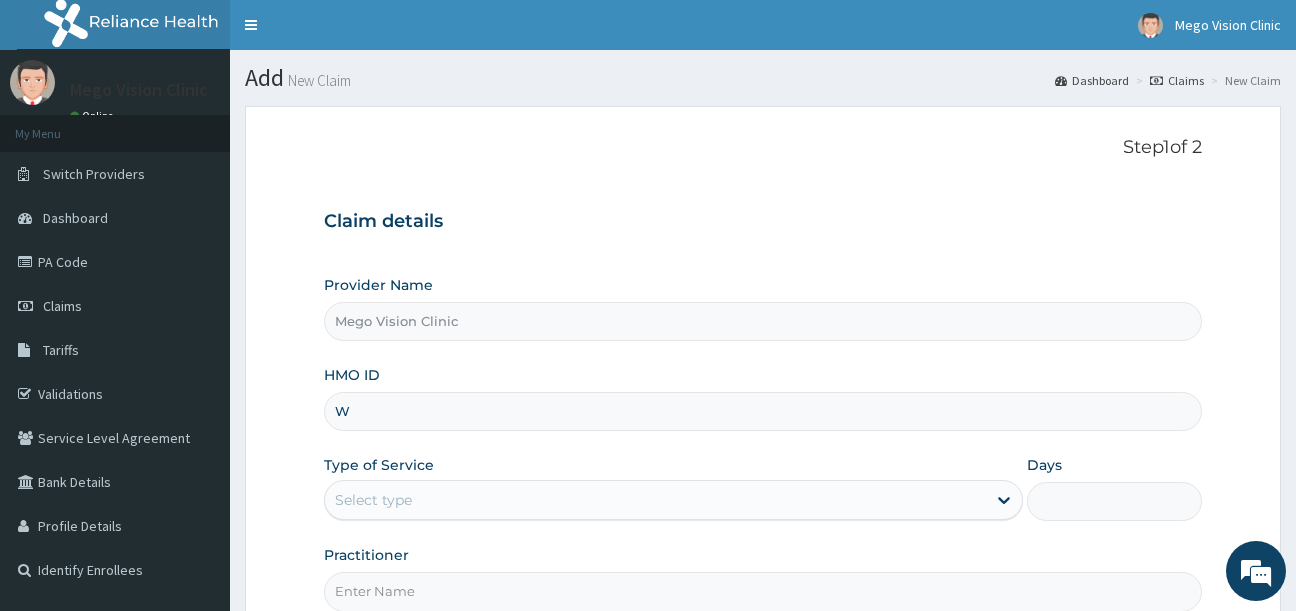 scroll, scrollTop: 0, scrollLeft: 0, axis: both 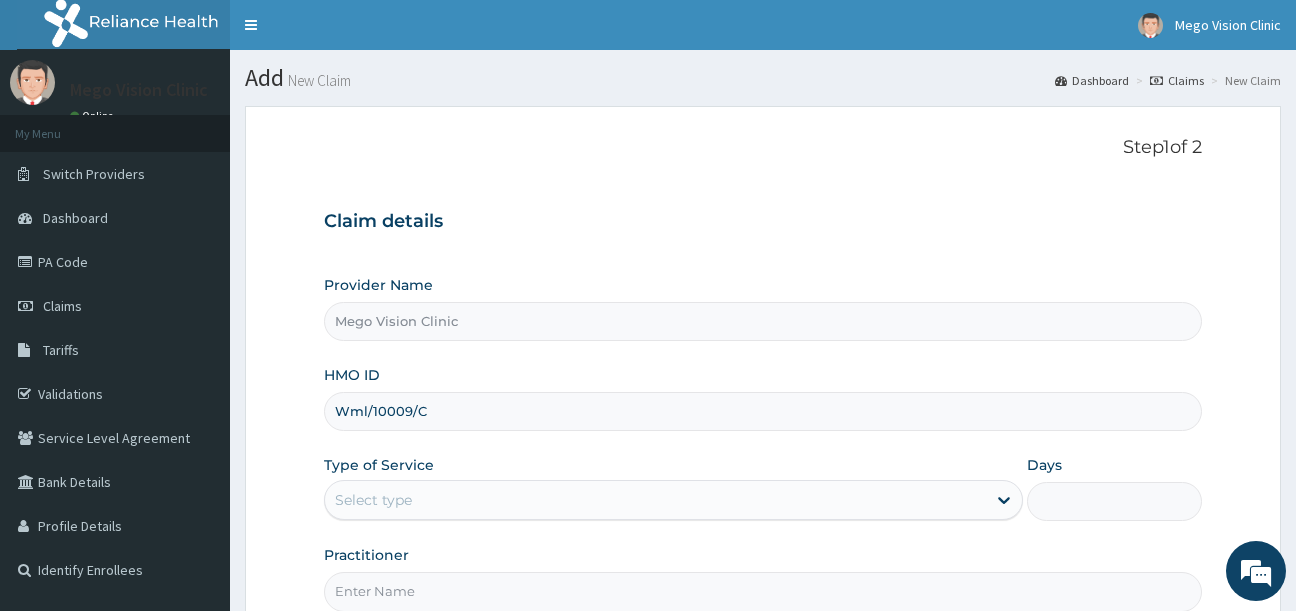 type on "Wml/10009/C" 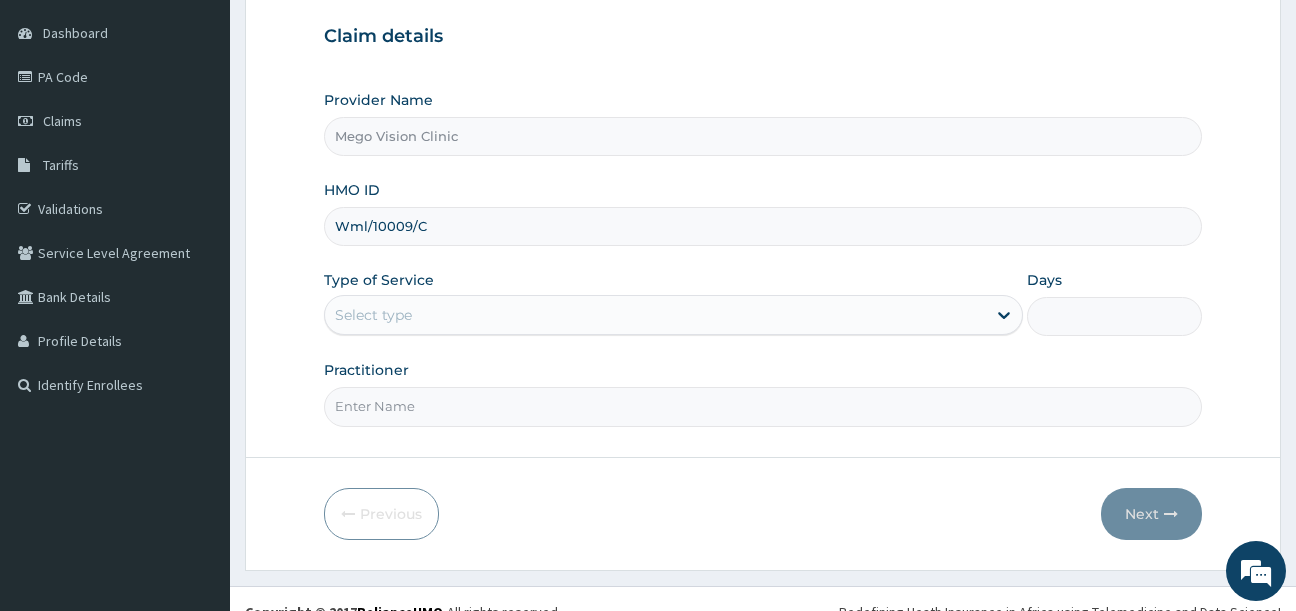 scroll, scrollTop: 200, scrollLeft: 0, axis: vertical 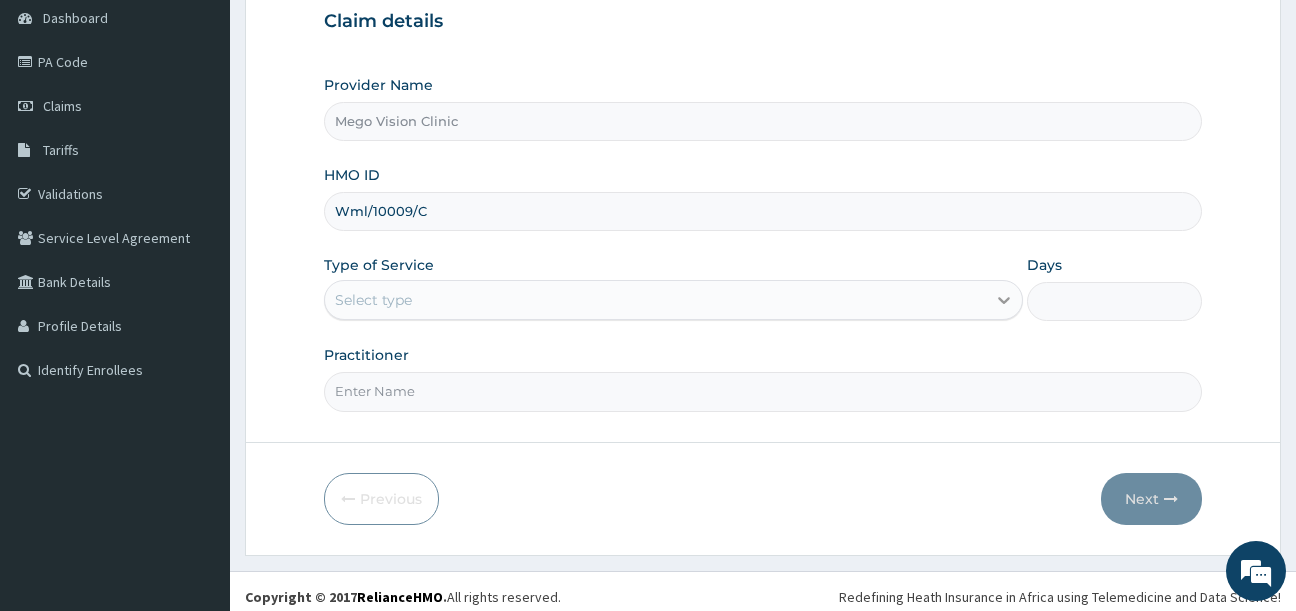 click 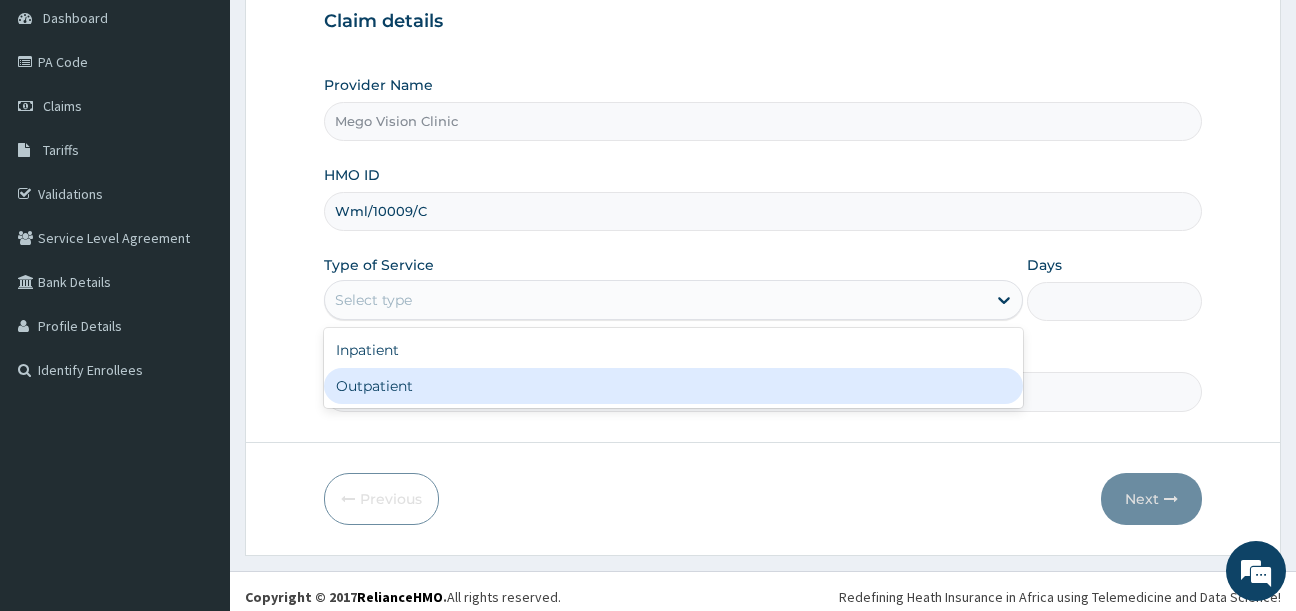 click on "Outpatient" at bounding box center [674, 386] 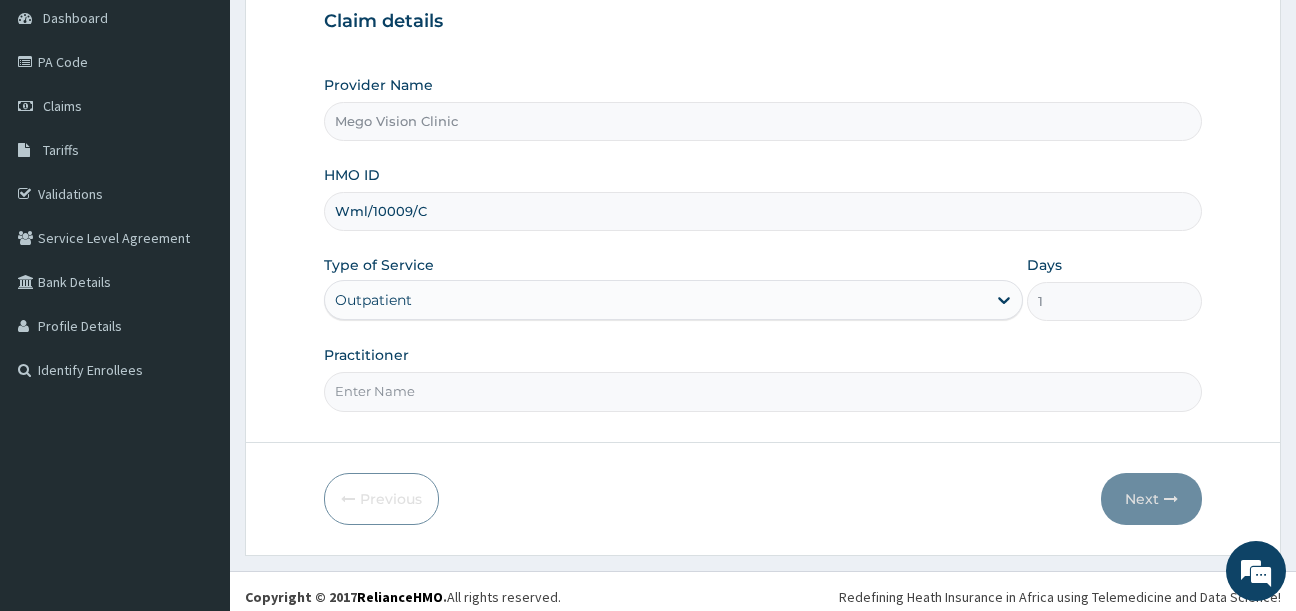 click on "Practitioner" at bounding box center [763, 391] 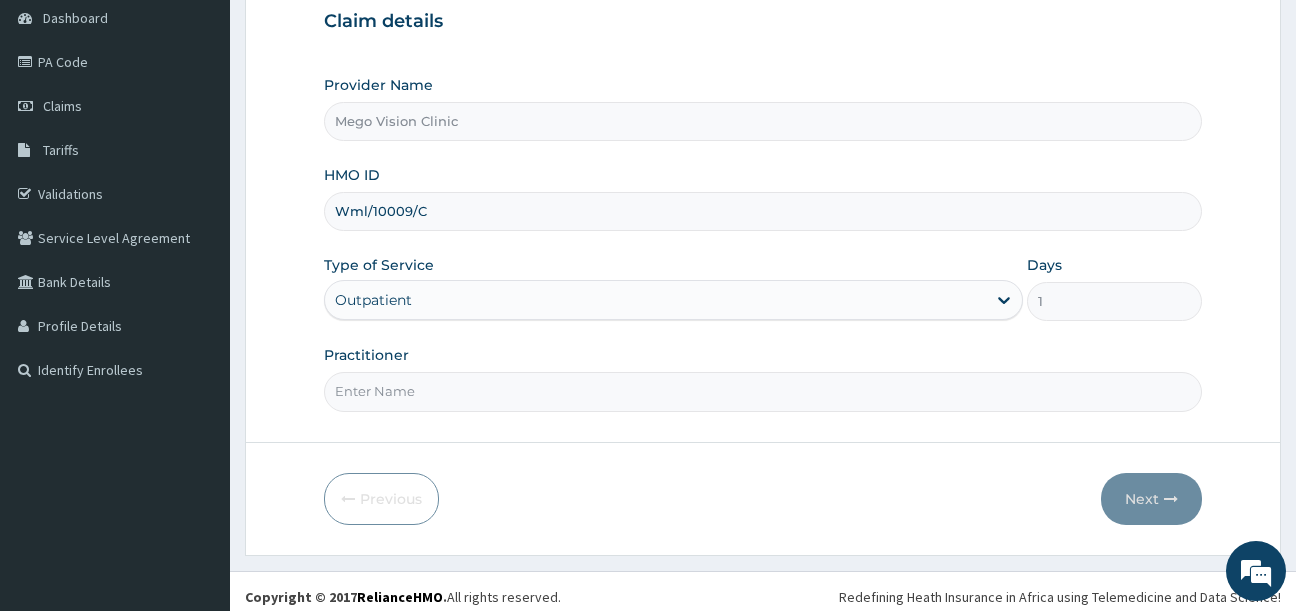 type on "DR ISONG" 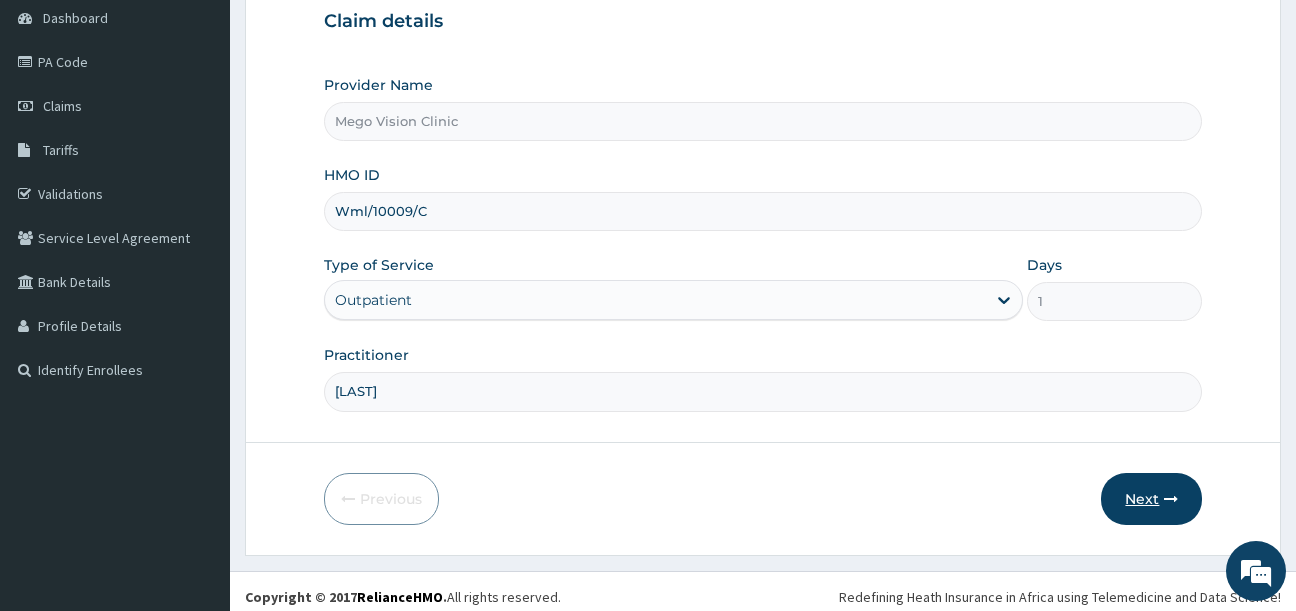 click at bounding box center [1171, 499] 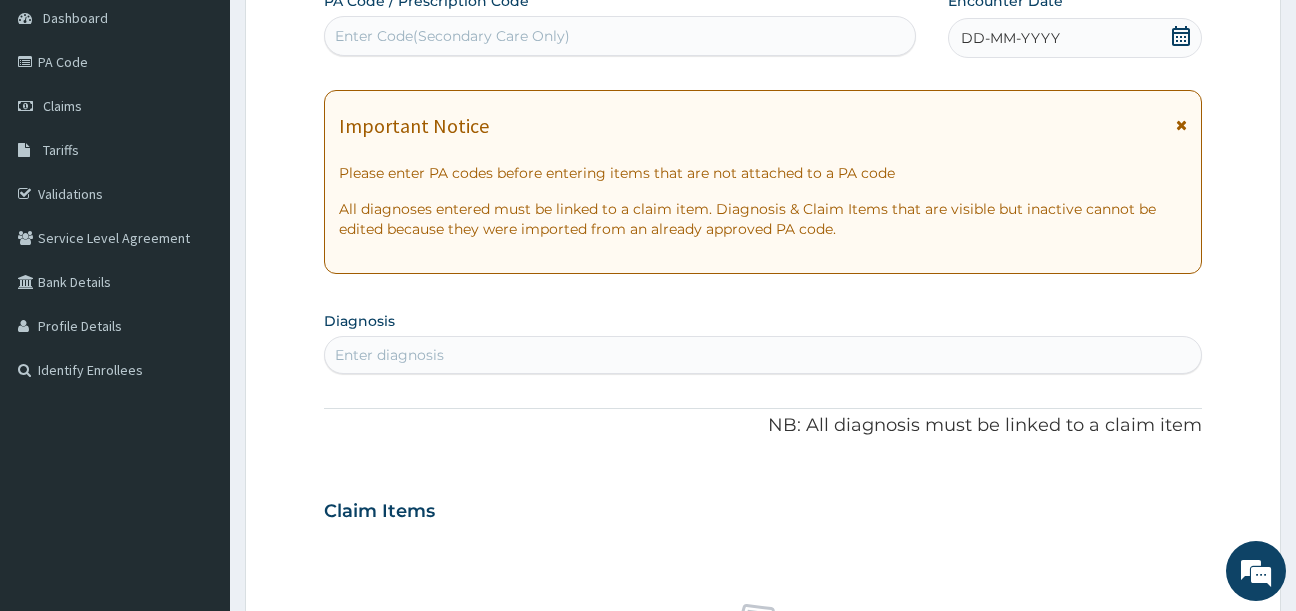 click on "Enter Code(Secondary Care Only)" at bounding box center [452, 36] 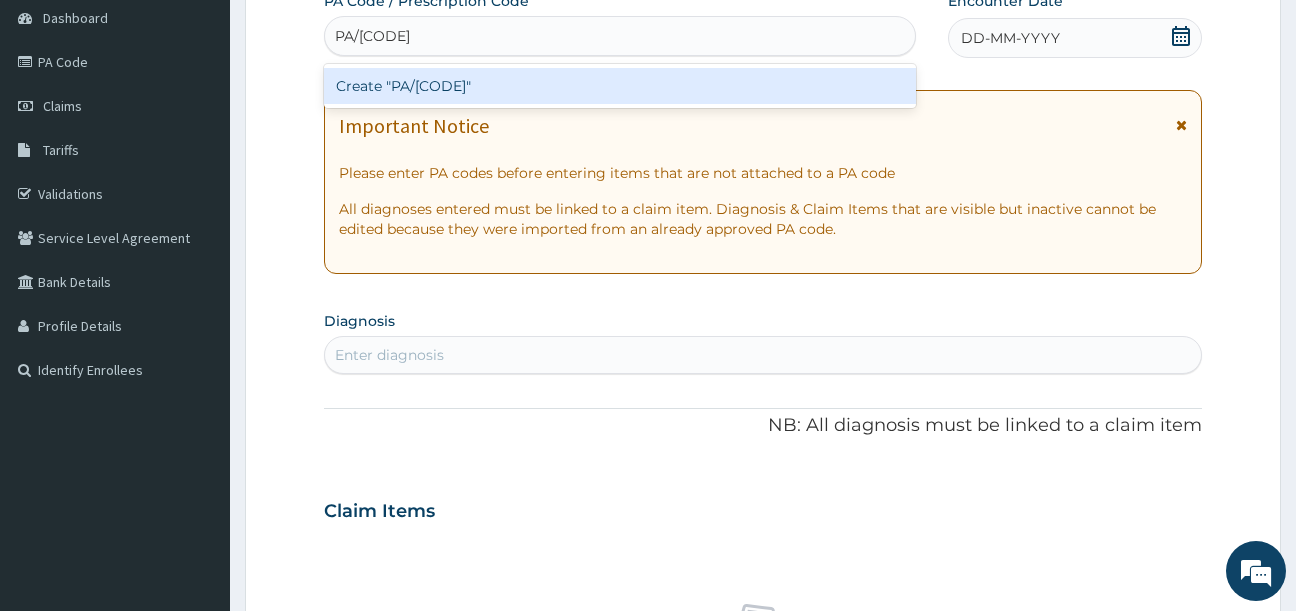 type on "PA/0AFAFA" 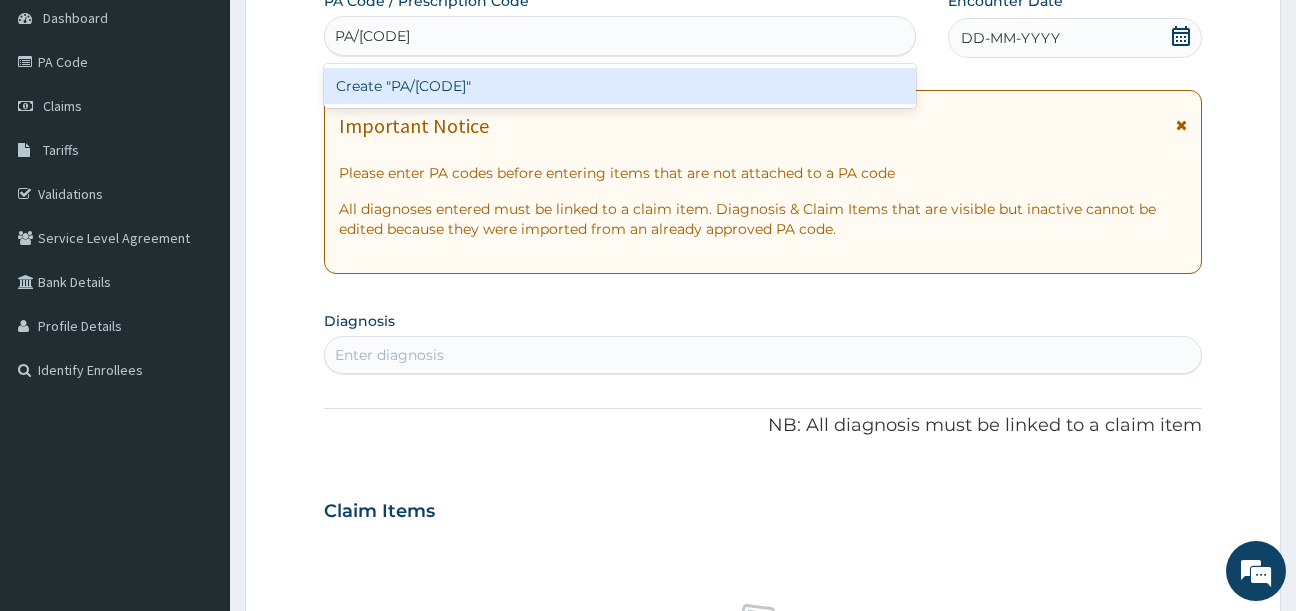 click on "Create "PA/0AFAFA"" at bounding box center [620, 86] 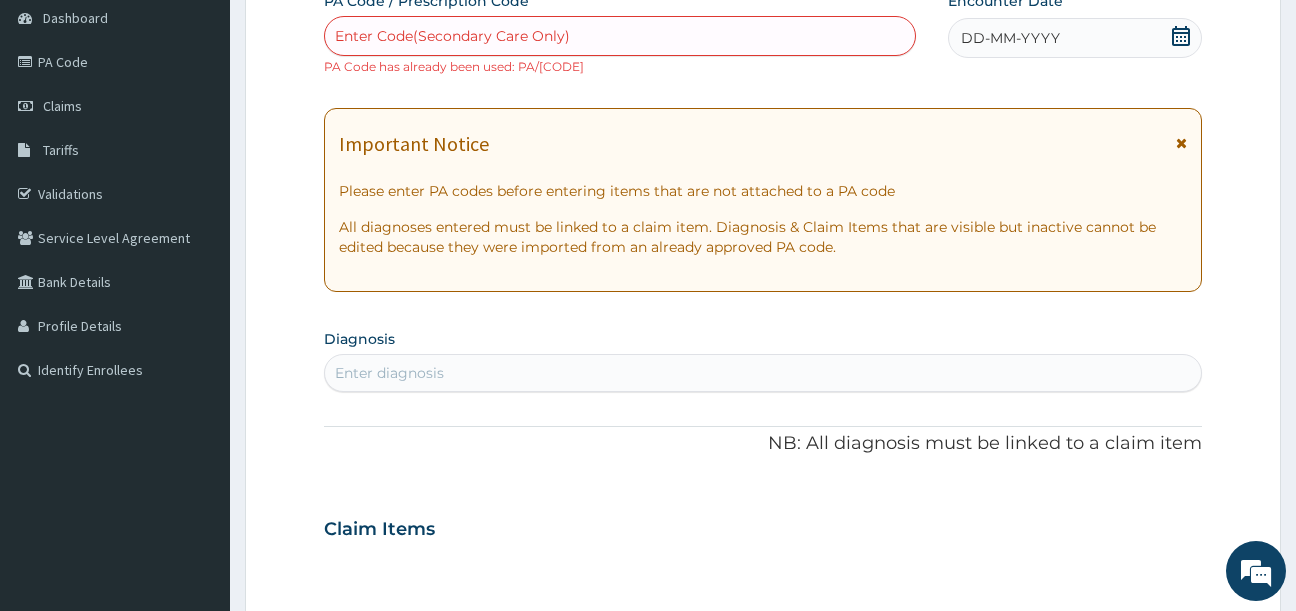 click on "Step  2  of 2 PA Code / Prescription Code Enter Code(Secondary Care Only) PA Code has already been used: PA/0AFAFA Encounter Date DD-MM-YYYY Important Notice Please enter PA codes before entering items that are not attached to a PA code   All diagnoses entered must be linked to a claim item. Diagnosis & Claim Items that are visible but inactive cannot be edited because they were imported from an already approved PA code. Diagnosis Enter diagnosis NB: All diagnosis must be linked to a claim item Claim Items No claim item Types Select Type Item Select Item Pair Diagnosis Select Diagnosis Unit Price 0 Add Comment     Previous   Submit" at bounding box center [763, 547] 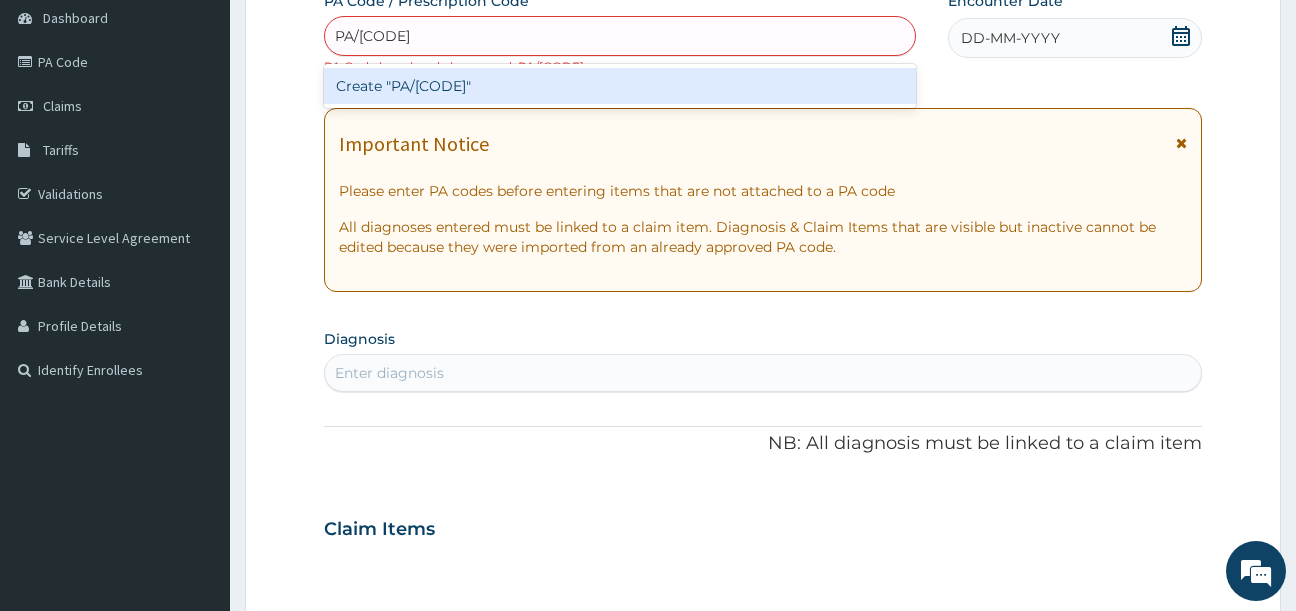 click on "Create "PA/0AFAFA"" at bounding box center [620, 86] 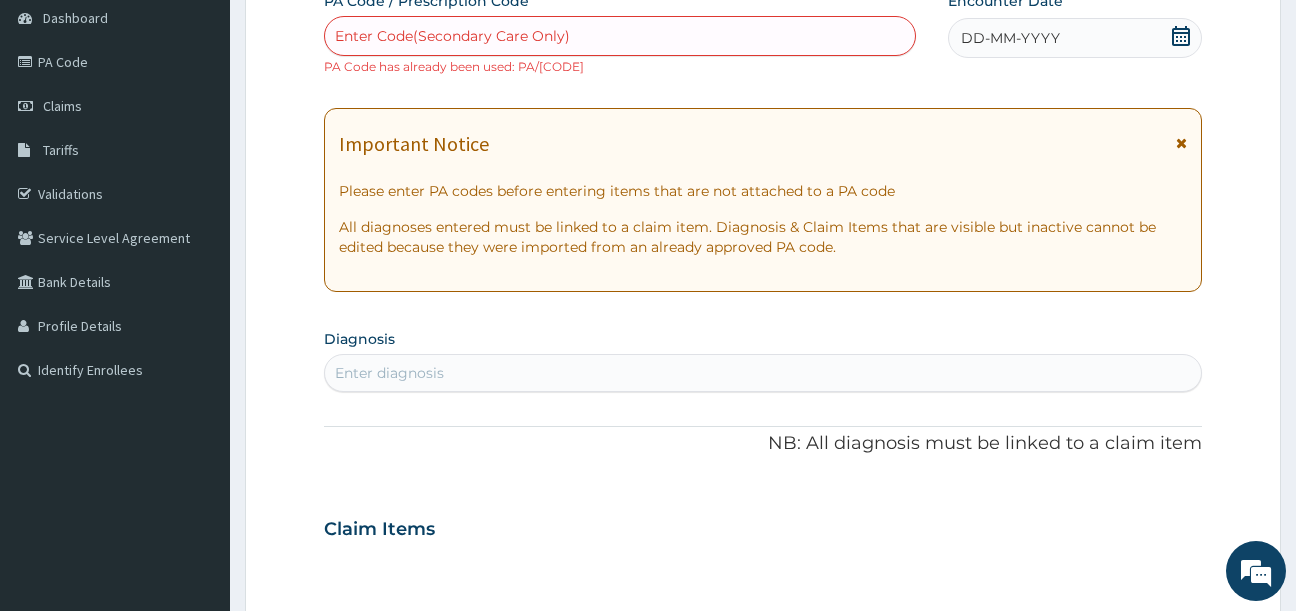 click on "Step  2  of 2 PA Code / Prescription Code option Create "PA/0AFAFA", selected.   Select is focused ,type to refine list, press Down to open the menu,  press left to focus selected values Enter Code(Secondary Care Only) PA Code has already been used: PA/0AFAFA Encounter Date DD-MM-YYYY Important Notice Please enter PA codes before entering items that are not attached to a PA code   All diagnoses entered must be linked to a claim item. Diagnosis & Claim Items that are visible but inactive cannot be edited because they were imported from an already approved PA code. Diagnosis Enter diagnosis NB: All diagnosis must be linked to a claim item Claim Items No claim item Types Select Type Item Select Item Pair Diagnosis Select Diagnosis Unit Price 0 Add Comment     Previous   Submit" at bounding box center (763, 547) 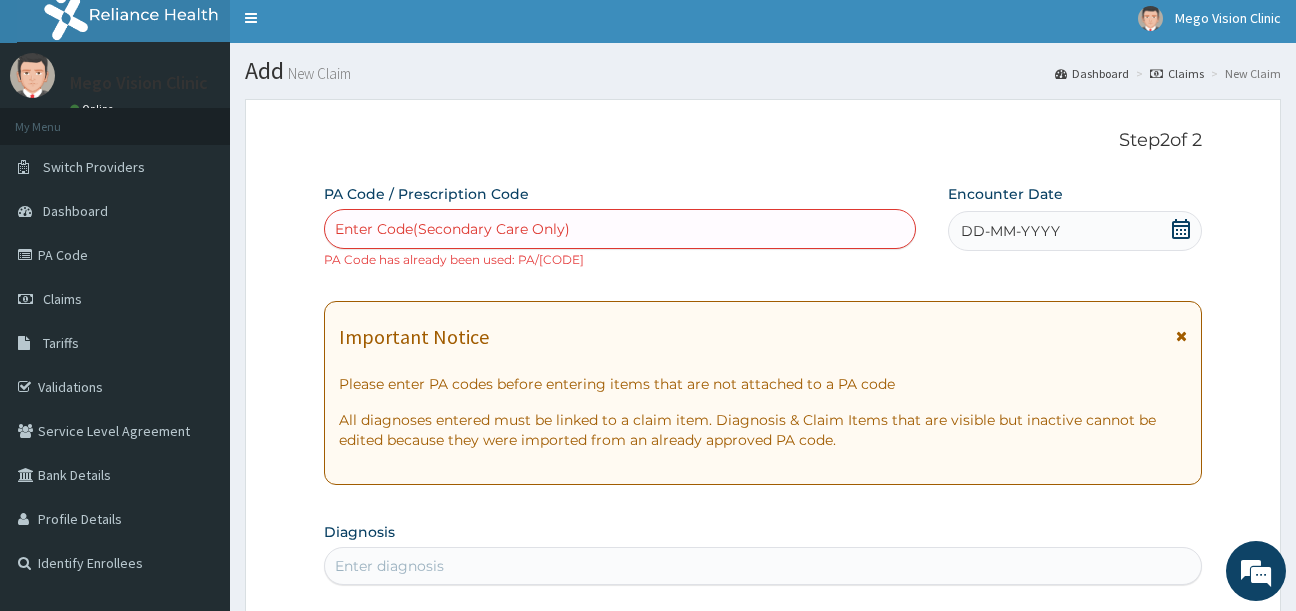 scroll, scrollTop: 0, scrollLeft: 0, axis: both 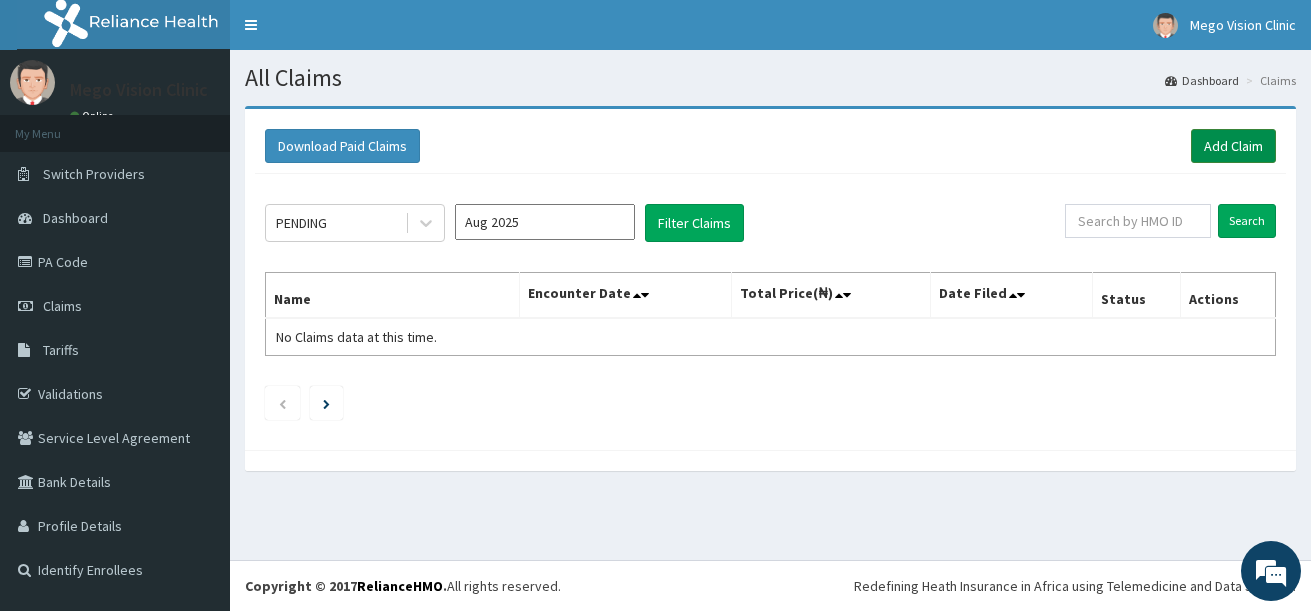 click on "Add Claim" at bounding box center [1233, 146] 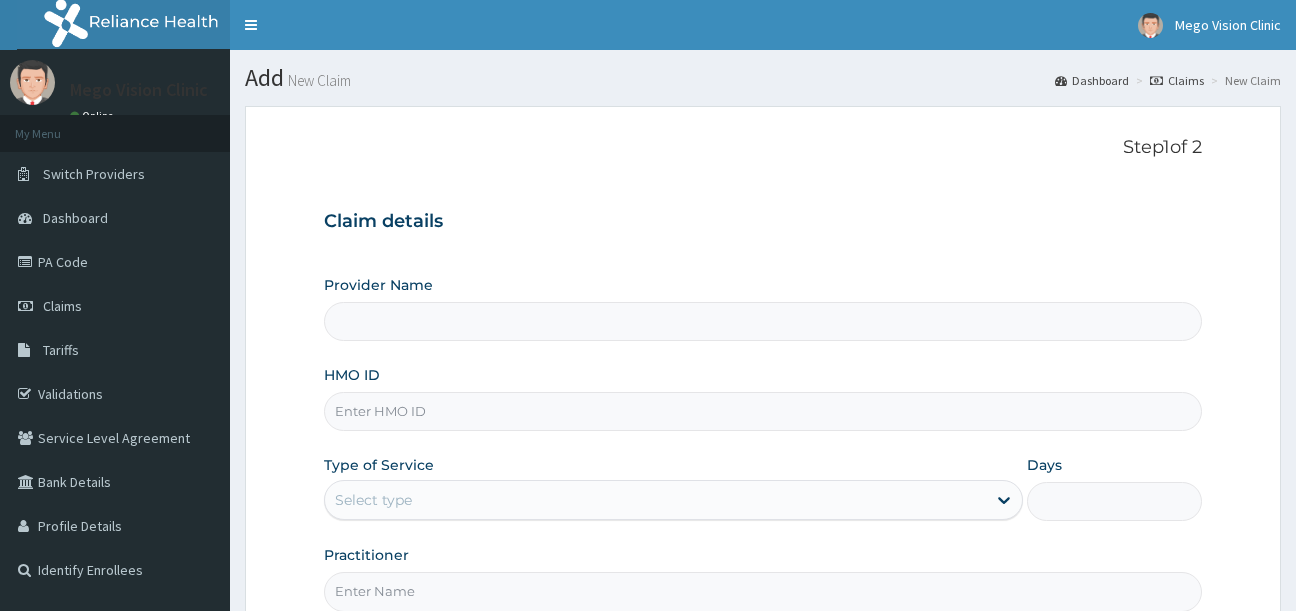 scroll, scrollTop: 0, scrollLeft: 0, axis: both 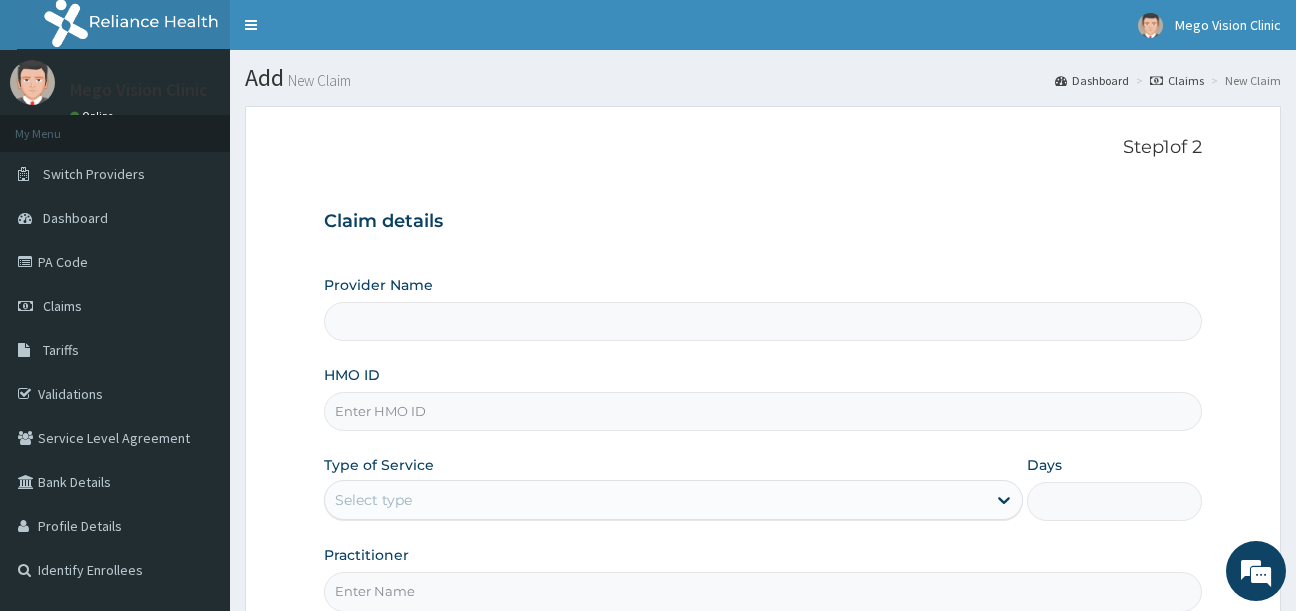 drag, startPoint x: 575, startPoint y: 298, endPoint x: 617, endPoint y: 344, distance: 62.289646 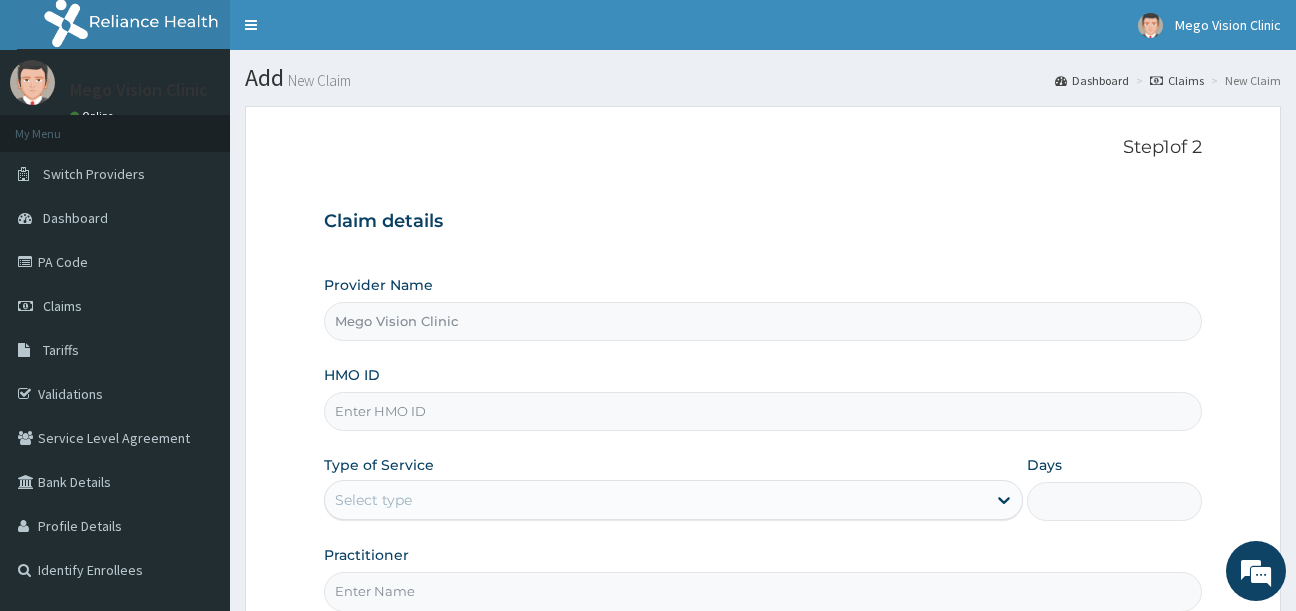 drag, startPoint x: 617, startPoint y: 344, endPoint x: 508, endPoint y: 418, distance: 131.74597 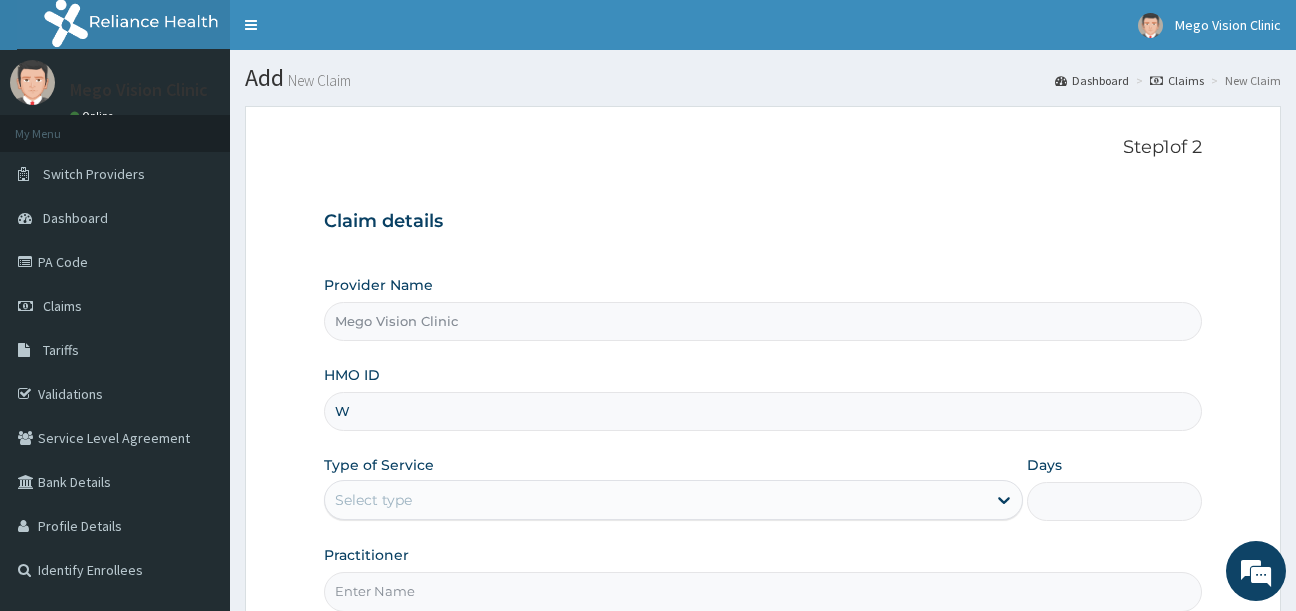 scroll, scrollTop: 0, scrollLeft: 0, axis: both 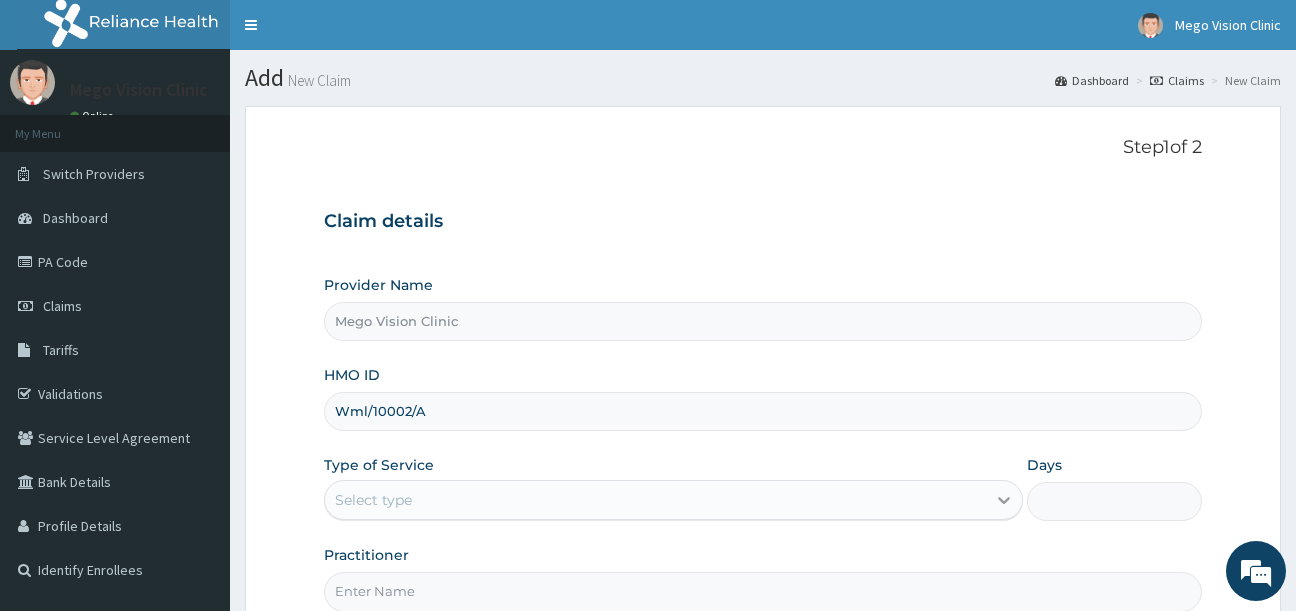 type on "Wml/10002/A" 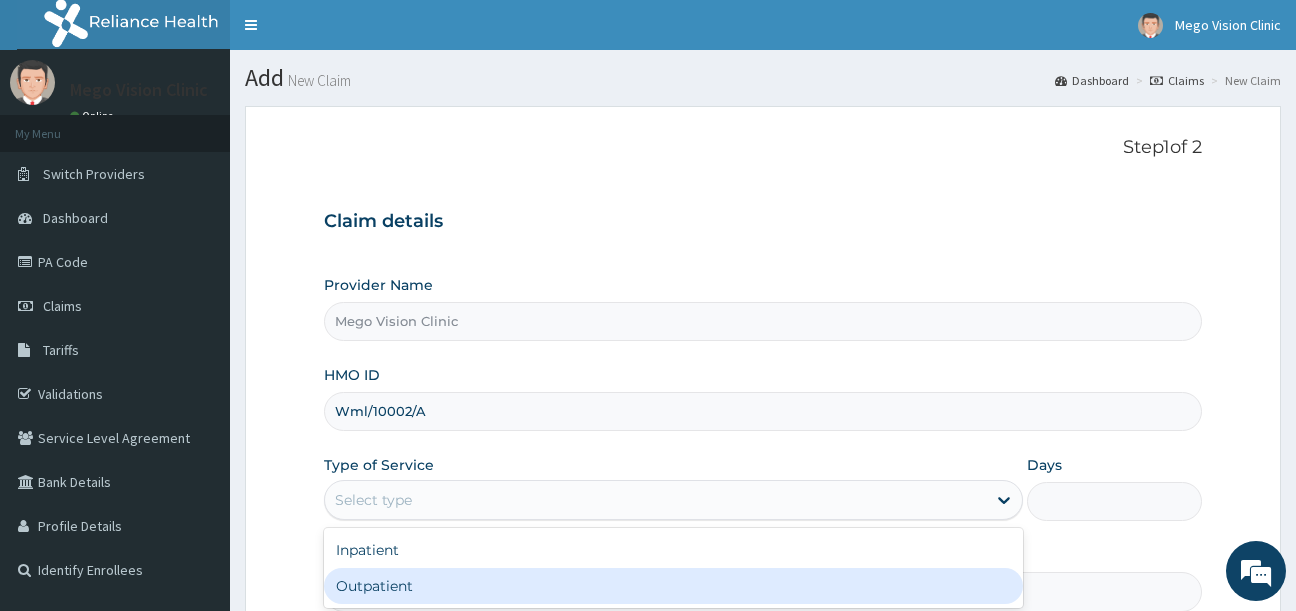 type on "1" 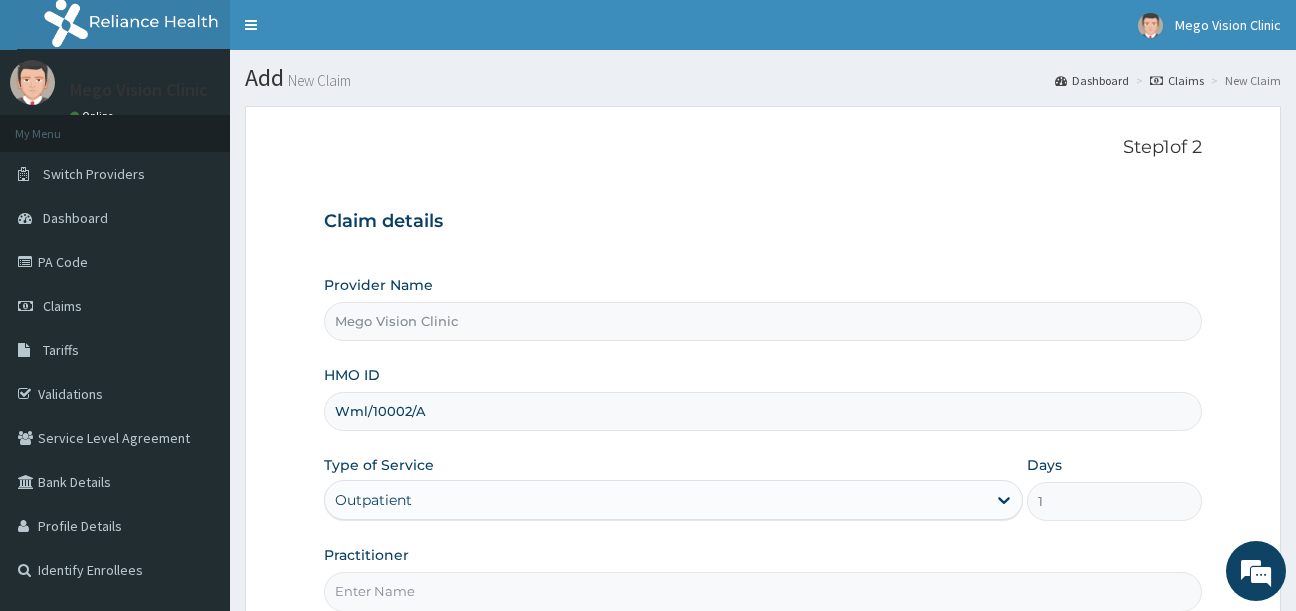click on "Step  1  of 2 Claim details Provider Name [BRAND] Clinic HMO ID [ID] Type of Service Outpatient Days 1 Practitioner     Previous   Next" at bounding box center [763, 430] 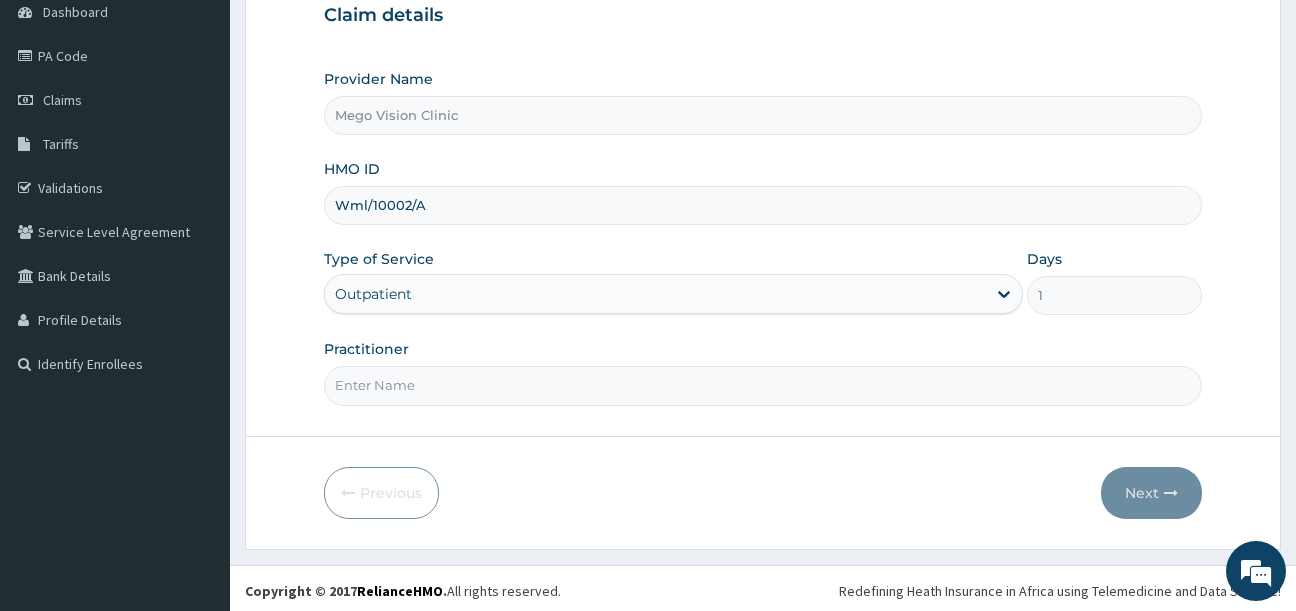 scroll, scrollTop: 211, scrollLeft: 0, axis: vertical 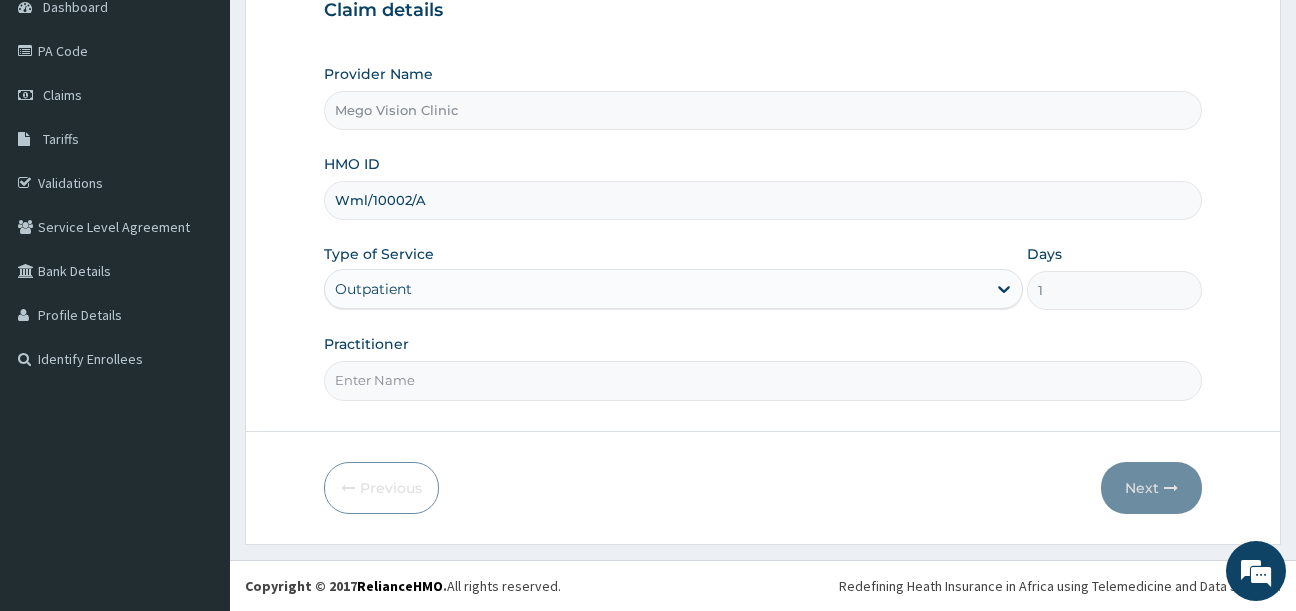 click on "Practitioner" at bounding box center (763, 380) 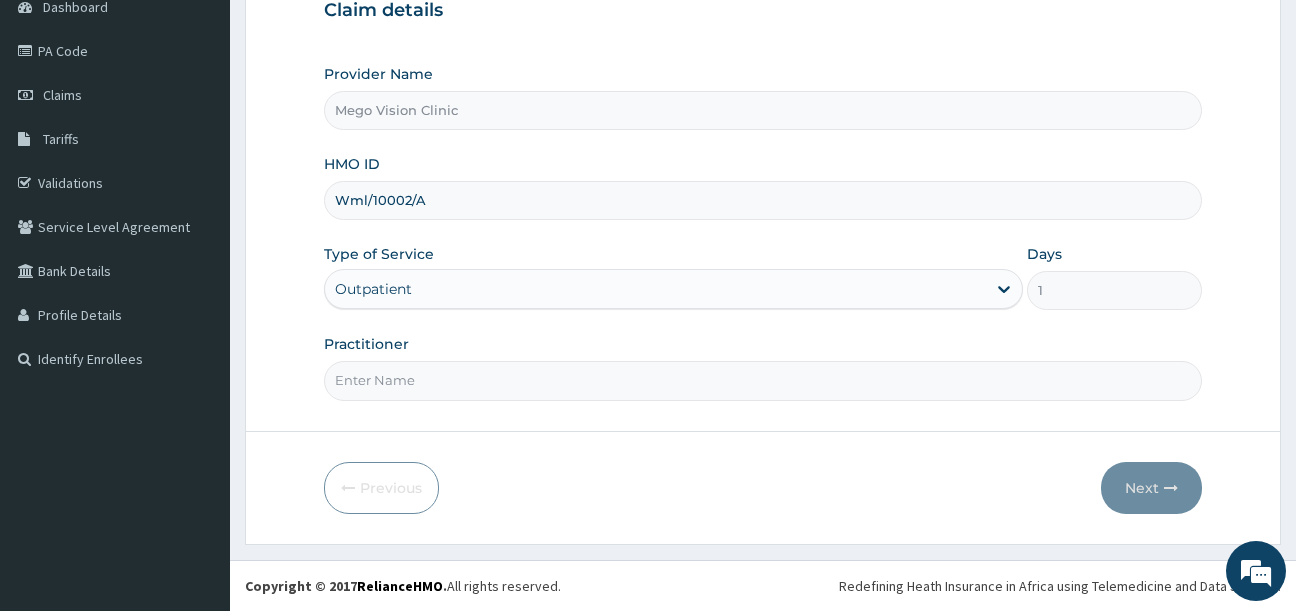 type on "DR ISONG" 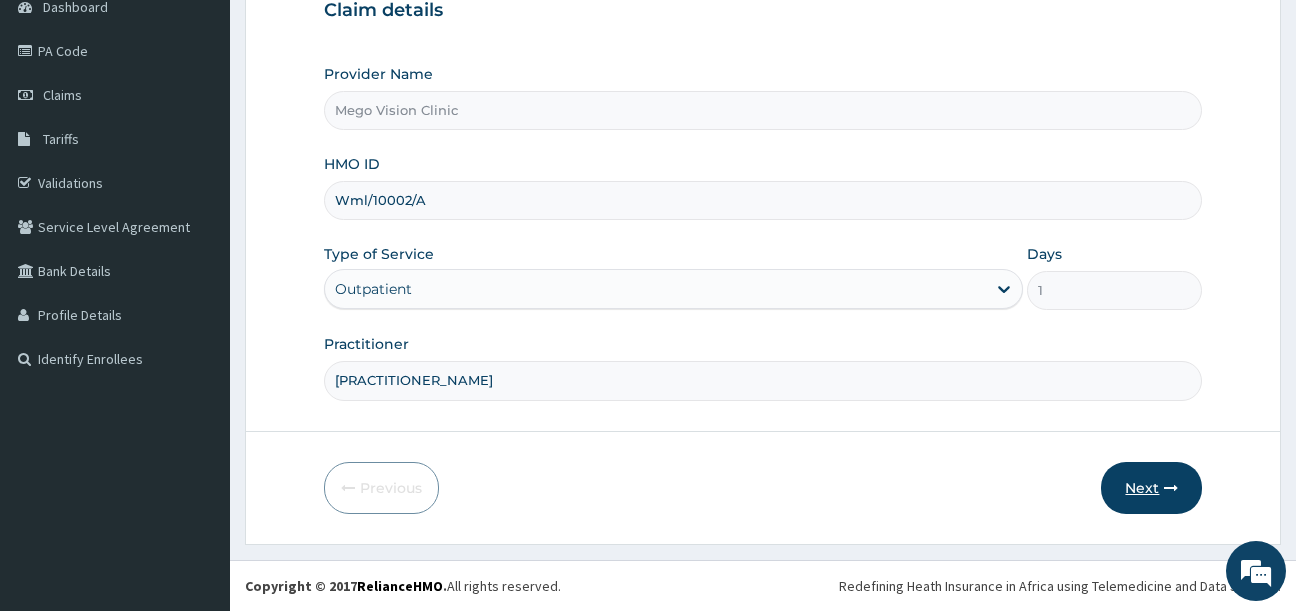 click on "Next" at bounding box center (1151, 488) 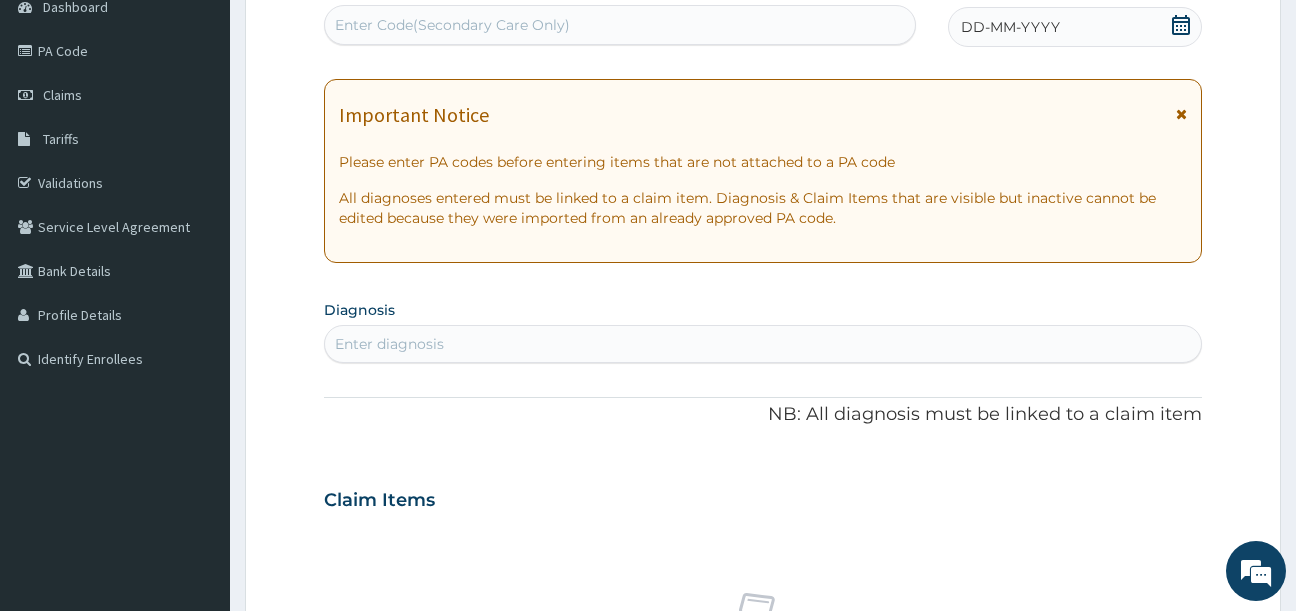 click on "Enter Code(Secondary Care Only)" at bounding box center (452, 25) 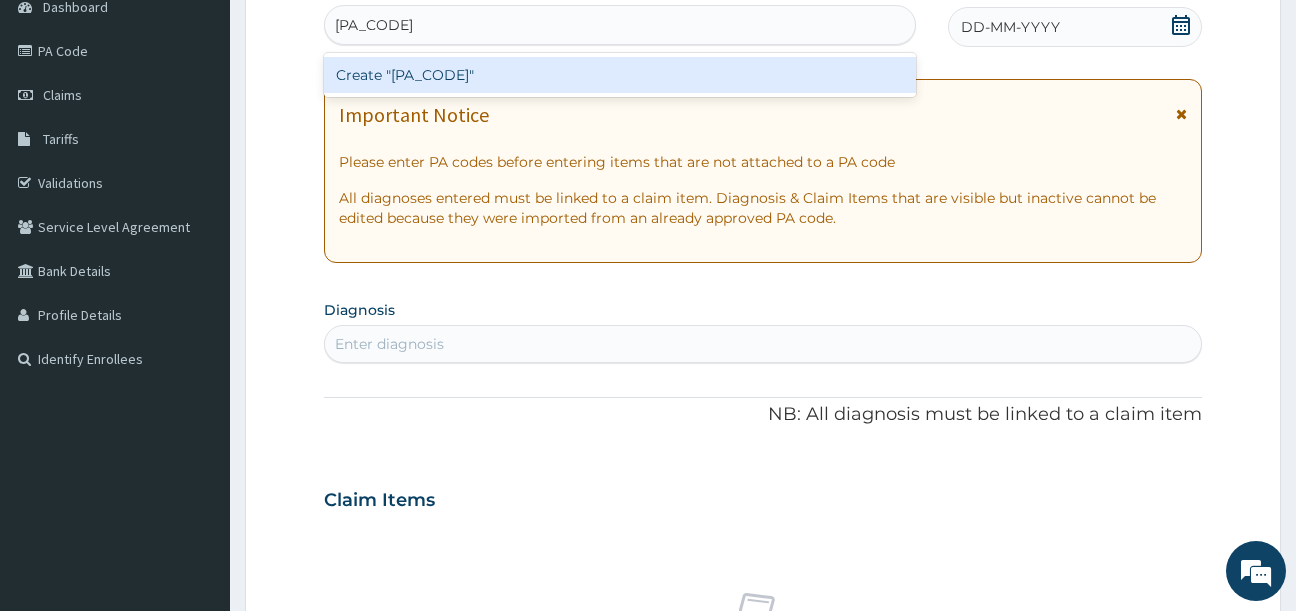 click on "Create "PA/D51BD1"" at bounding box center [620, 75] 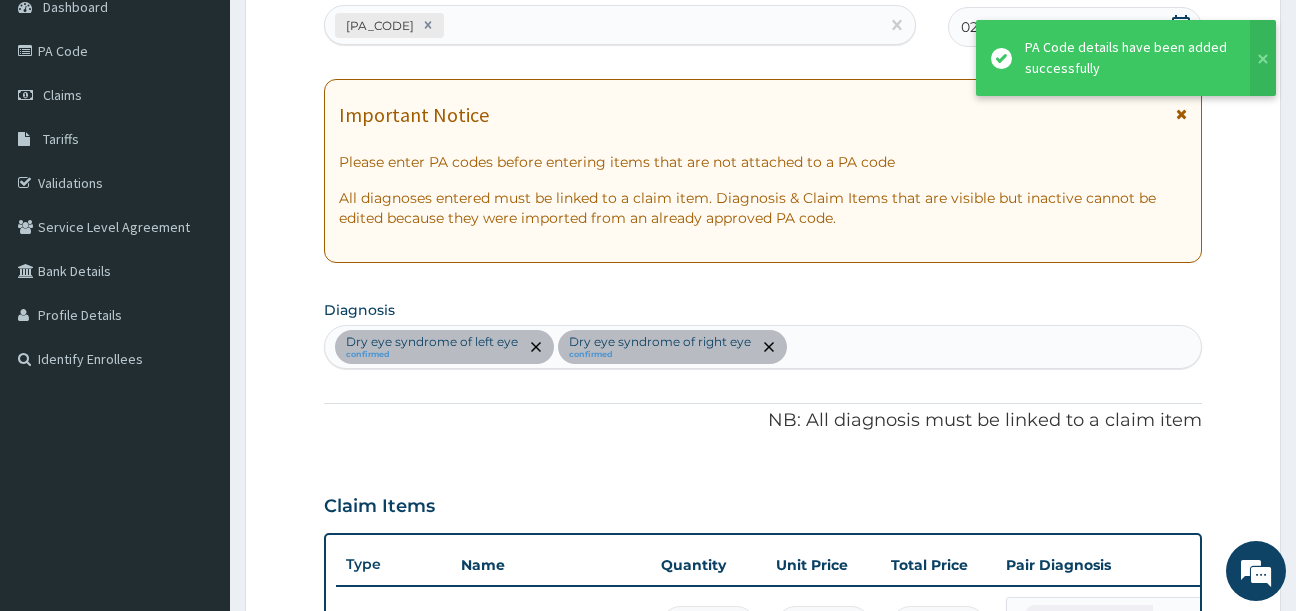 scroll, scrollTop: 918, scrollLeft: 0, axis: vertical 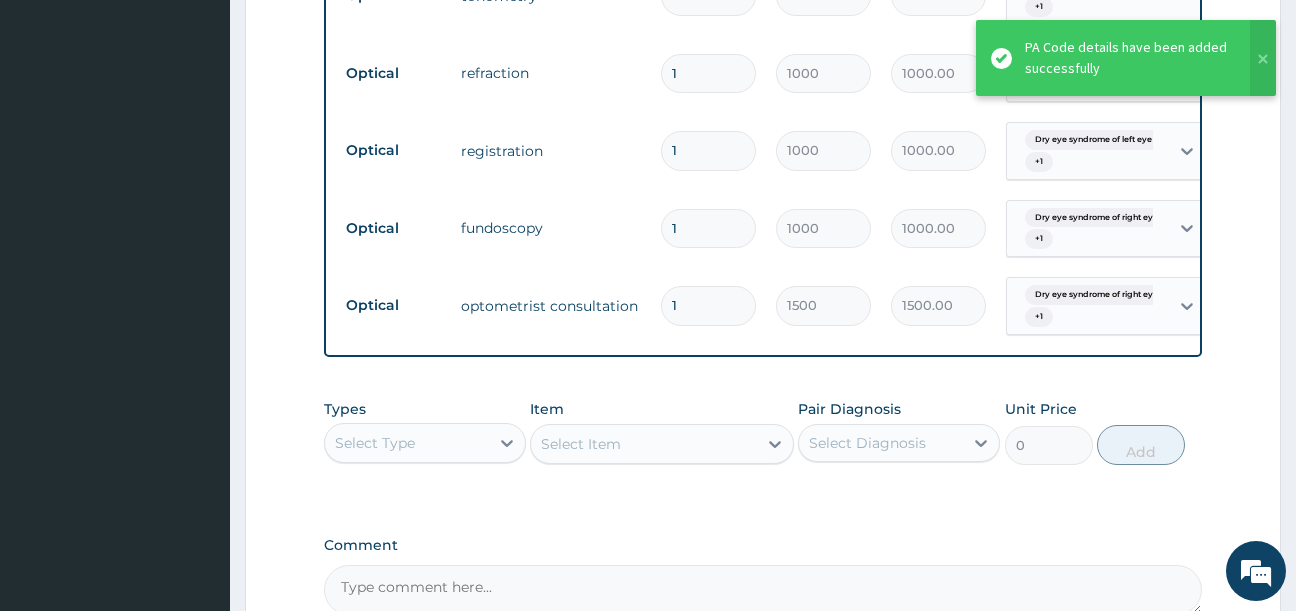 click on "Step  2  of 2 PA Code / Prescription Code PA/D51BD1 Encounter Date 02-08-2025 Important Notice Please enter PA codes before entering items that are not attached to a PA code   All diagnoses entered must be linked to a claim item. Diagnosis & Claim Items that are visible but inactive cannot be edited because they were imported from an already approved PA code. Diagnosis Dry eye syndrome of left eye confirmed Dry eye syndrome of right eye confirmed NB: All diagnosis must be linked to a claim item Claim Items Type Name Quantity Unit Price Total Price Pair Diagnosis Actions Drugs hypomellucose drops 1 1500 1500.00 Dry eye syndrome of left eye  + 1 Delete Optical tonometry 1 1500 1500.00 Dry eye syndrome of left eye  + 1 Delete Optical refraction 1 1000 1000.00 Dry eye syndrome of left eye  + 1 Delete Optical registration 1 1000 1000.00 Dry eye syndrome of left eye  + 1 Delete Optical fundoscopy 1 1000 1000.00 Dry eye syndrome of right eye  + 1 Delete Optical 1 1500 1500.00" at bounding box center [763, -27] 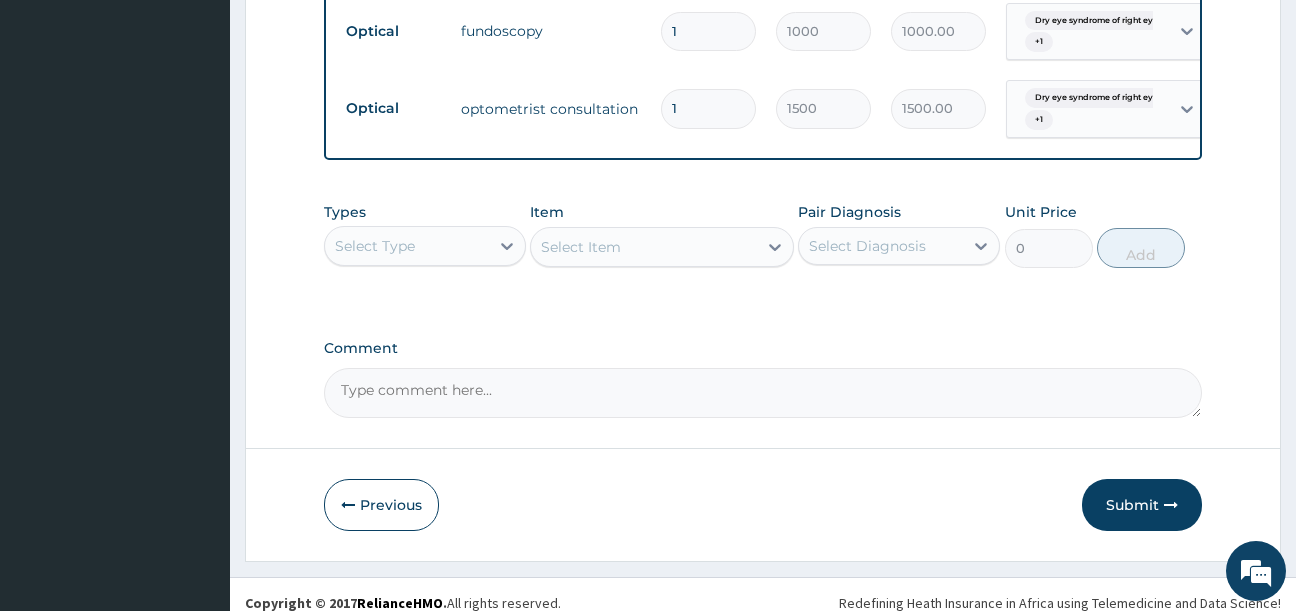 scroll, scrollTop: 1147, scrollLeft: 0, axis: vertical 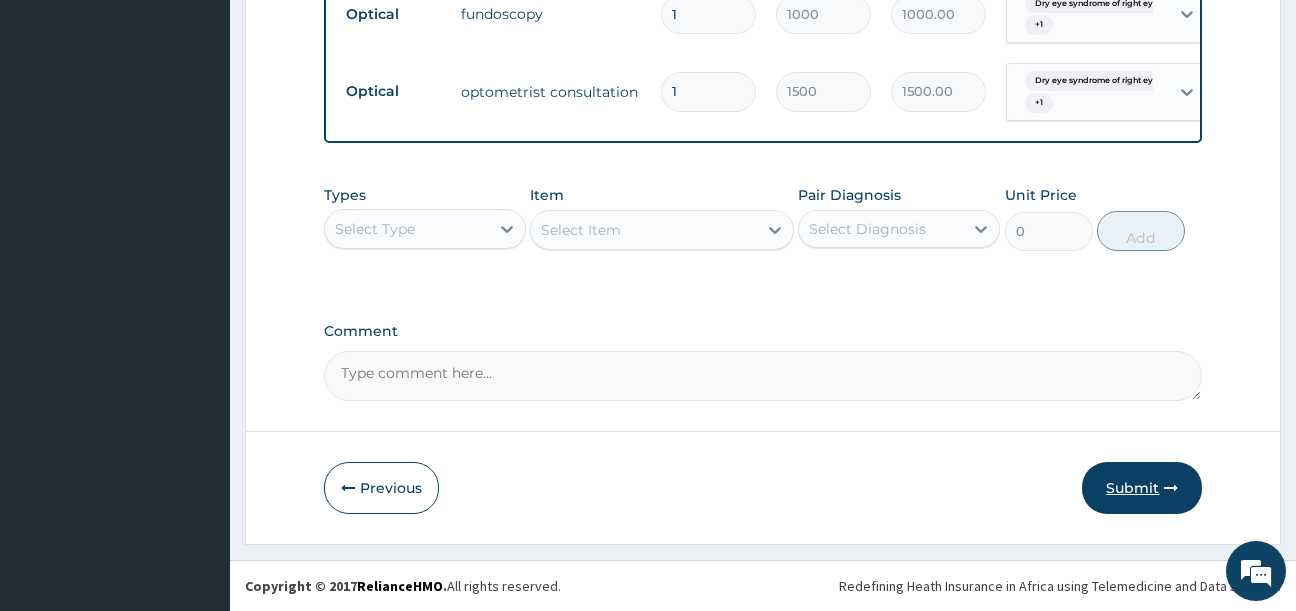 click on "Submit" at bounding box center (1142, 488) 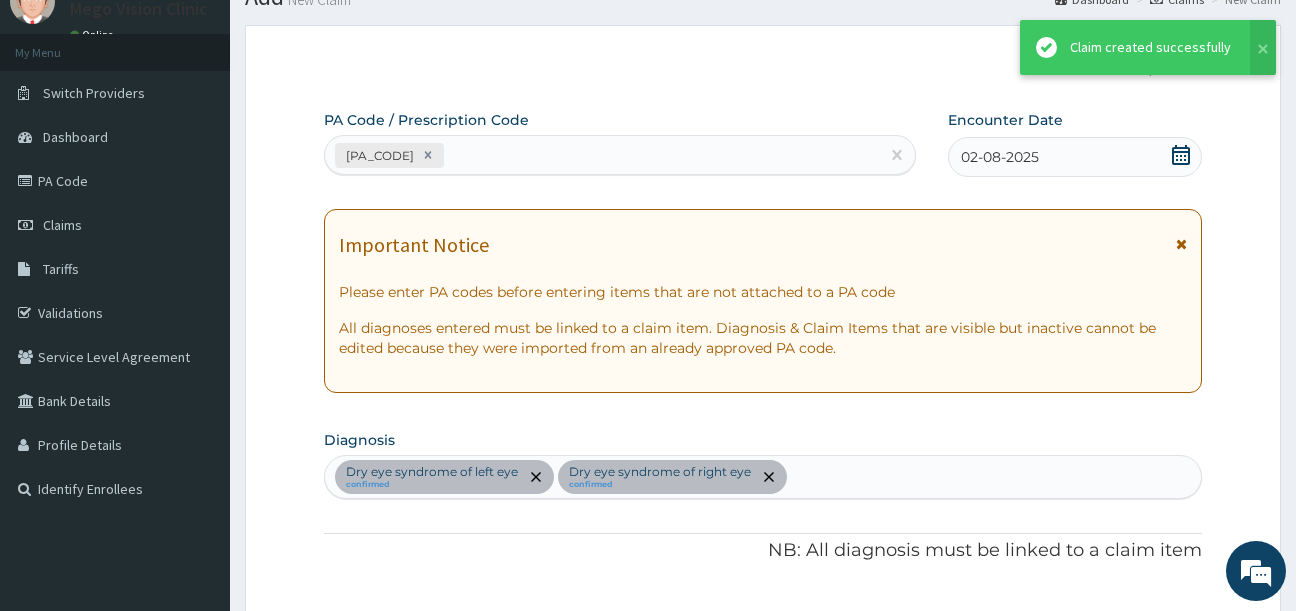 scroll, scrollTop: 1147, scrollLeft: 0, axis: vertical 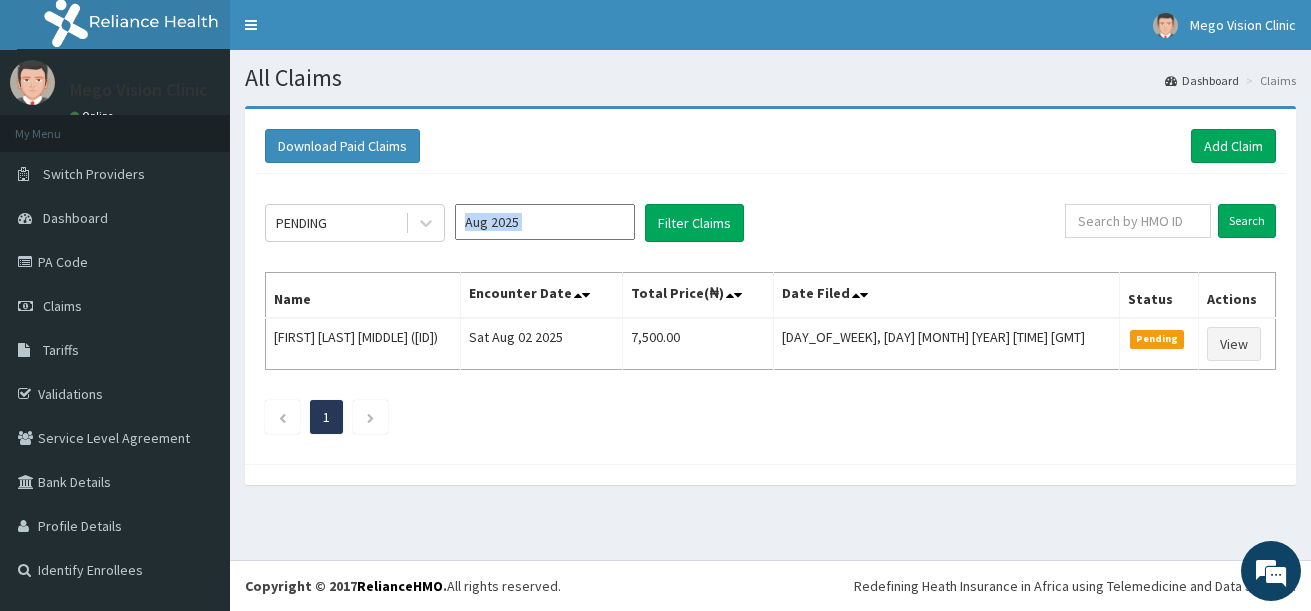 drag, startPoint x: 873, startPoint y: 217, endPoint x: 588, endPoint y: 233, distance: 285.44876 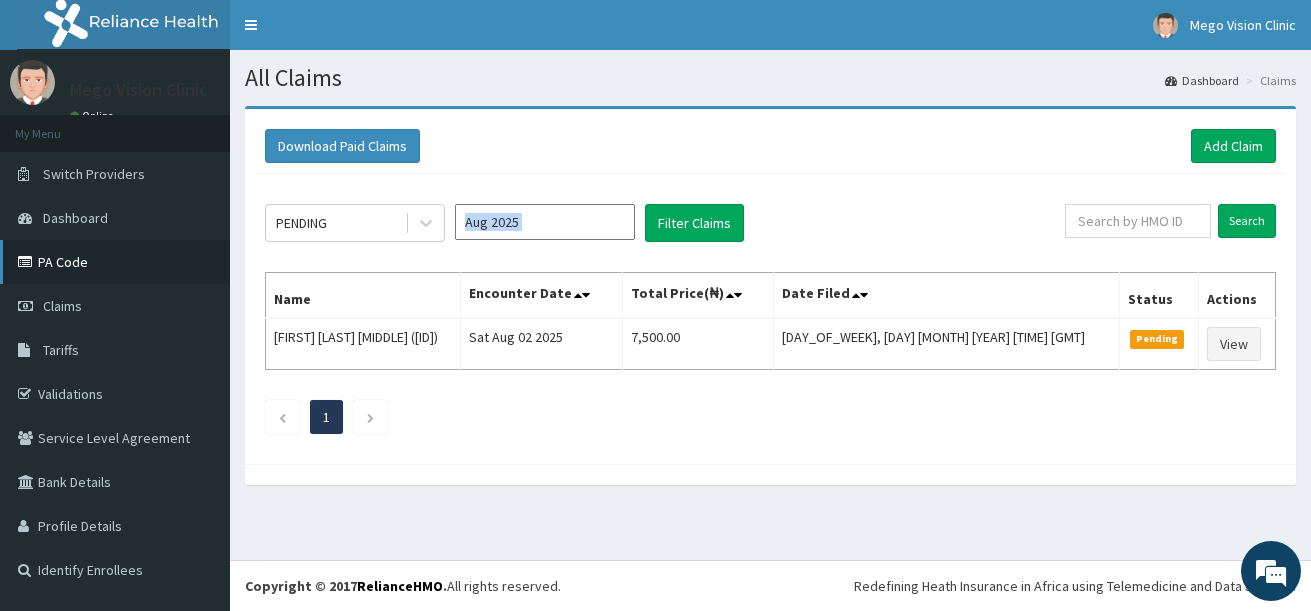 click on "PA Code" at bounding box center [115, 262] 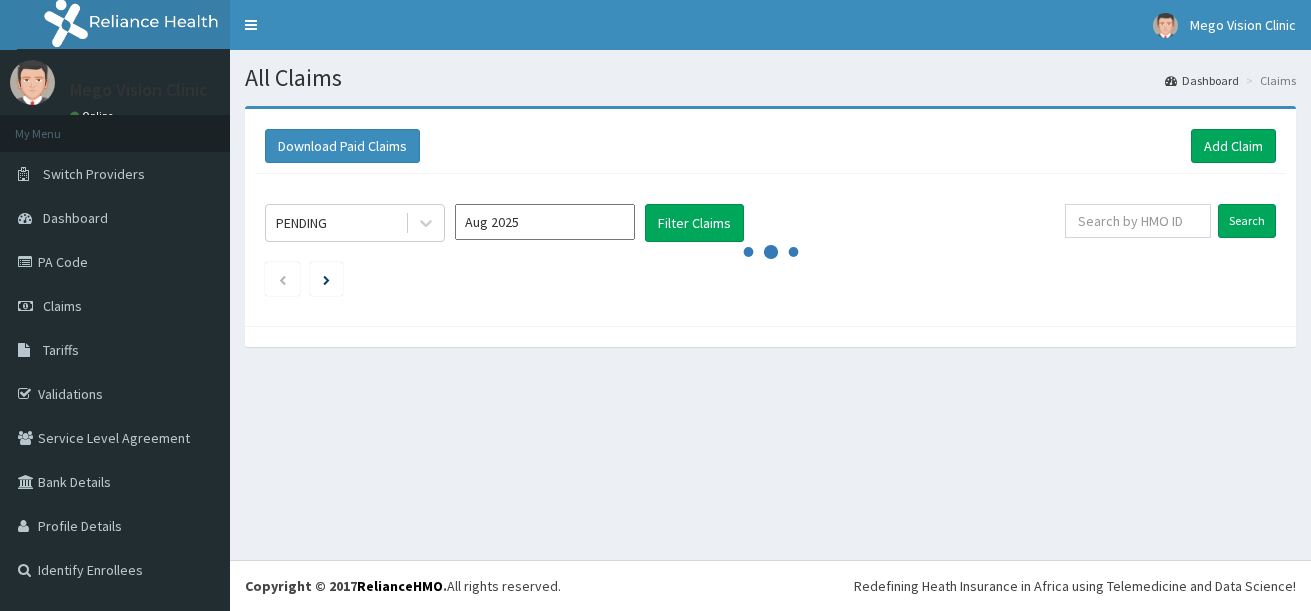 scroll, scrollTop: 0, scrollLeft: 0, axis: both 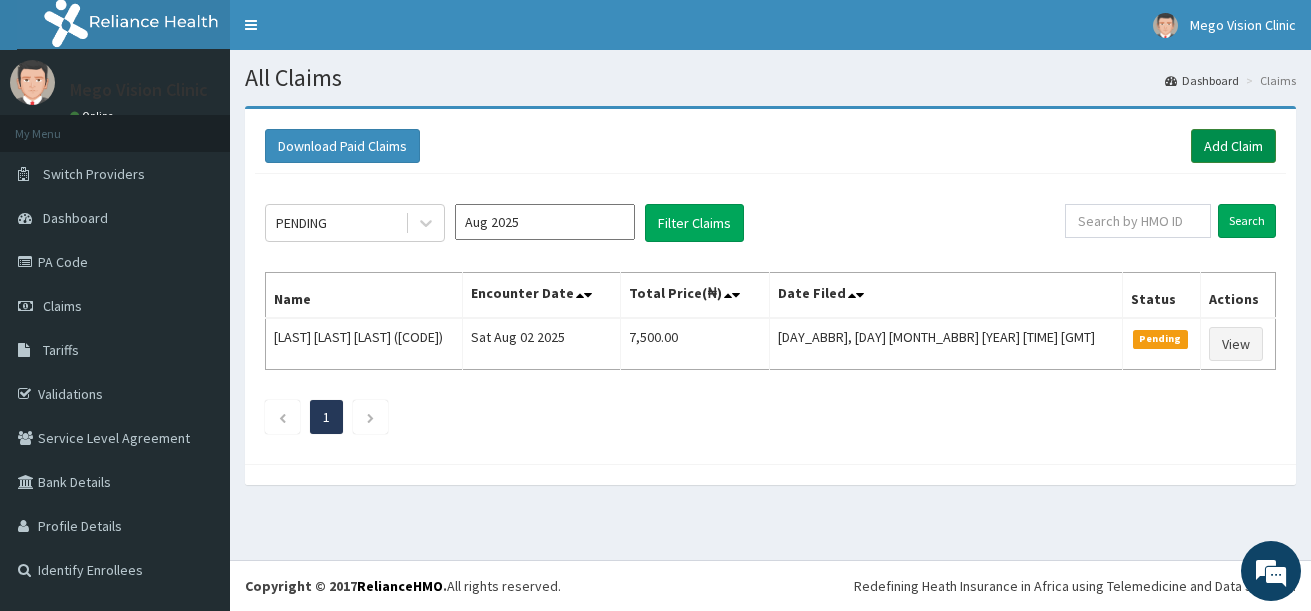 click on "Add Claim" at bounding box center (1233, 146) 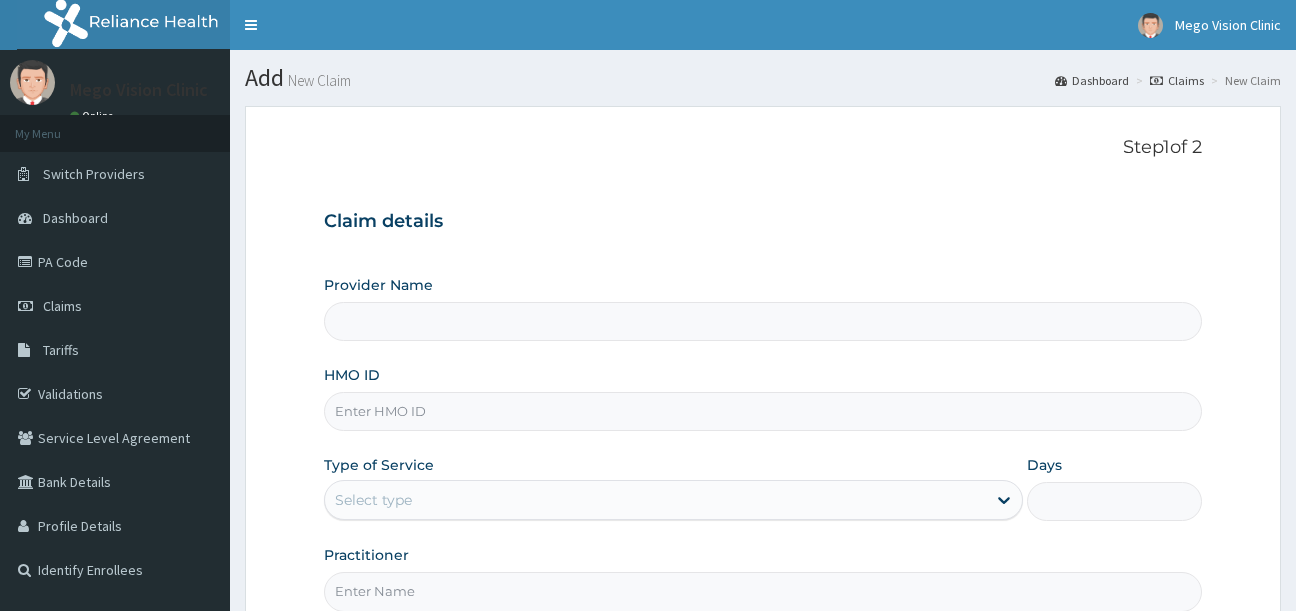 scroll, scrollTop: 0, scrollLeft: 0, axis: both 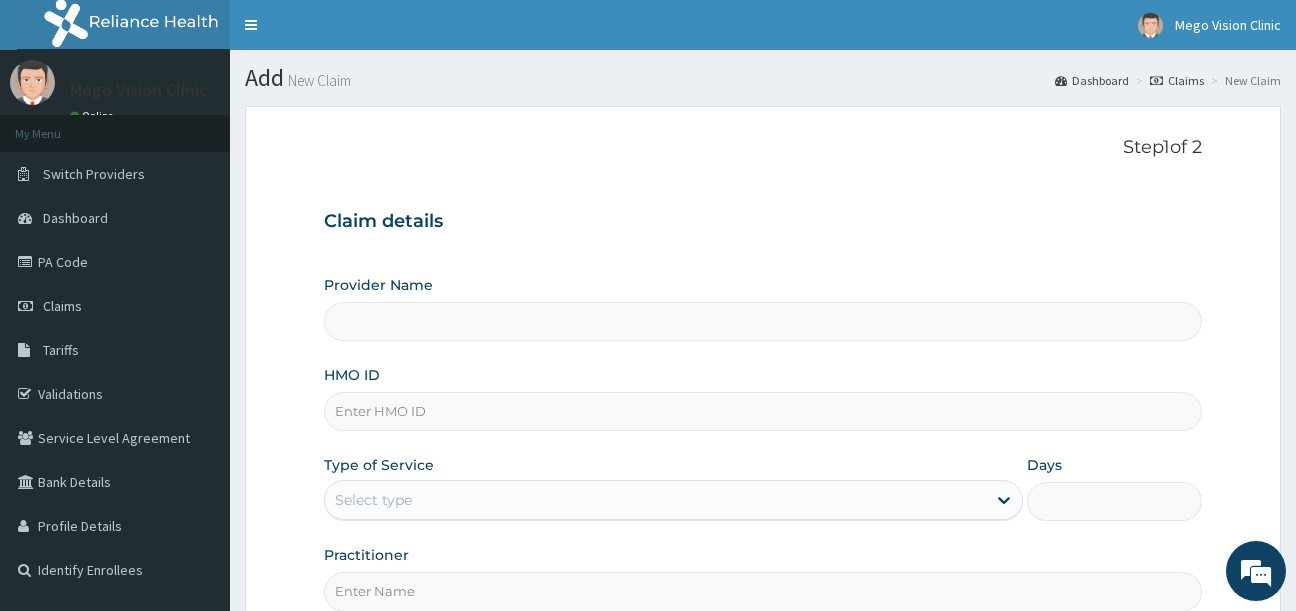 type on "Mego Vision Clinic" 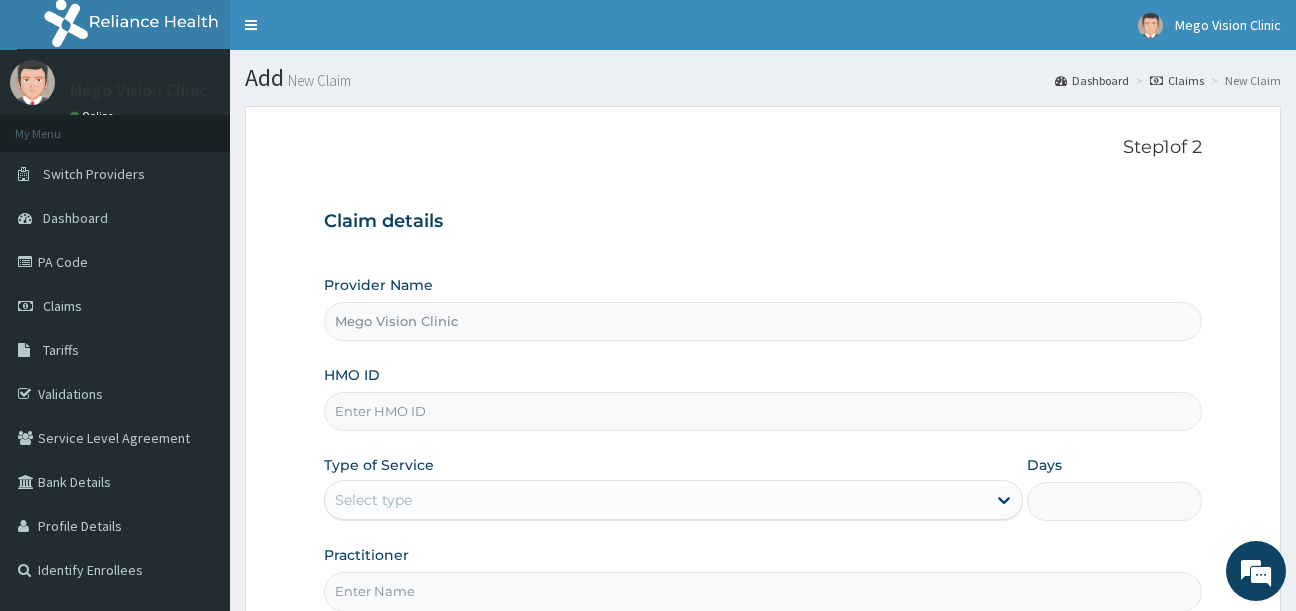 click on "HMO ID" at bounding box center [763, 411] 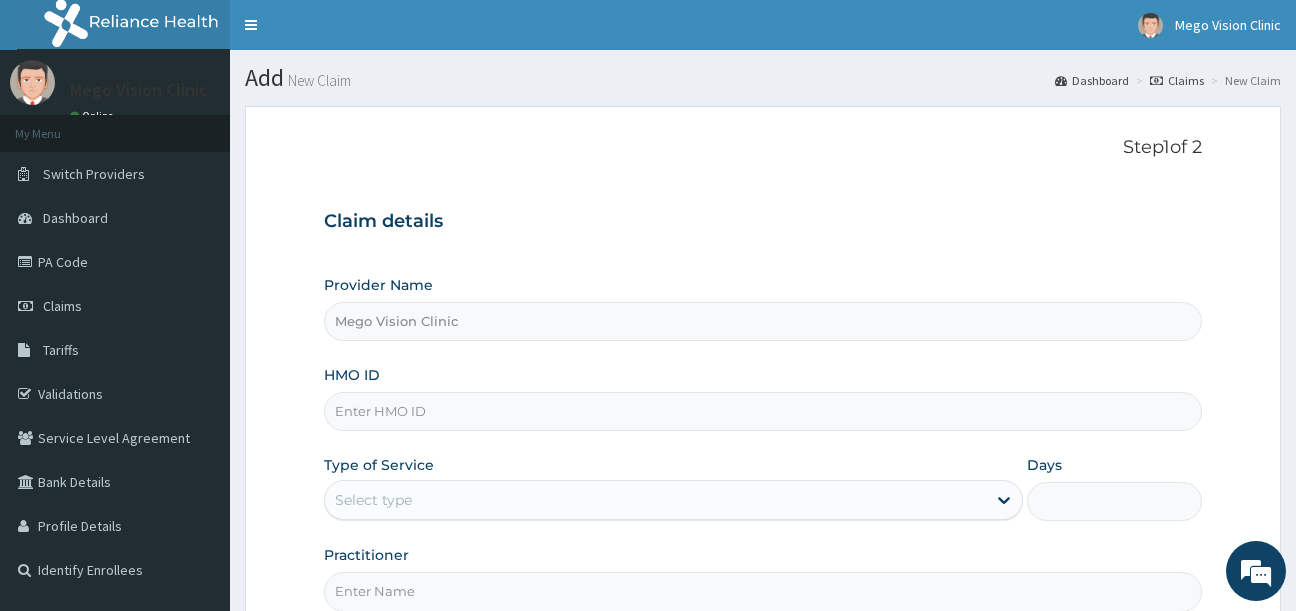 scroll, scrollTop: 0, scrollLeft: 0, axis: both 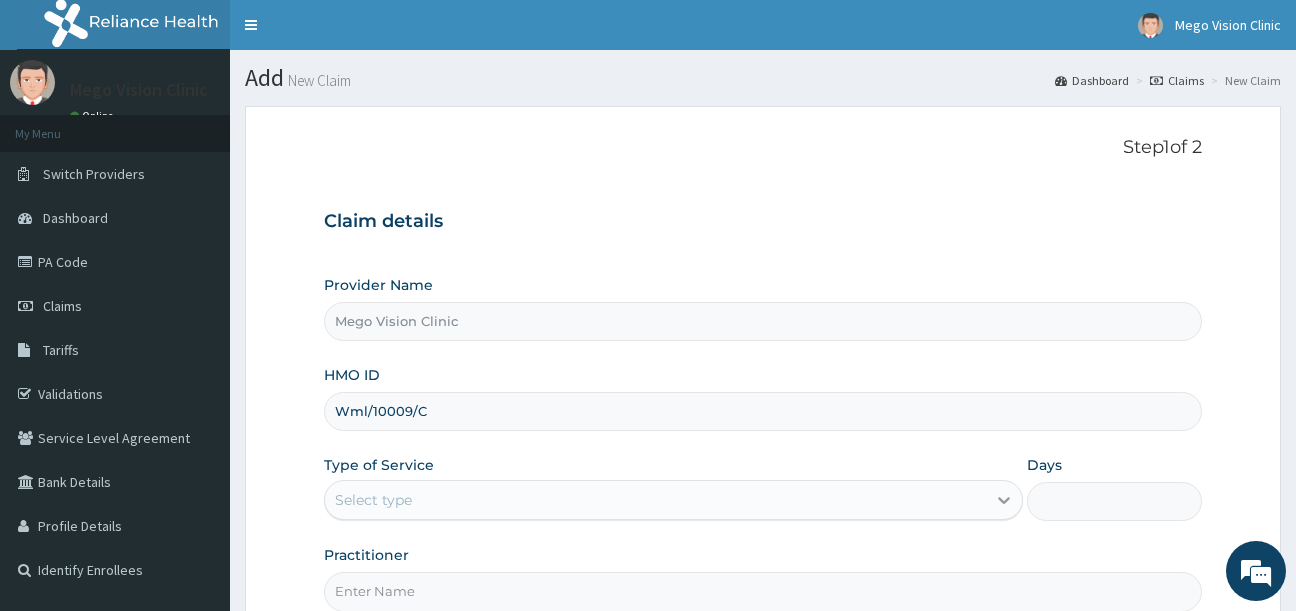 type on "Wml/10009/C" 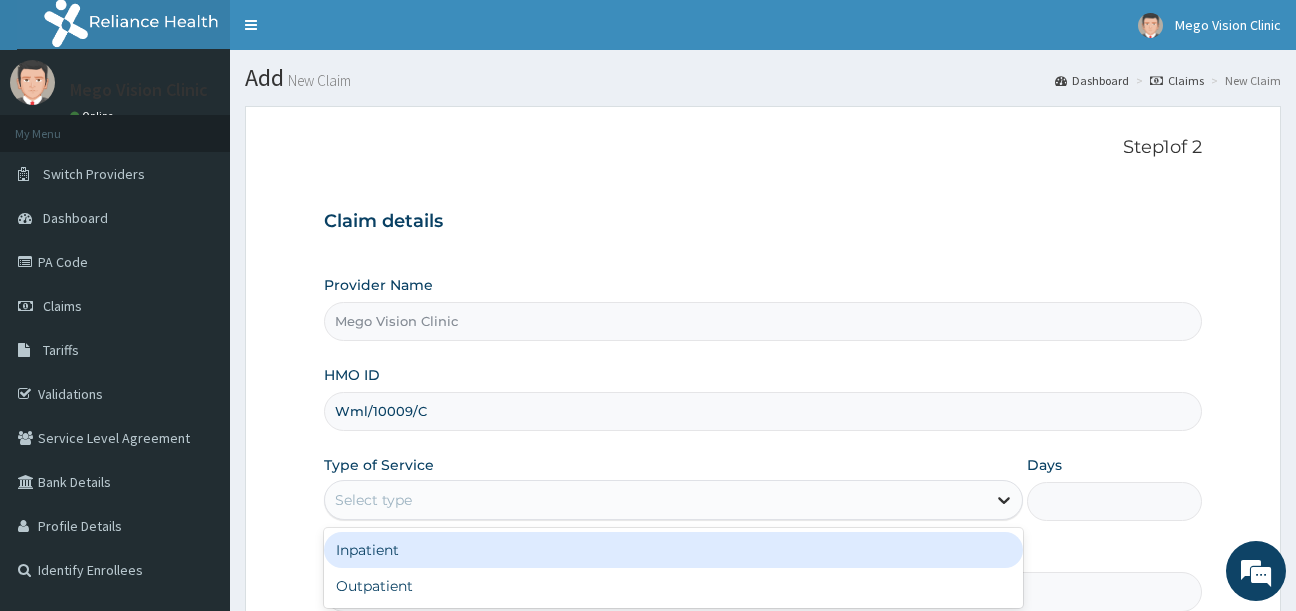 click 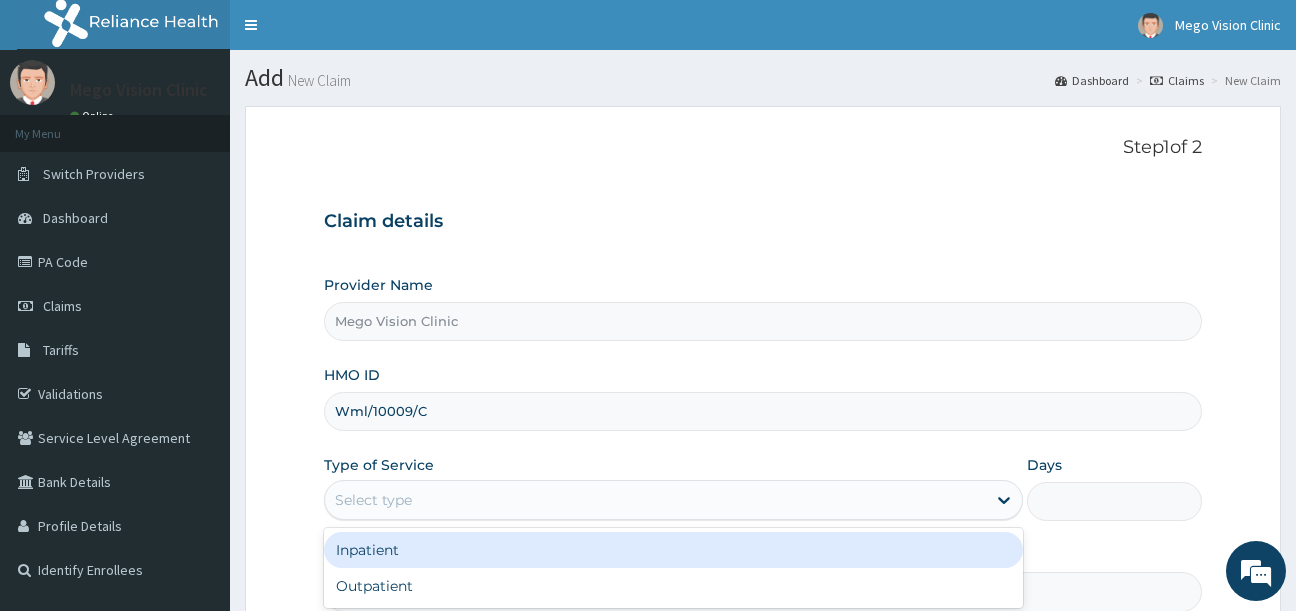 click on "Inpatient" at bounding box center (674, 550) 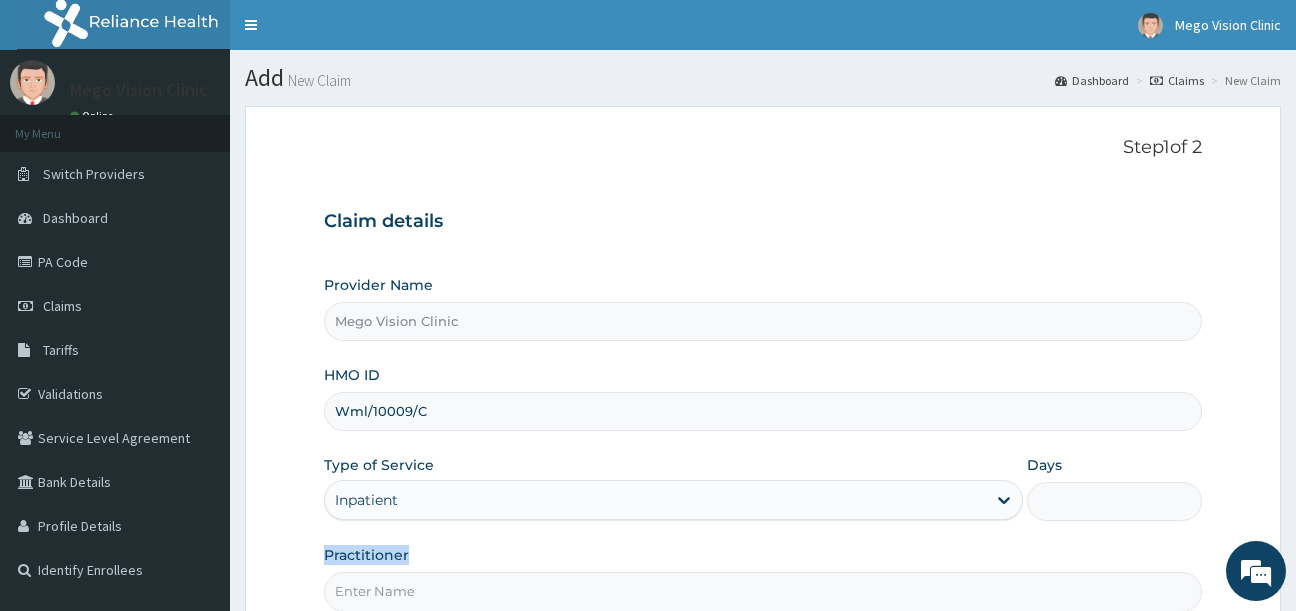 drag, startPoint x: 1221, startPoint y: 560, endPoint x: 1288, endPoint y: 488, distance: 98.35141 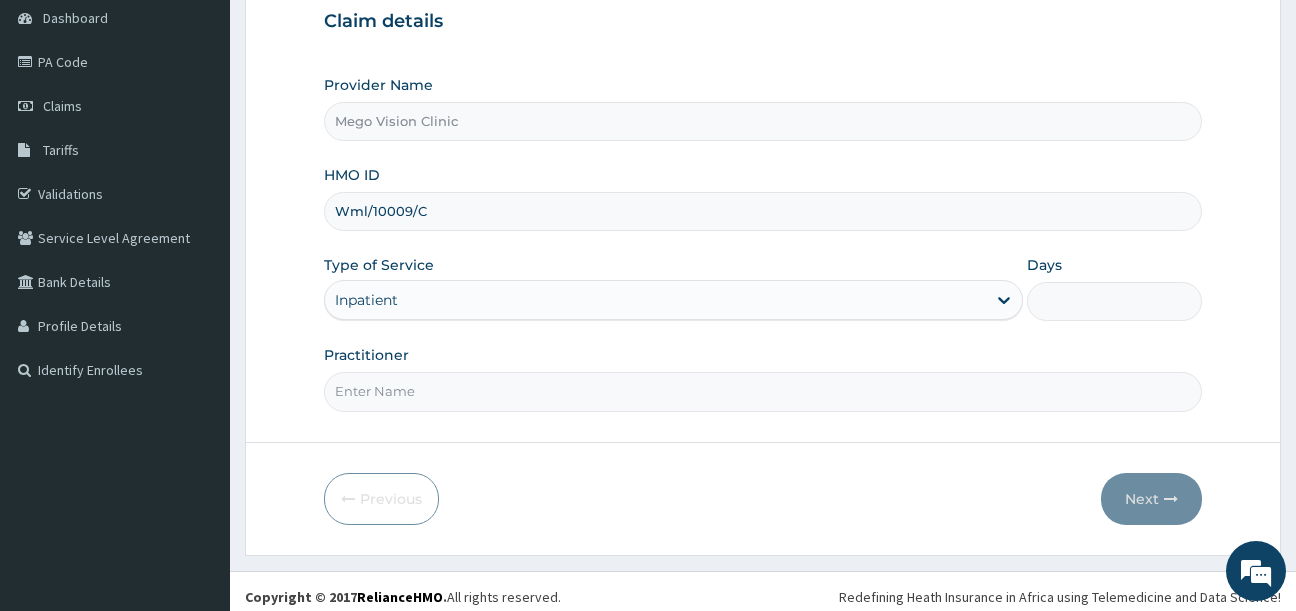scroll, scrollTop: 211, scrollLeft: 0, axis: vertical 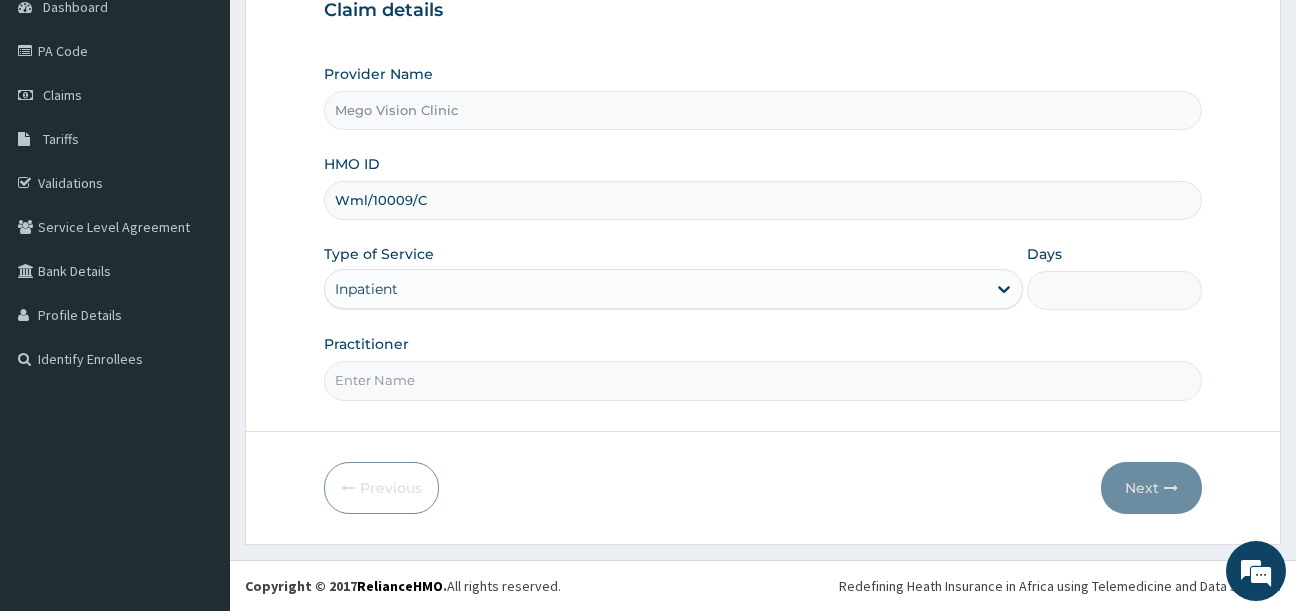 click on "Practitioner" at bounding box center (763, 380) 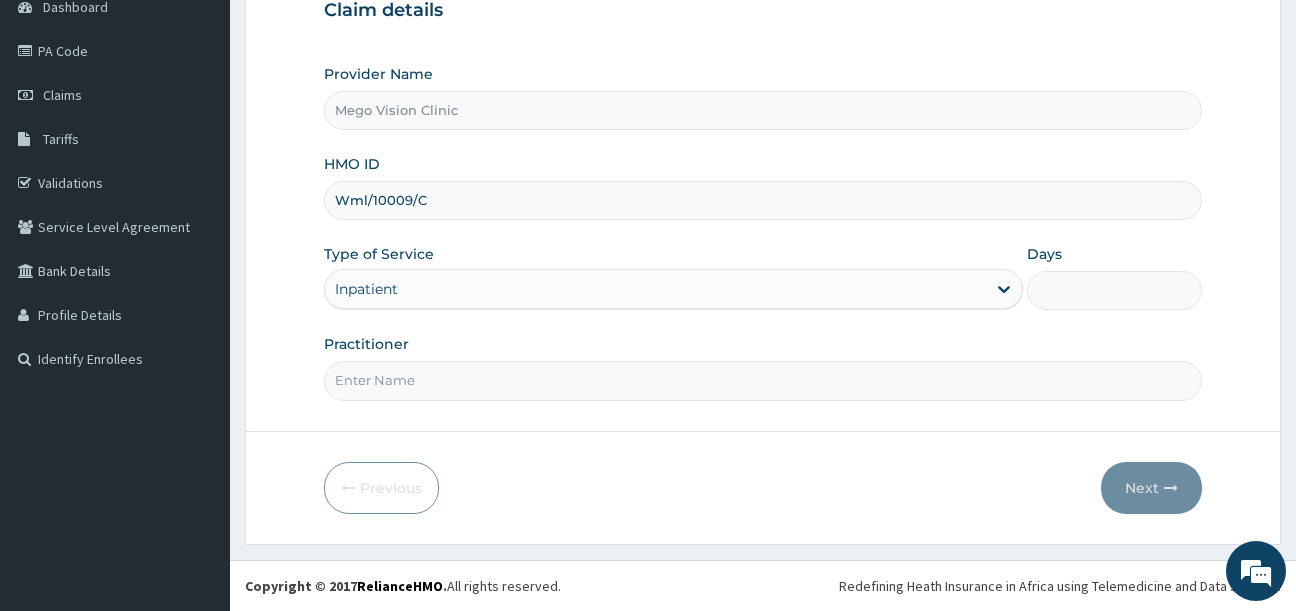 type on "DR ISONG" 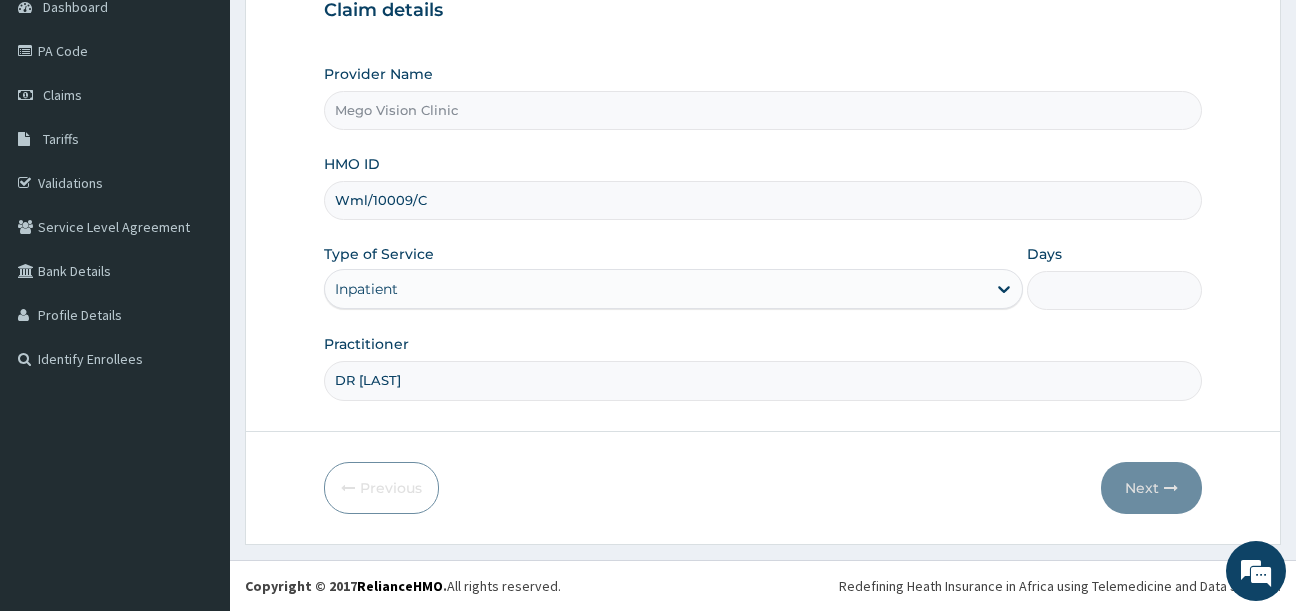 drag, startPoint x: 706, startPoint y: 399, endPoint x: 631, endPoint y: 292, distance: 130.66751 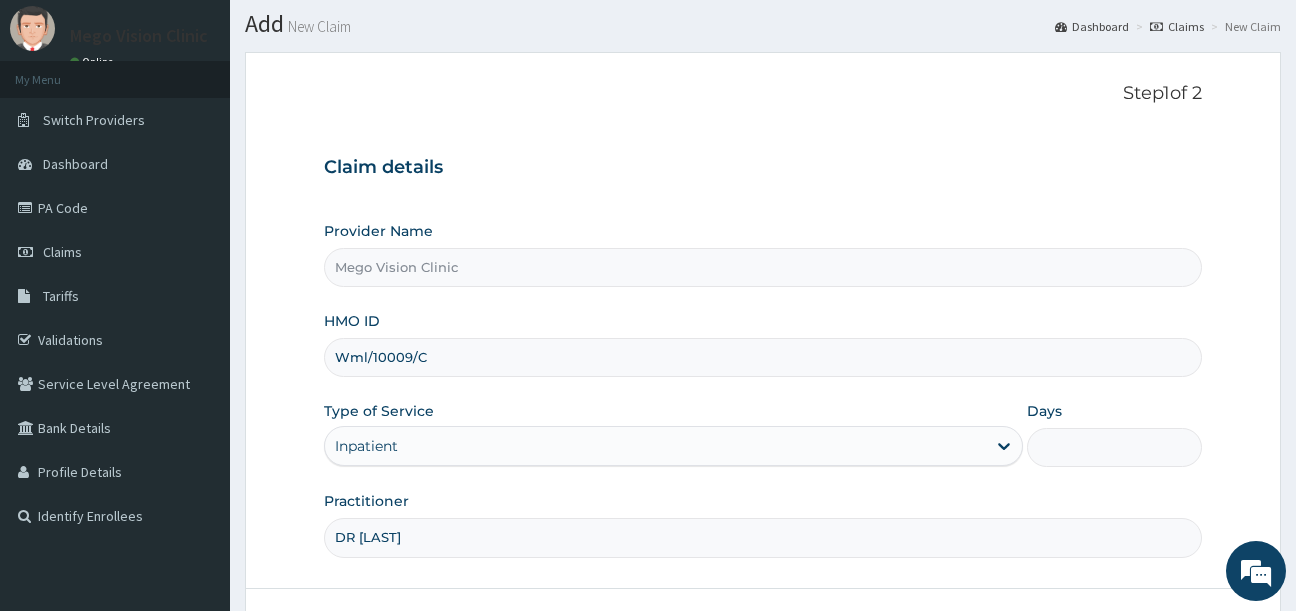 scroll, scrollTop: 51, scrollLeft: 0, axis: vertical 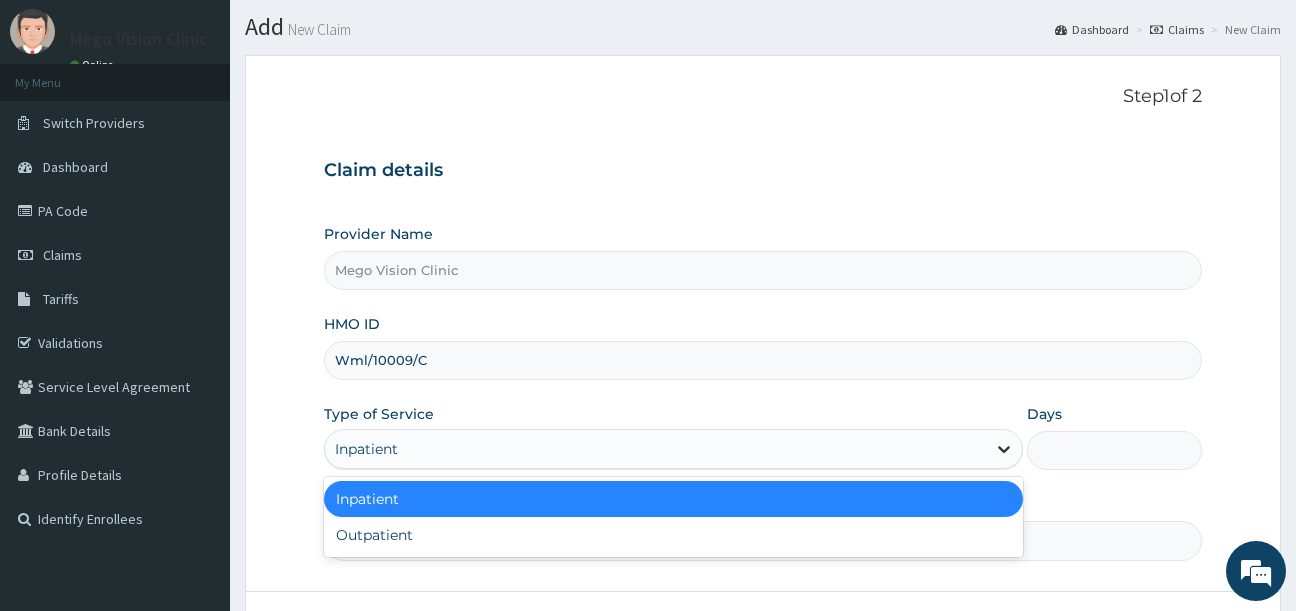 click 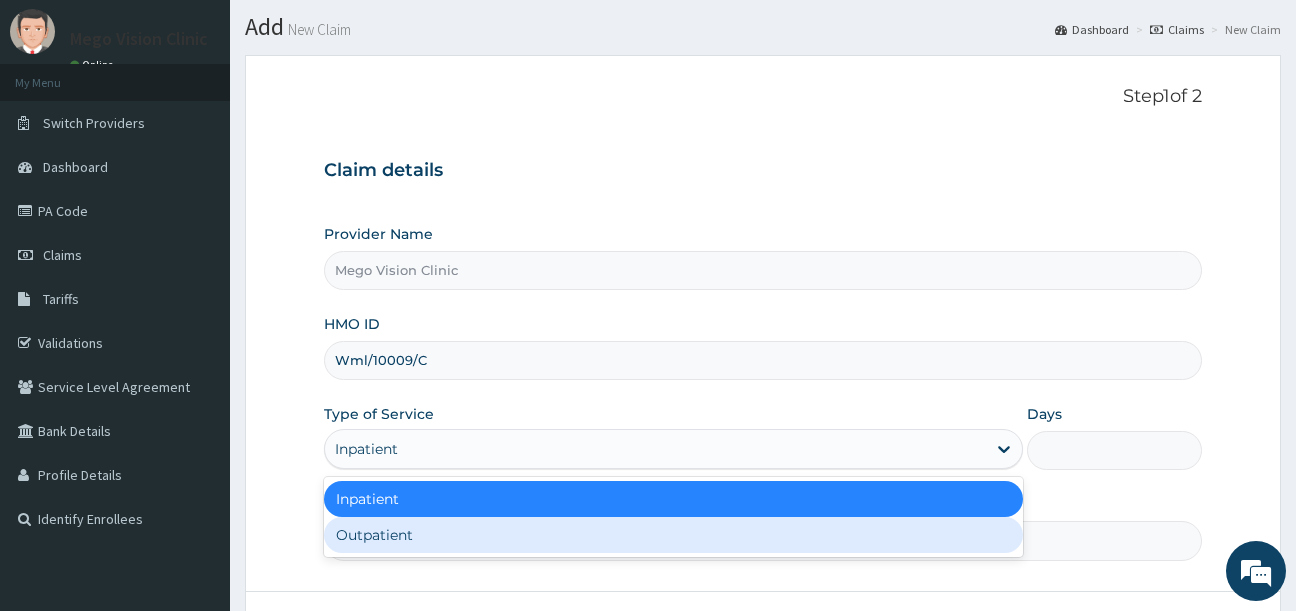 click on "Outpatient" at bounding box center (674, 535) 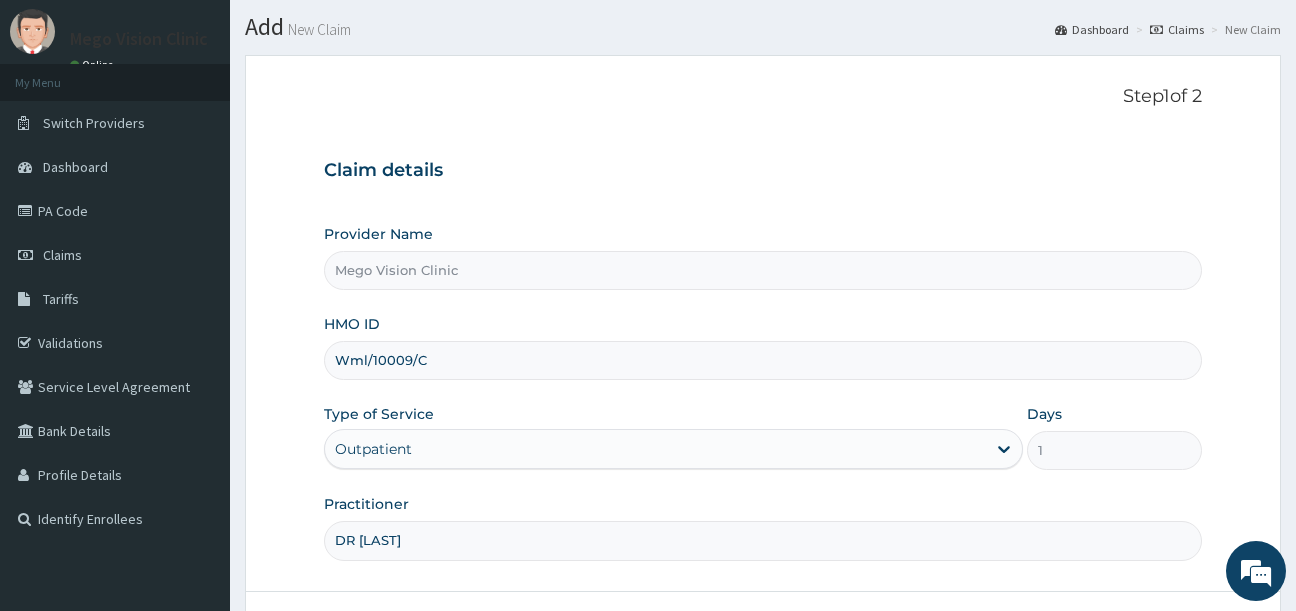 click on "Step  1  of 2 Claim details Provider Name Mego Vision Clinic HMO ID Wml/10009/C Type of Service Outpatient Days 1 Practitioner DR ISONG     Previous   Next" at bounding box center [763, 379] 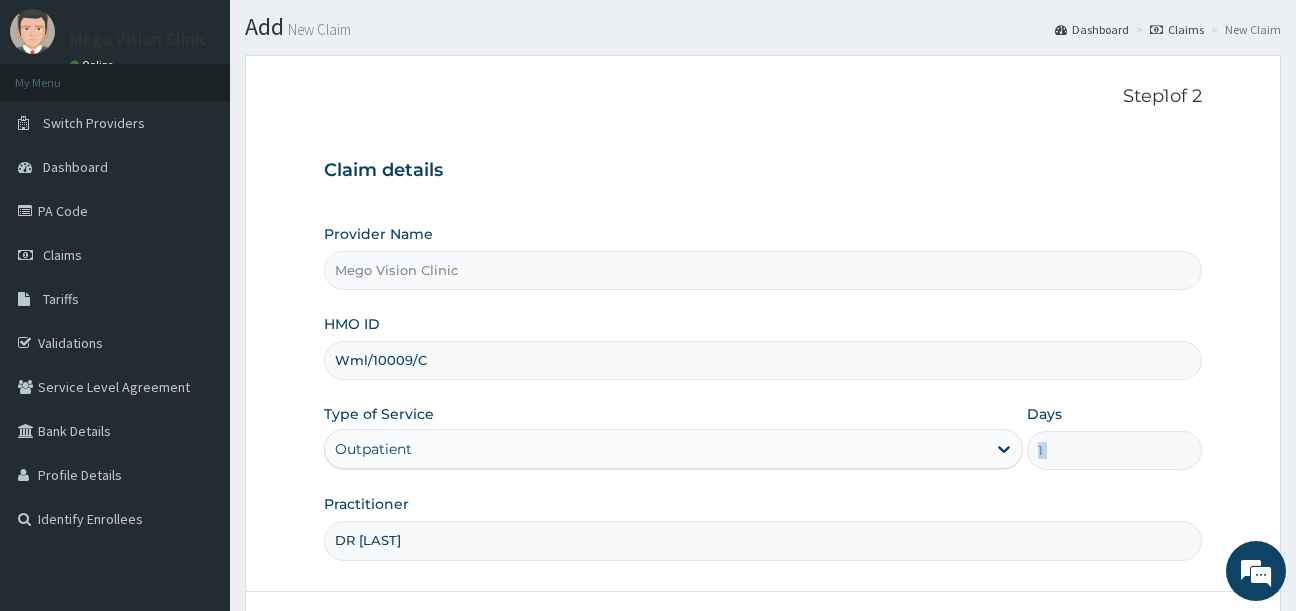 click on "Step  1  of 2 Claim details Provider Name Mego Vision Clinic HMO ID Wml/10009/C Type of Service Outpatient Days 1 Practitioner DR ISONG     Previous   Next" at bounding box center (763, 379) 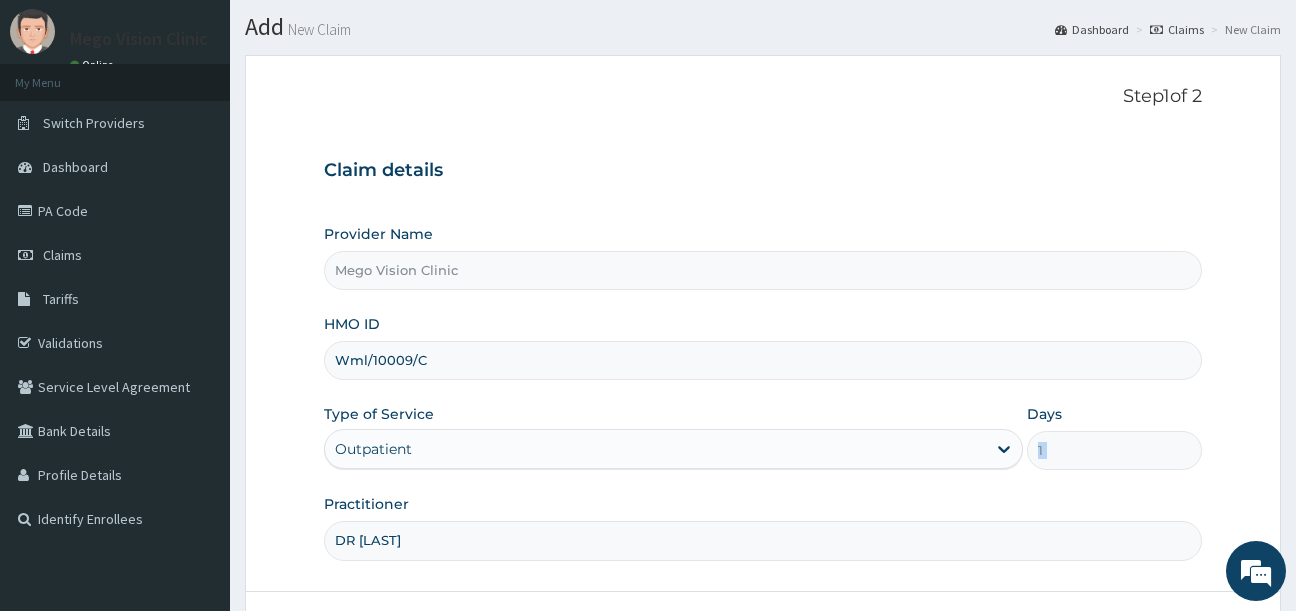 click on "Step  1  of 2 Claim details Provider Name Mego Vision Clinic HMO ID Wml/10009/C Type of Service Outpatient Days 1 Practitioner DR ISONG     Previous   Next" at bounding box center (763, 379) 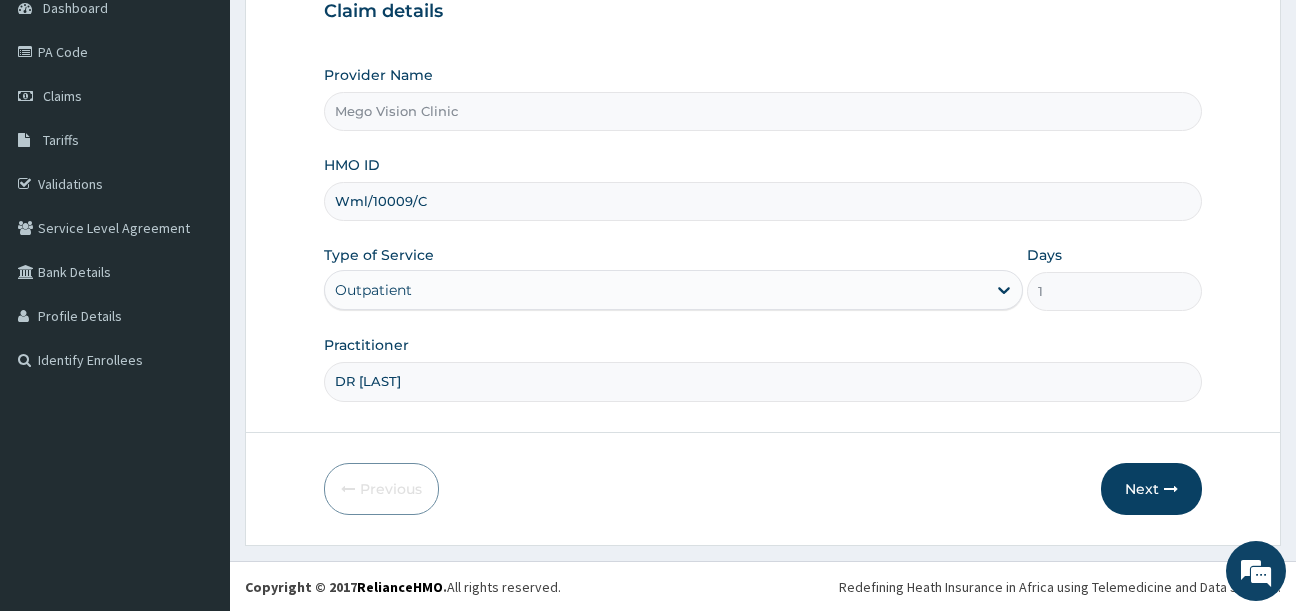 scroll, scrollTop: 211, scrollLeft: 0, axis: vertical 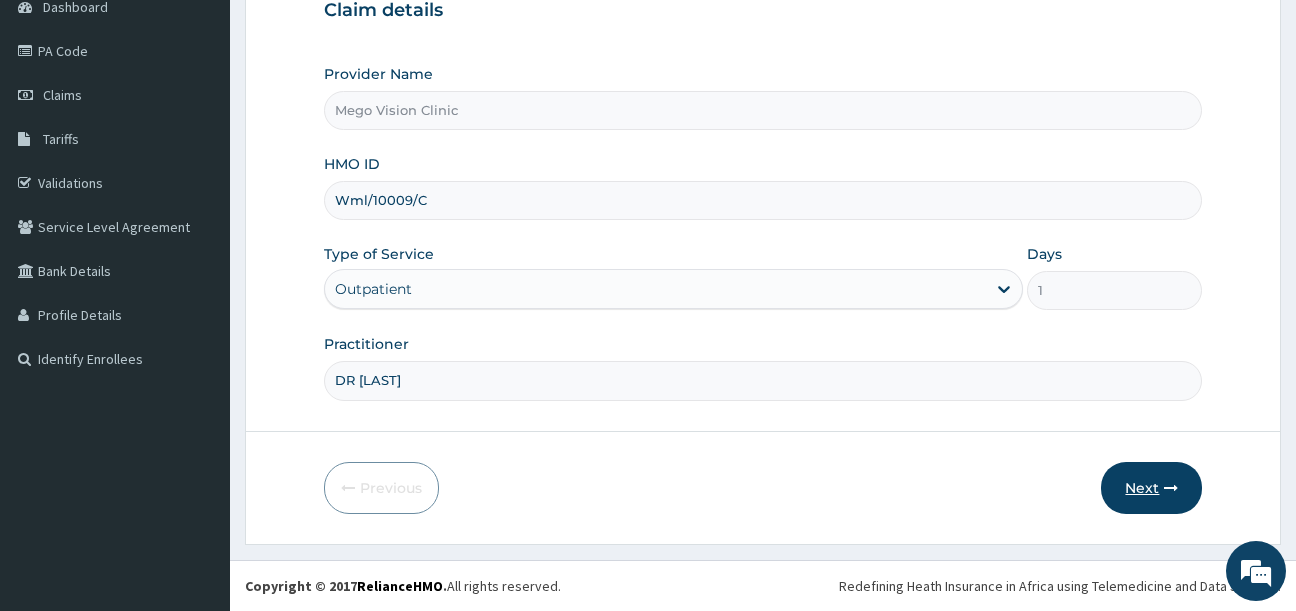 click on "Next" at bounding box center (1151, 488) 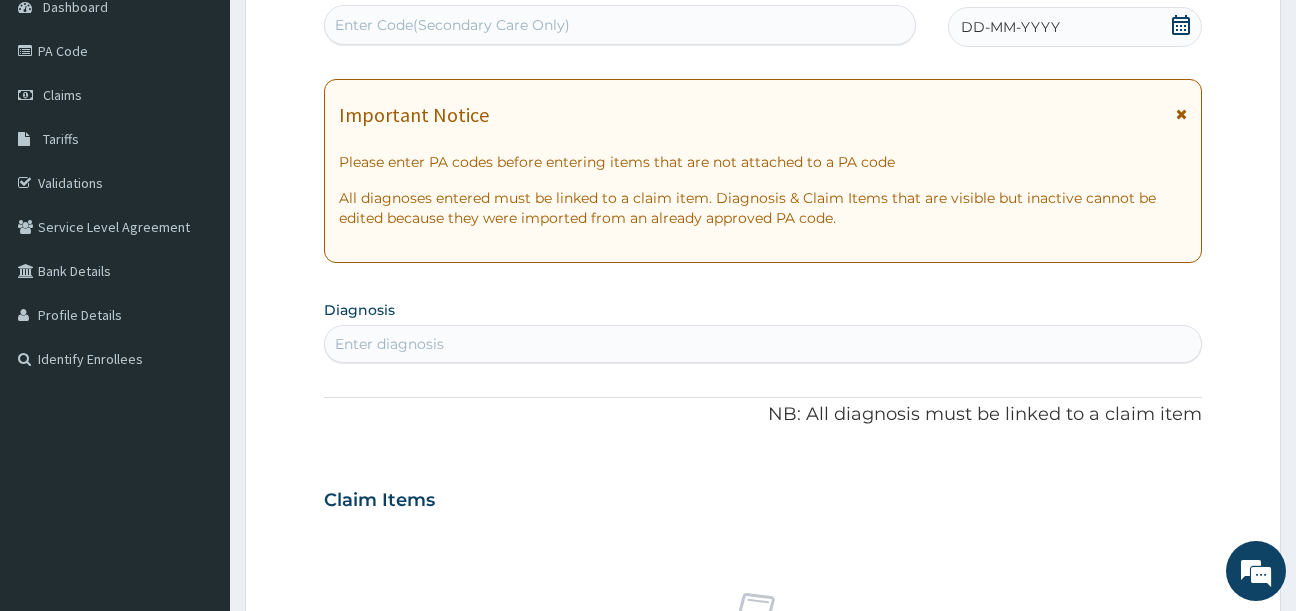 click on "Claim Items" at bounding box center [763, 496] 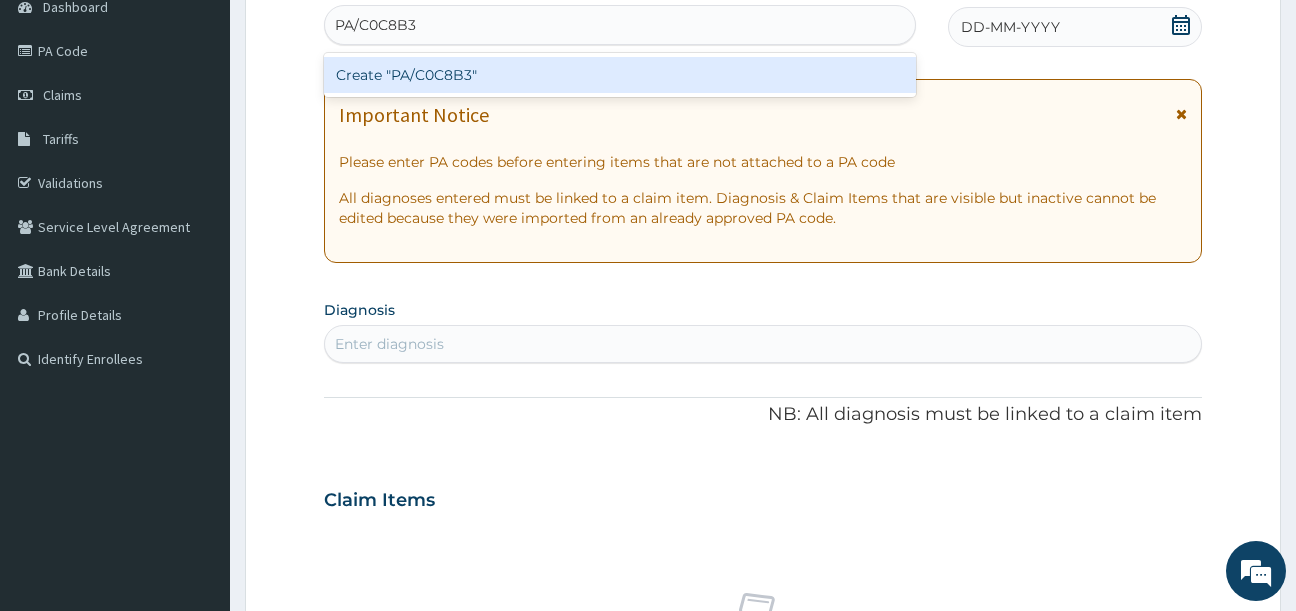 click on "Create "PA/C0C8B3"" at bounding box center (620, 75) 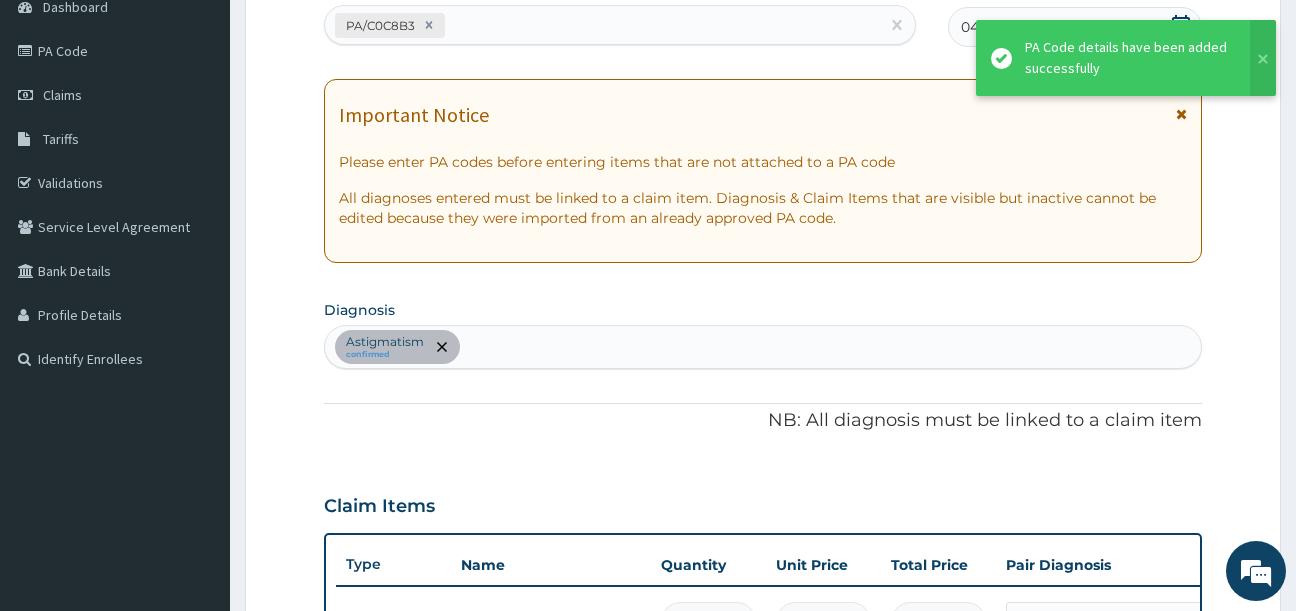 scroll, scrollTop: 241, scrollLeft: 0, axis: vertical 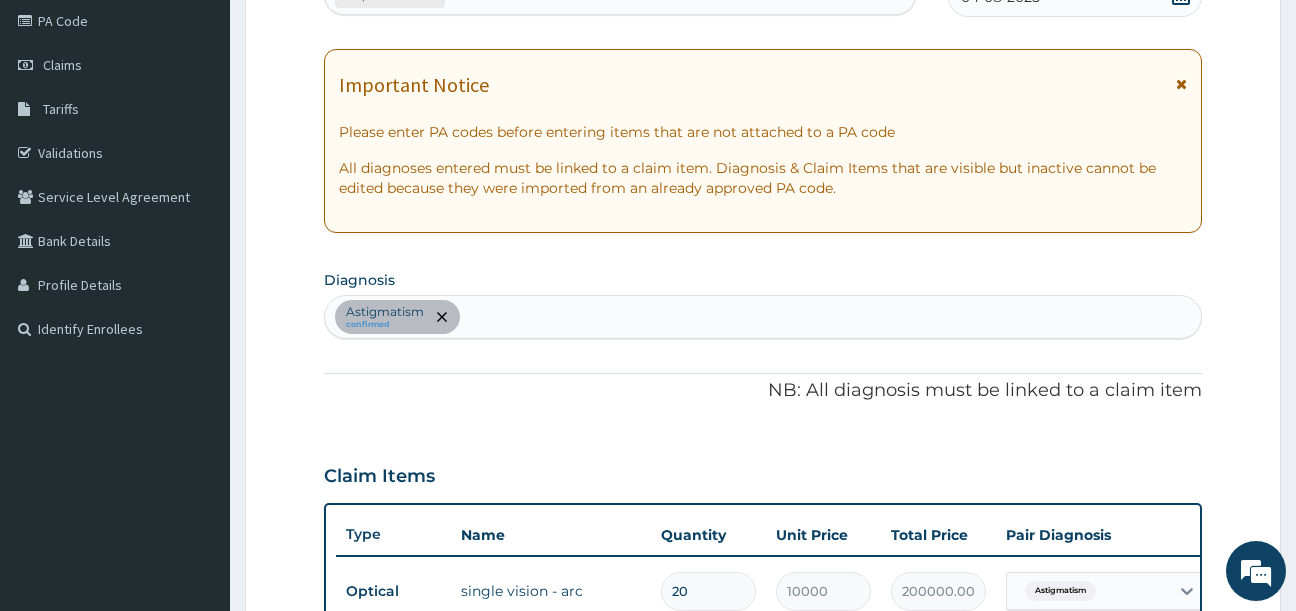 click on "Step  2  of 2 PA Code / Prescription Code PA/C0C8B3 Encounter Date 04-08-2025 Important Notice Please enter PA codes before entering items that are not attached to a PA code   All diagnoses entered must be linked to a claim item. Diagnosis & Claim Items that are visible but inactive cannot be edited because they were imported from an already approved PA code. Diagnosis Astigmatism confirmed NB: All diagnosis must be linked to a claim item Claim Items Type Name Quantity Unit Price Total Price Pair Diagnosis Actions Optical single vision - arc 20 10000 200000.00 Astigmatism Delete Types Select Type Item Select Item Pair Diagnosis Select Diagnosis Unit Price 0 Add Comment     Previous   Submit" at bounding box center [763, 452] 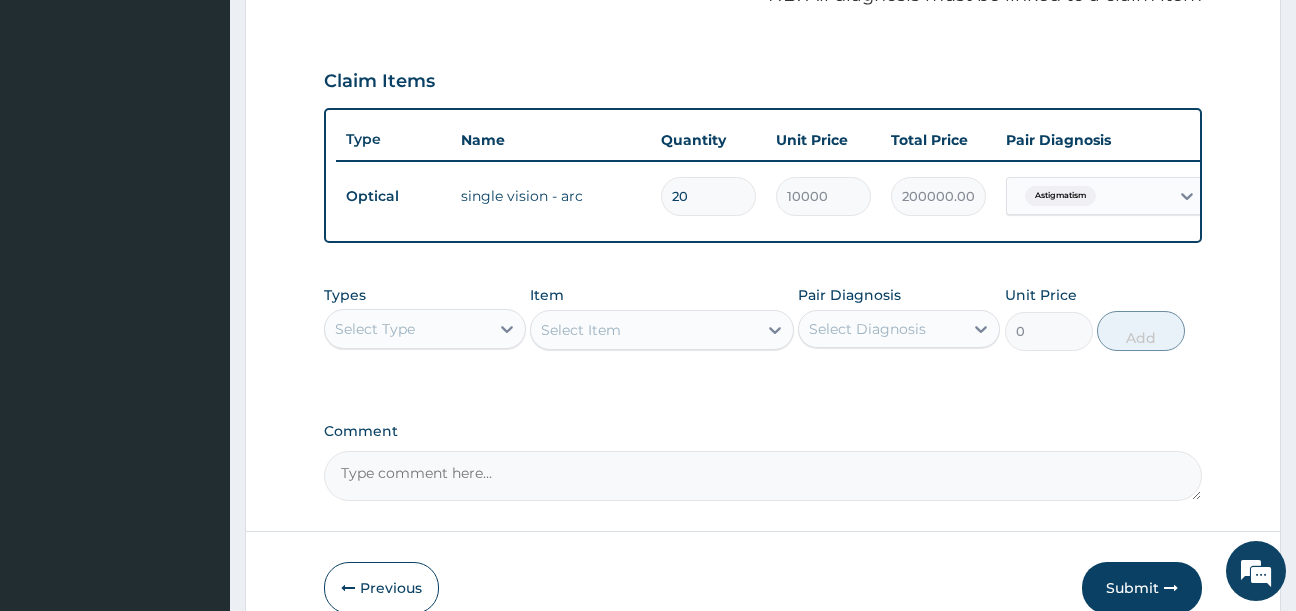 scroll, scrollTop: 641, scrollLeft: 0, axis: vertical 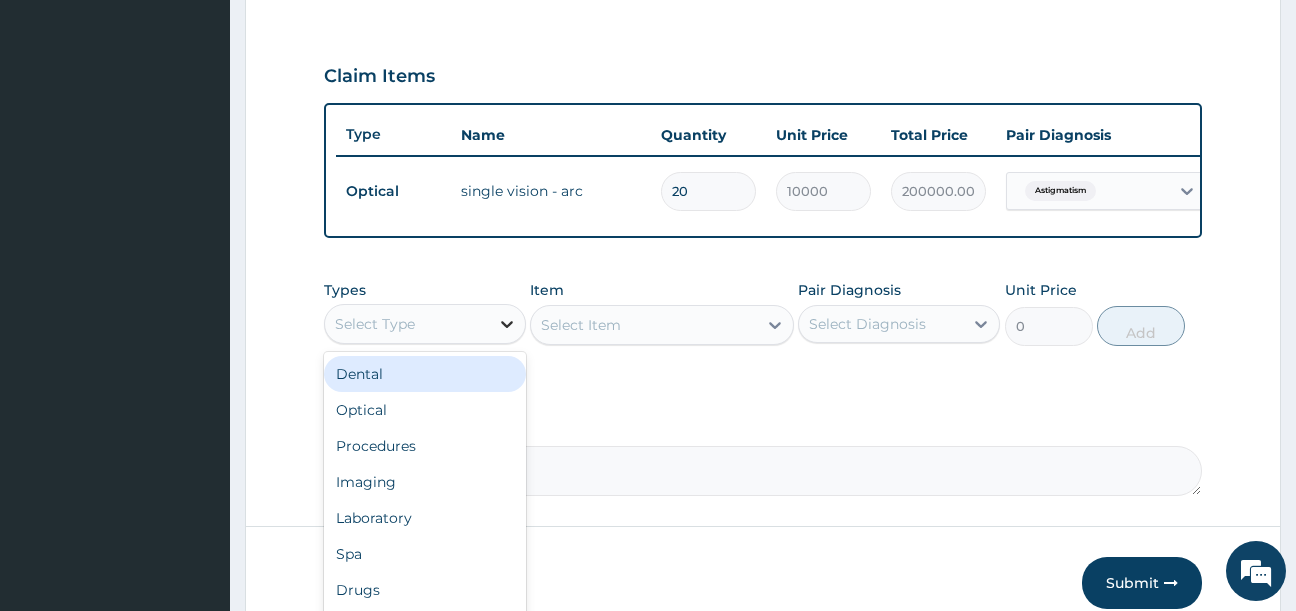 click 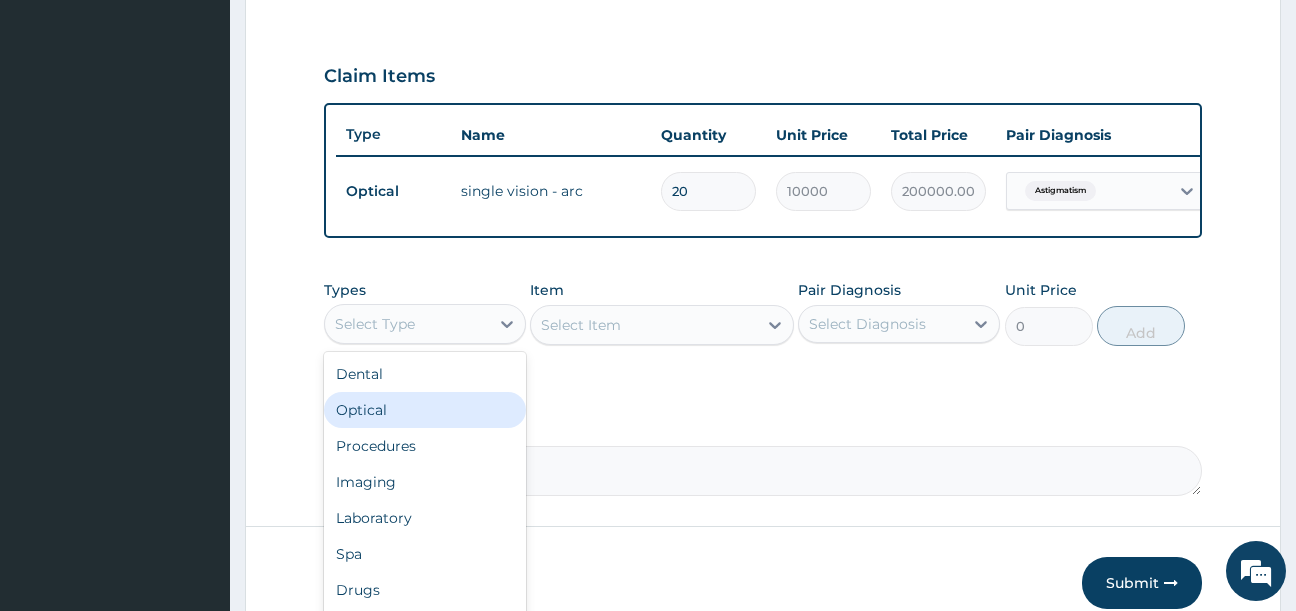 click on "Optical" at bounding box center [425, 410] 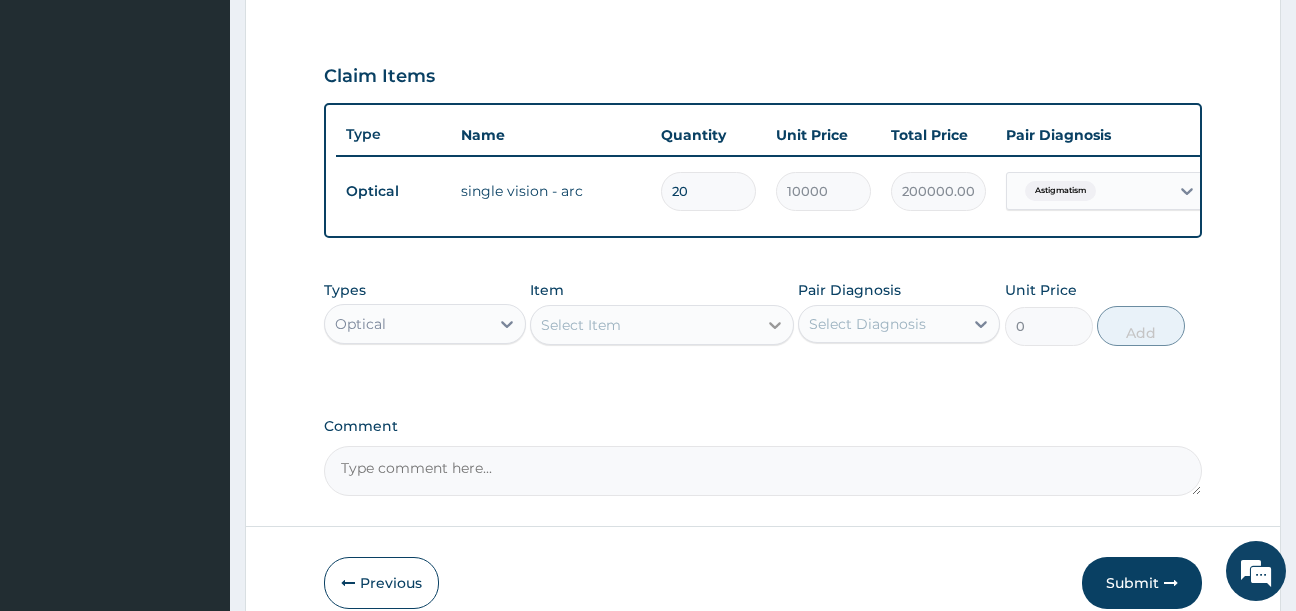 click 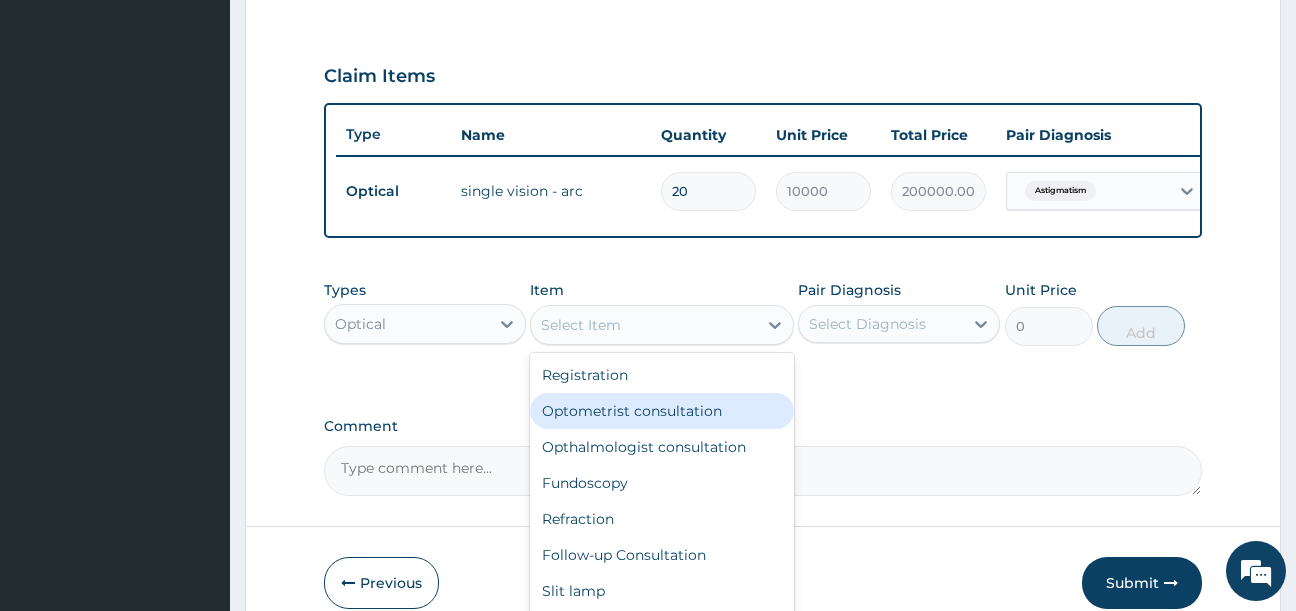 click on "Optometrist consultation" at bounding box center [662, 411] 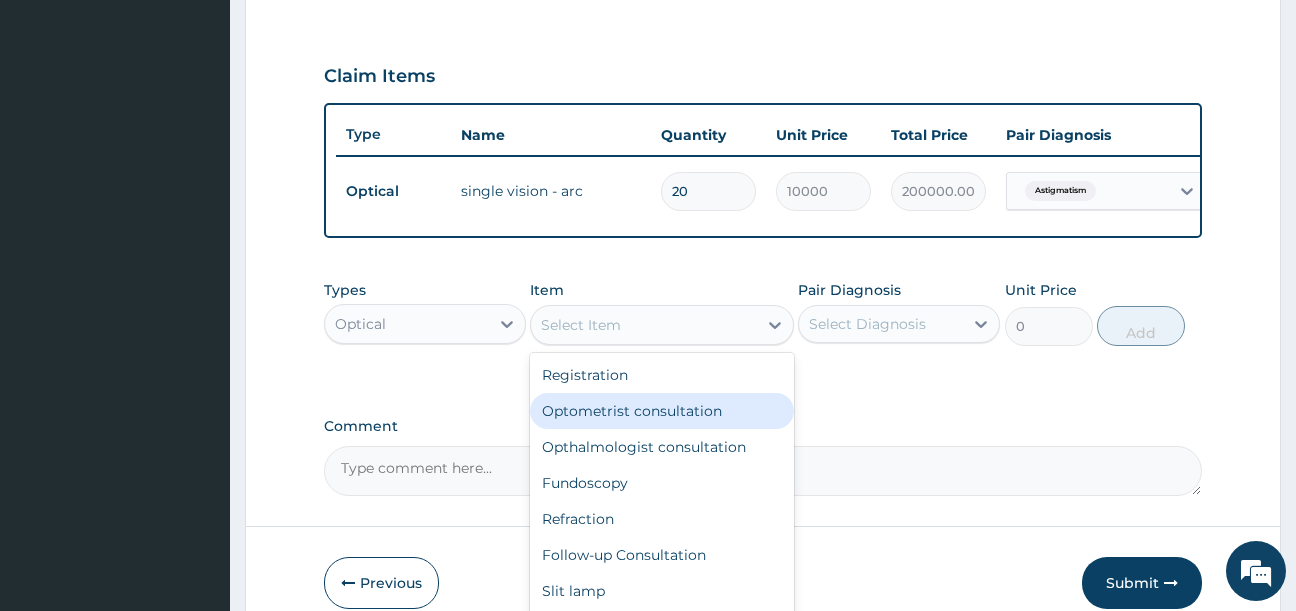 type on "1500" 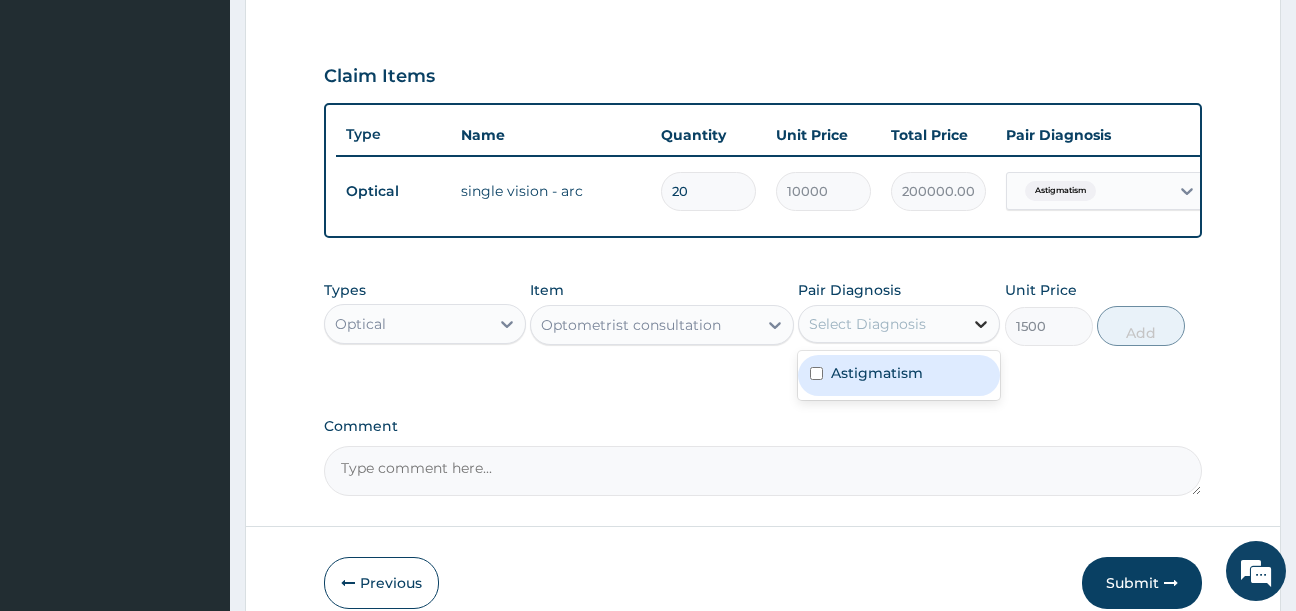 click 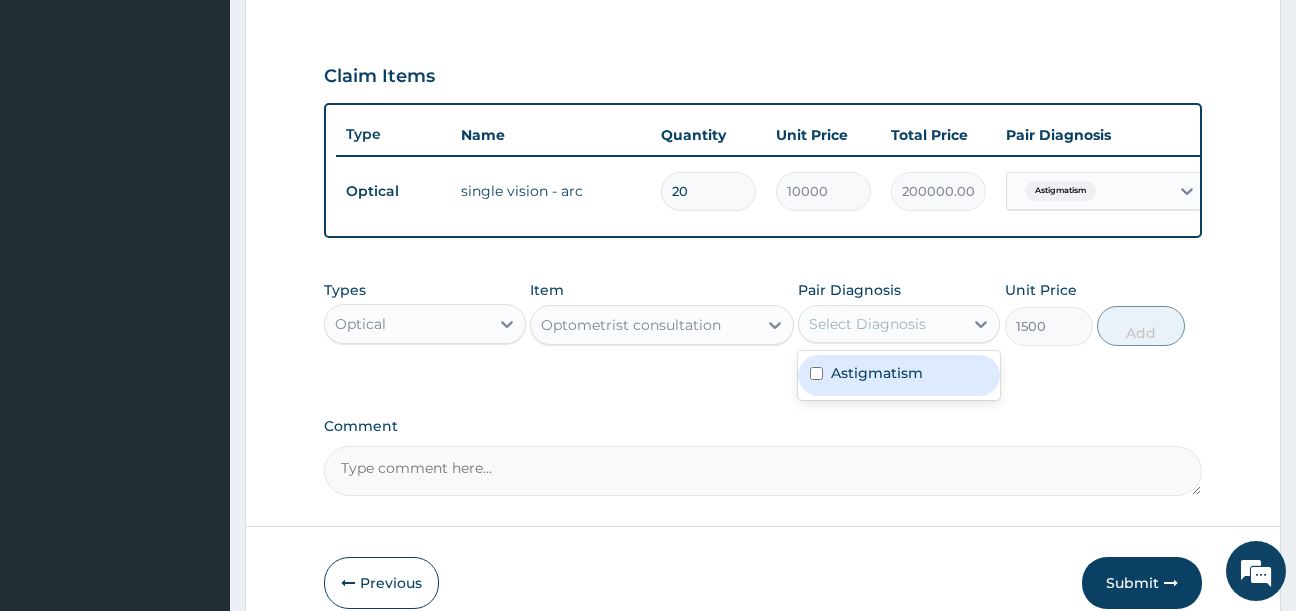 click at bounding box center (816, 373) 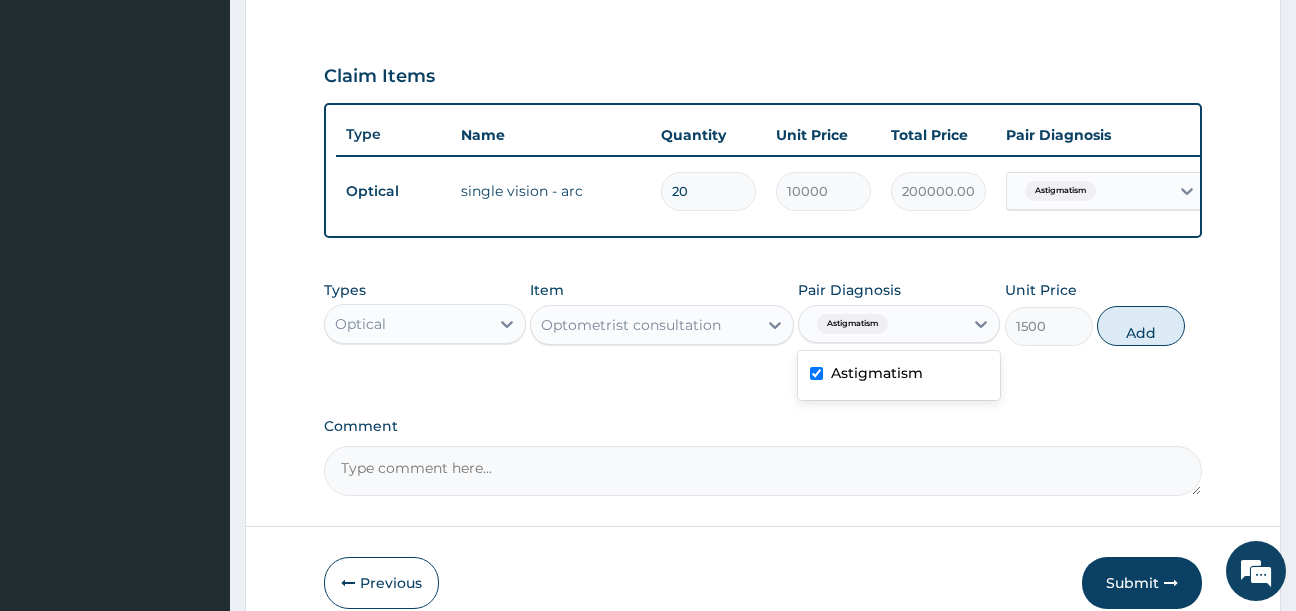 click at bounding box center (816, 373) 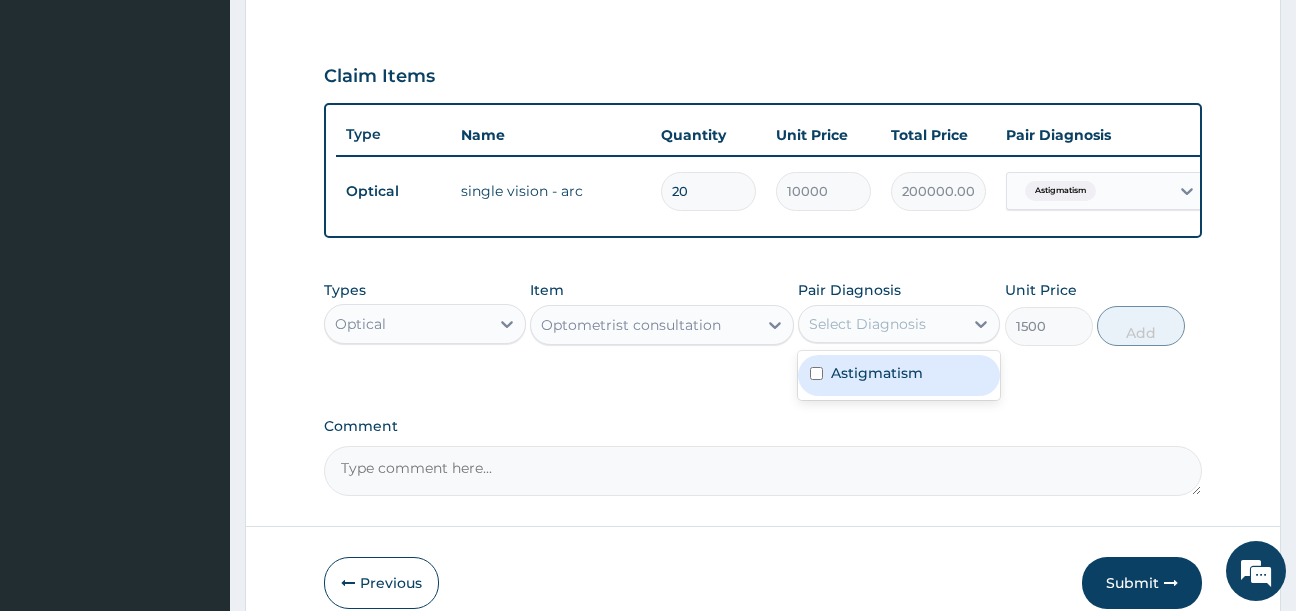 click on "Astigmatism" at bounding box center [899, 375] 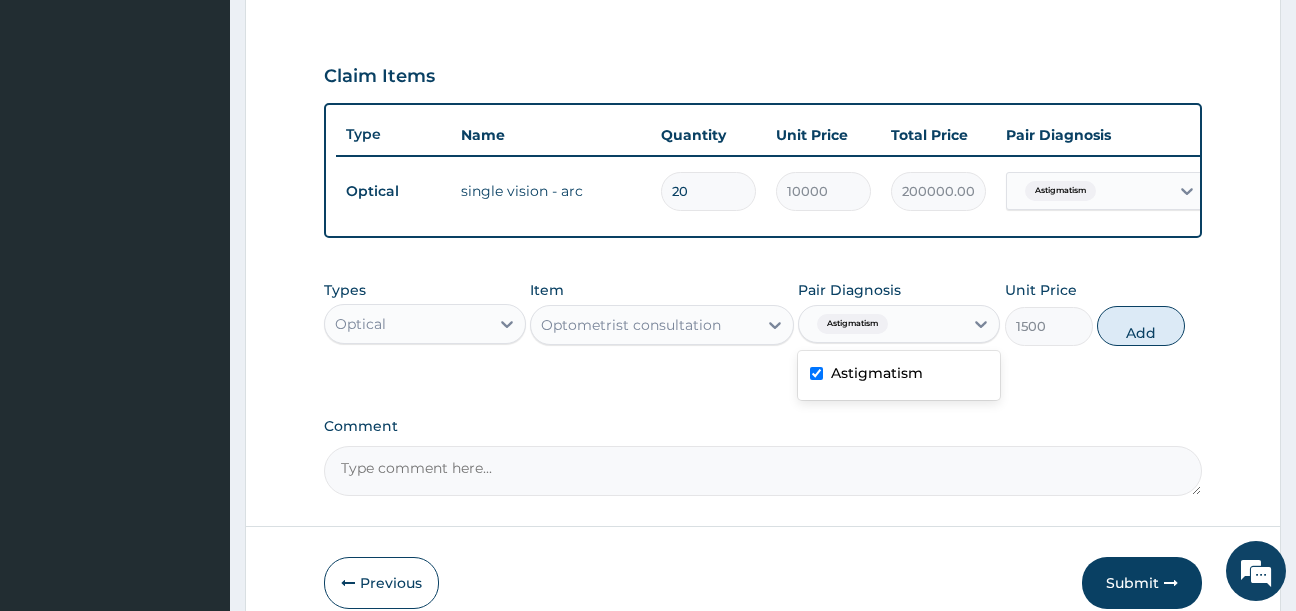 click at bounding box center [816, 373] 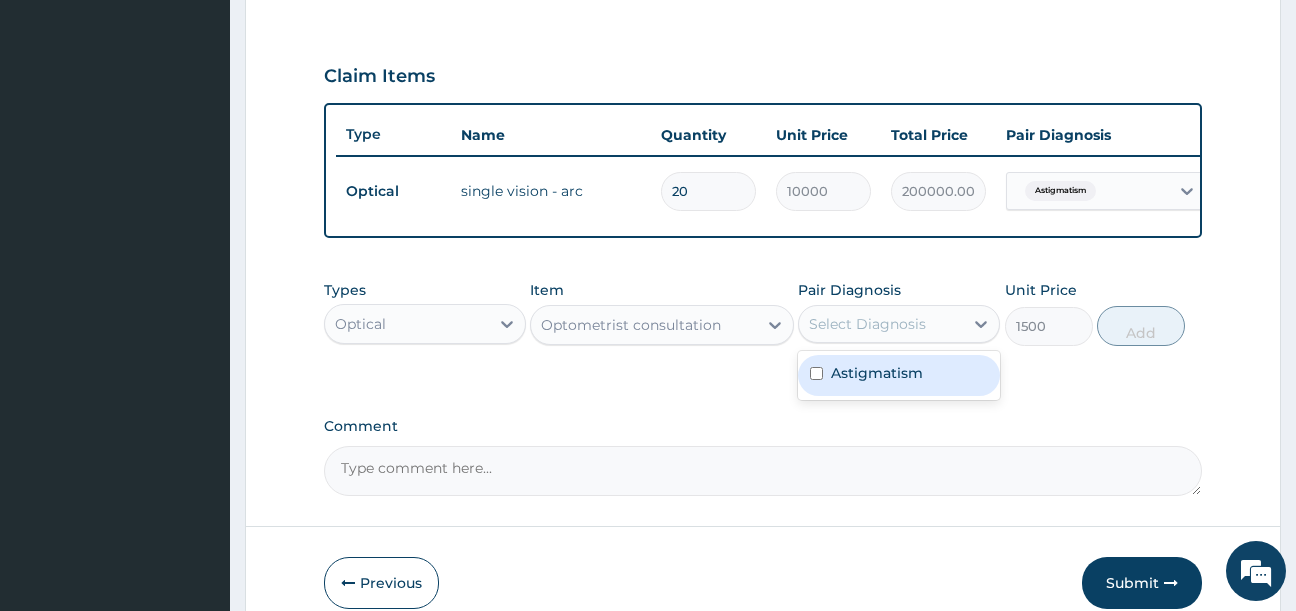 click at bounding box center [816, 373] 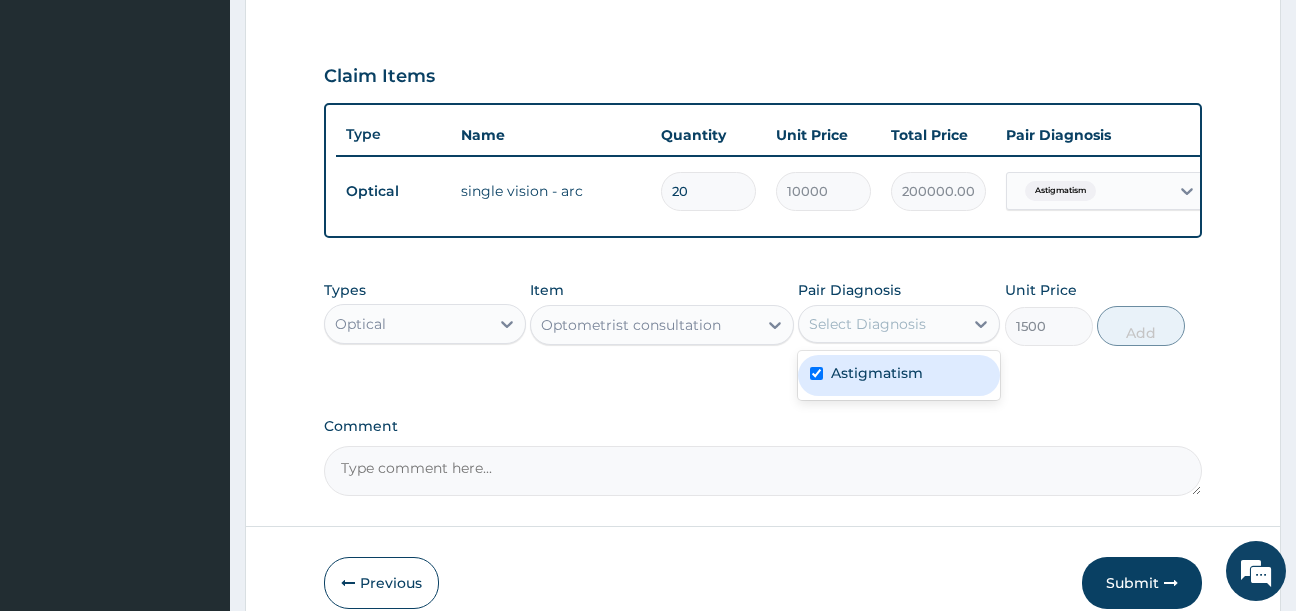 checkbox on "true" 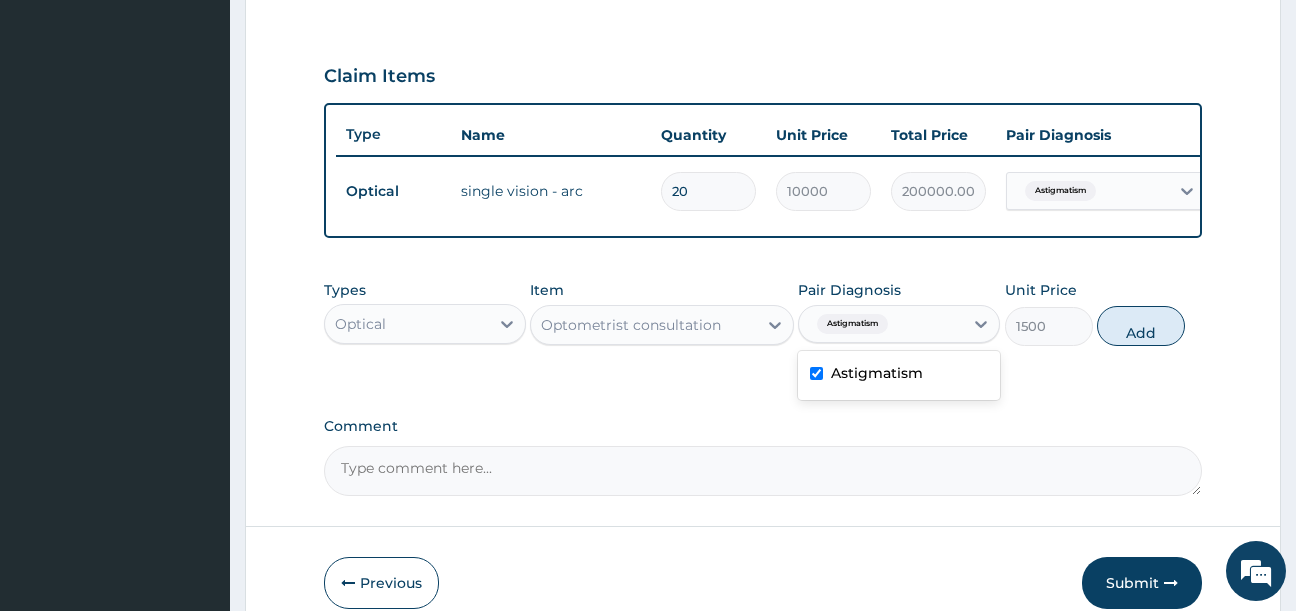 click on "Types Optical Item Optometrist consultation Pair Diagnosis option Astigmatism, selected. option Astigmatism selected, 1 of 1. 1 result available. Use Up and Down to choose options, press Enter to select the currently focused option, press Escape to exit the menu, press Tab to select the option and exit the menu. Astigmatism Astigmatism Unit Price 1500 Add" at bounding box center (763, 313) 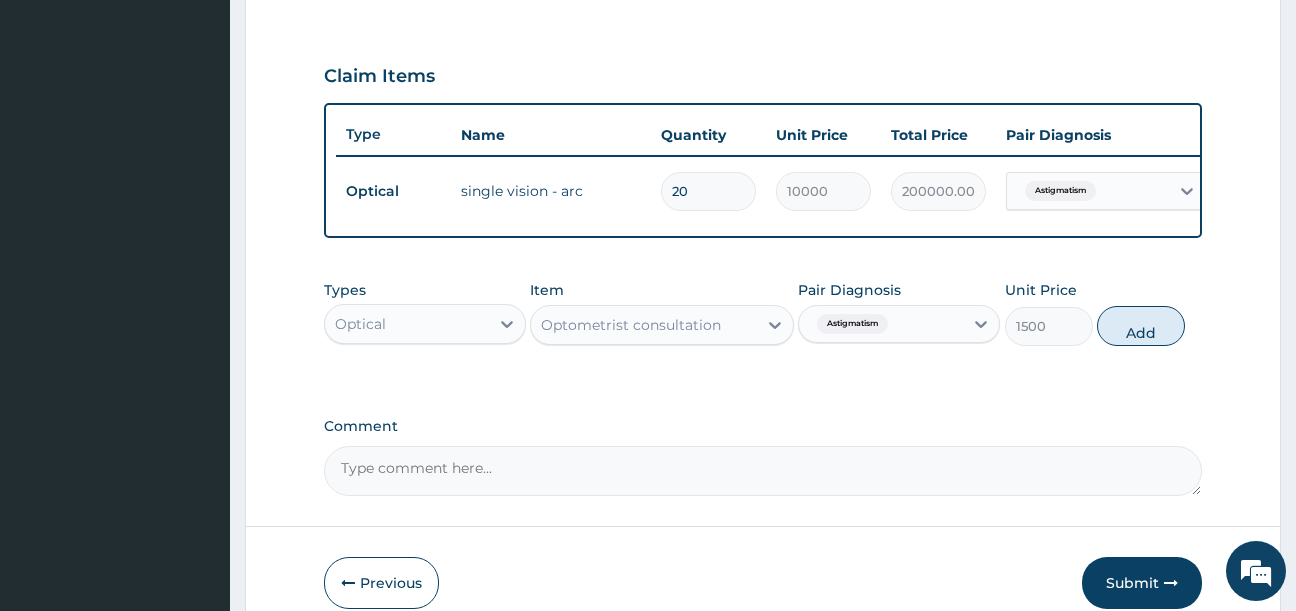 click on "Add" at bounding box center (1141, 326) 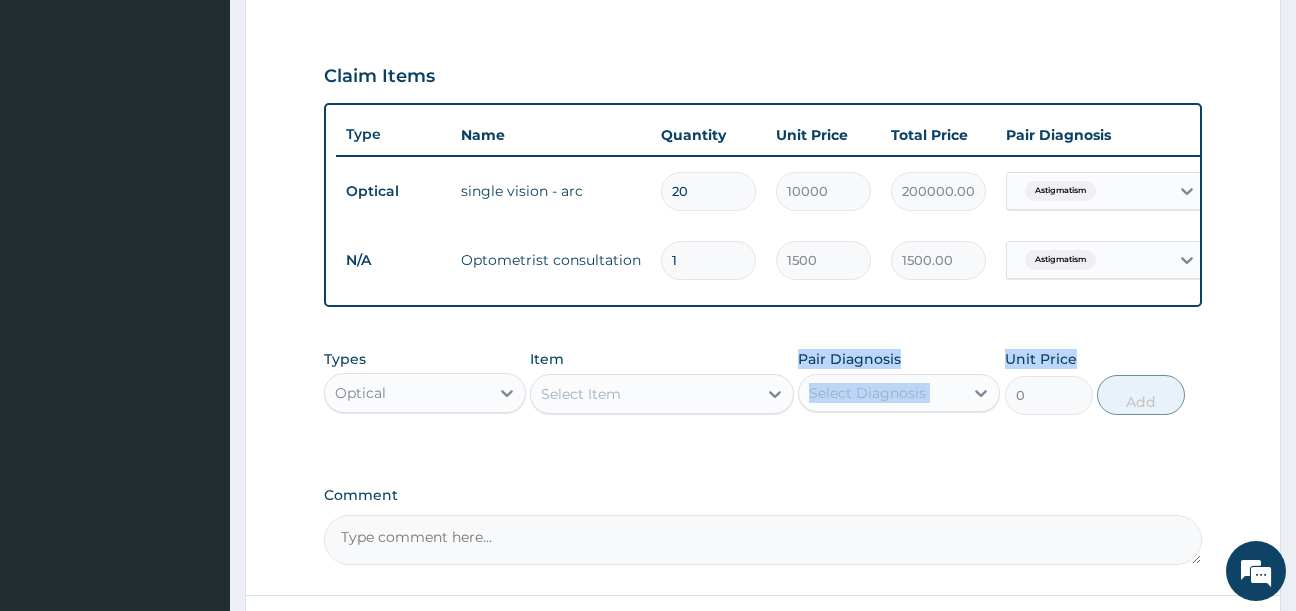 drag, startPoint x: 1114, startPoint y: 338, endPoint x: 823, endPoint y: 361, distance: 291.90753 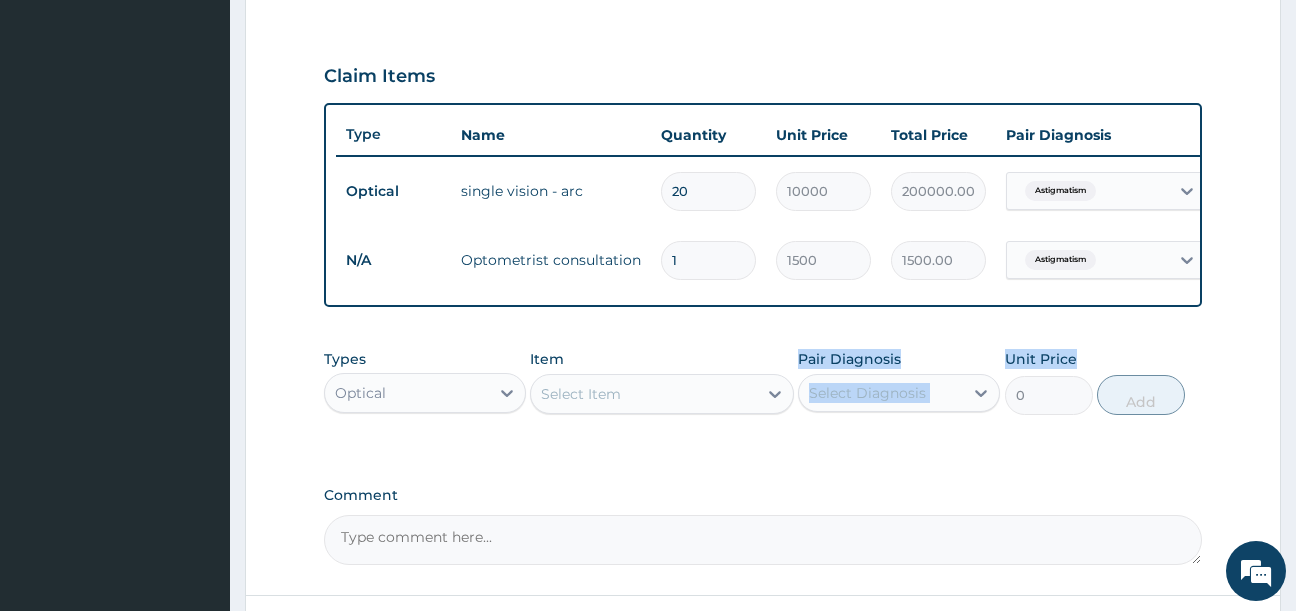 click on "PA Code / Prescription Code PA/C0C8B3 Encounter Date 04-08-2025 Important Notice Please enter PA codes before entering items that are not attached to a PA code   All diagnoses entered must be linked to a claim item. Diagnosis & Claim Items that are visible but inactive cannot be edited because they were imported from an already approved PA code. Diagnosis Astigmatism confirmed NB: All diagnosis must be linked to a claim item Claim Items Type Name Quantity Unit Price Total Price Pair Diagnosis Actions Optical single vision - arc 20 10000 200000.00 Astigmatism Delete N/A Optometrist consultation 1 1500 1500.00 Astigmatism Delete Types Optical Item Select Item Pair Diagnosis Select Diagnosis Unit Price 0 Add Comment" at bounding box center (763, 57) 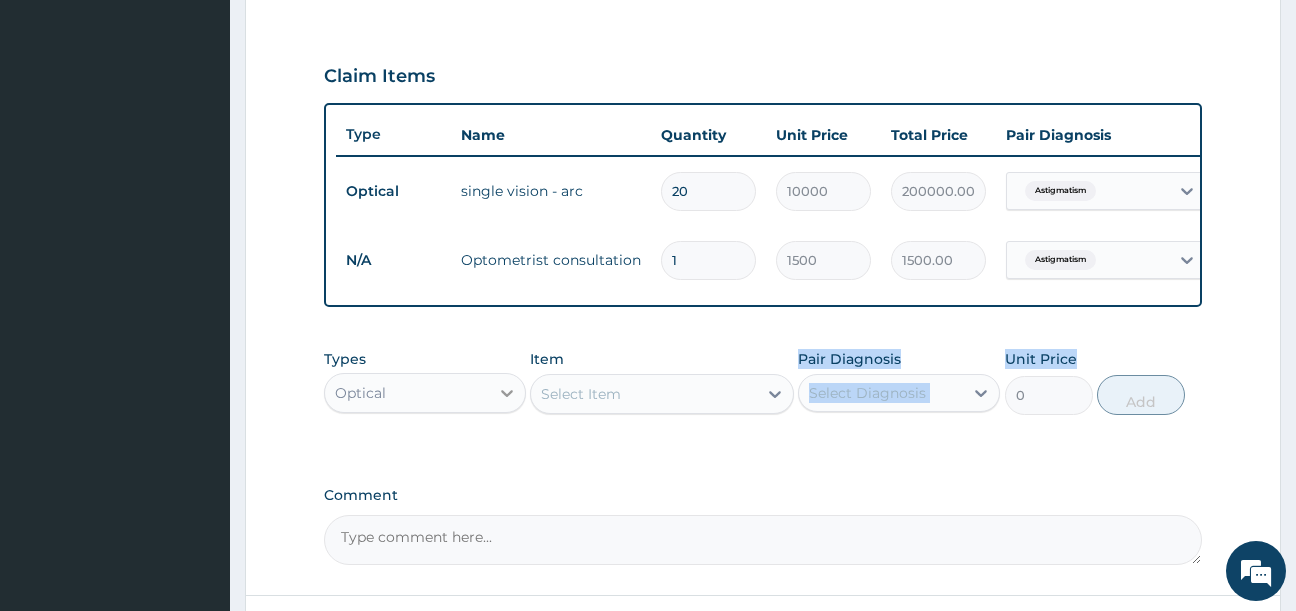 click 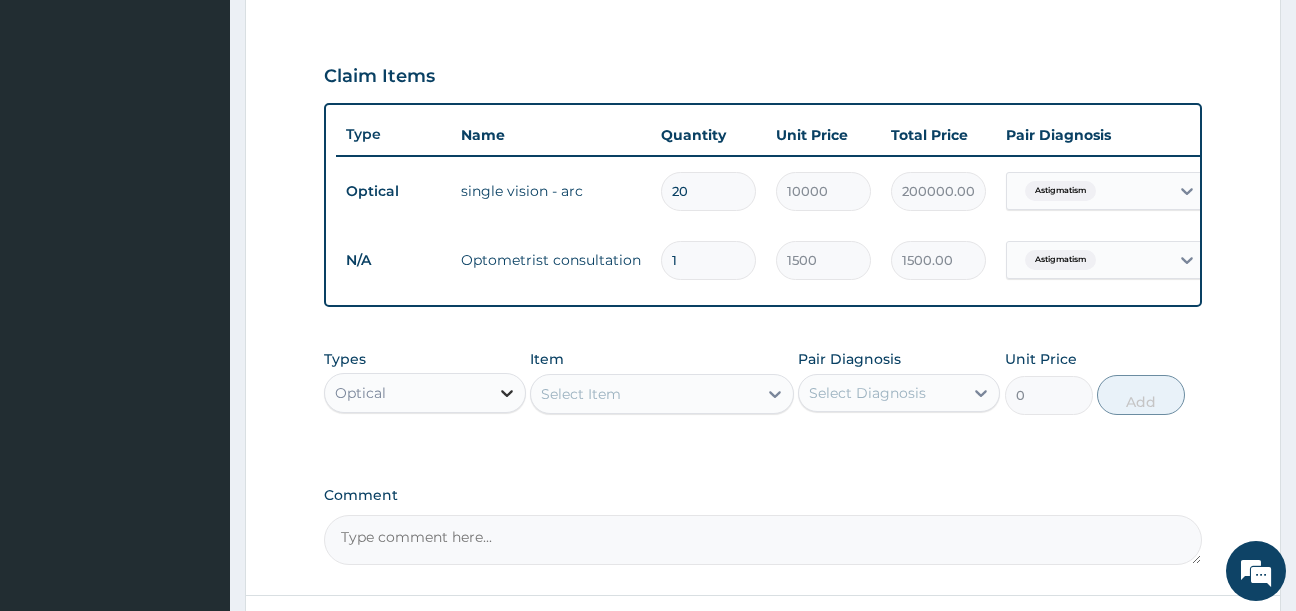 click 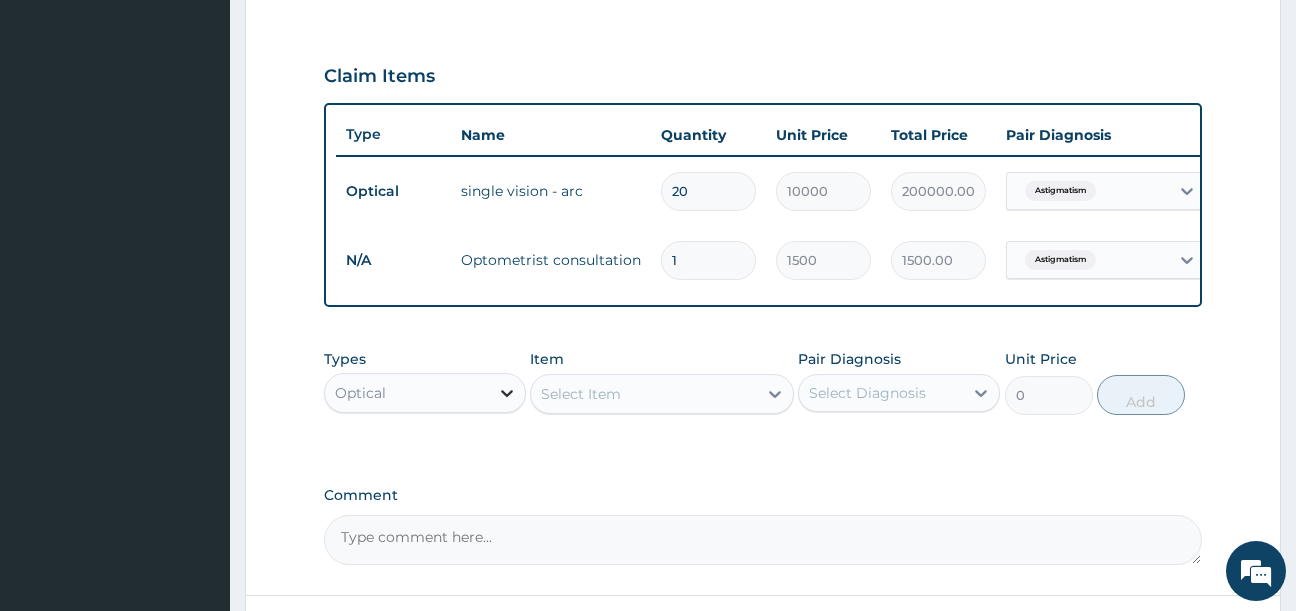 click 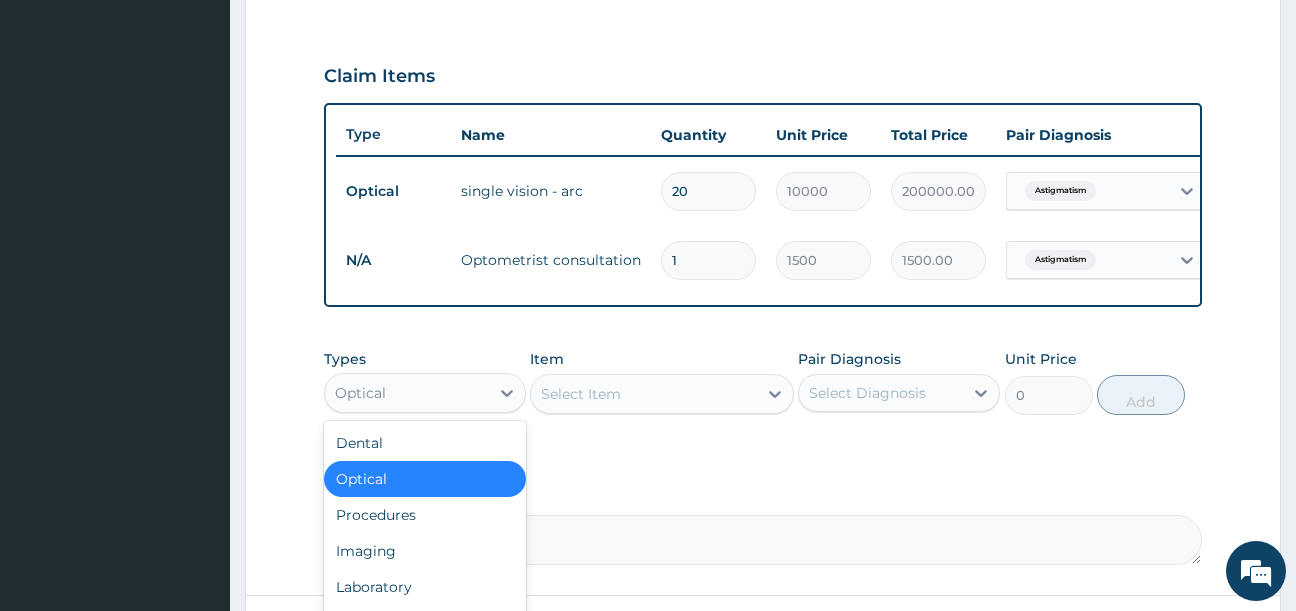 click on "Optical" at bounding box center [425, 479] 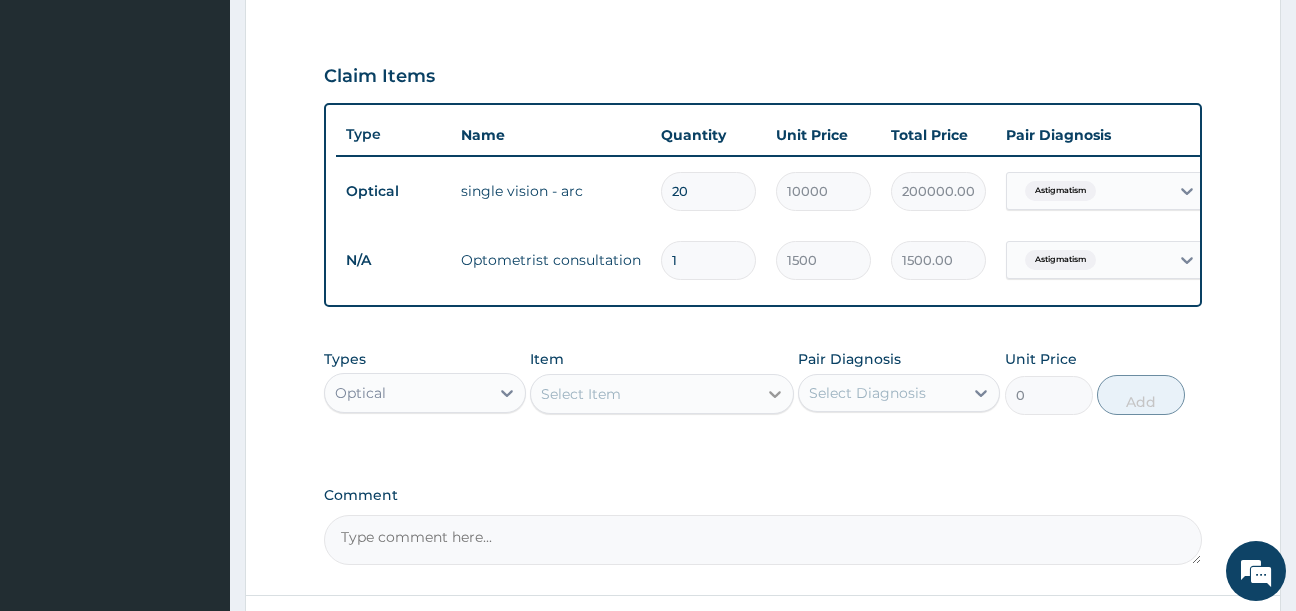 click 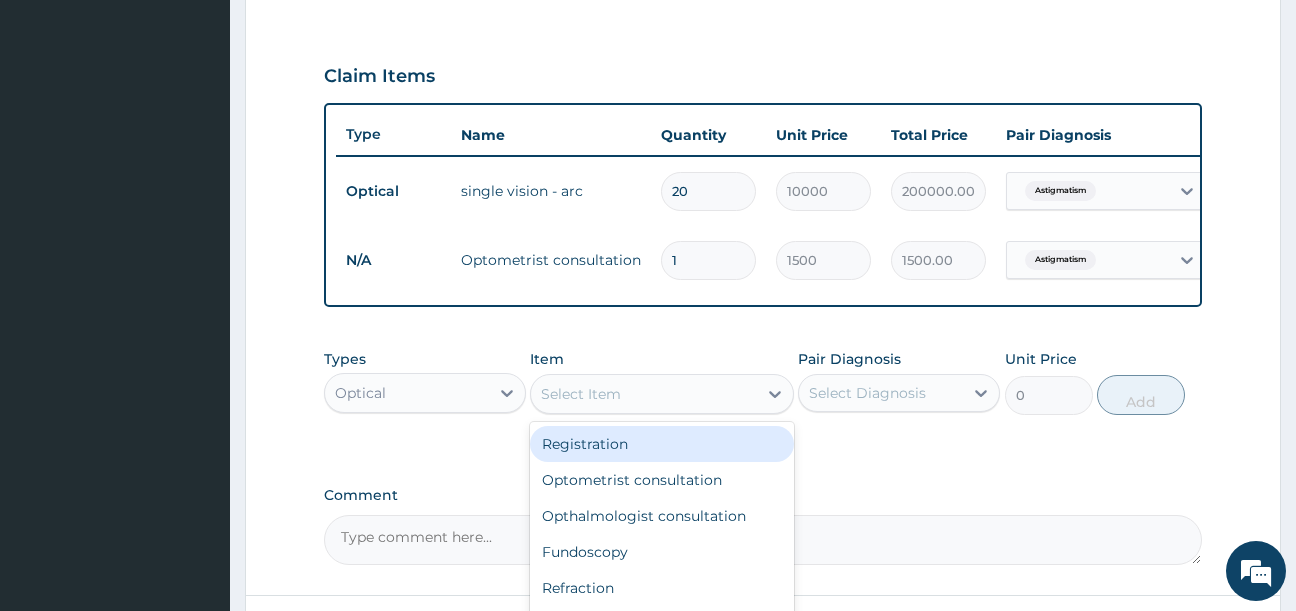 click on "Registration" at bounding box center (662, 444) 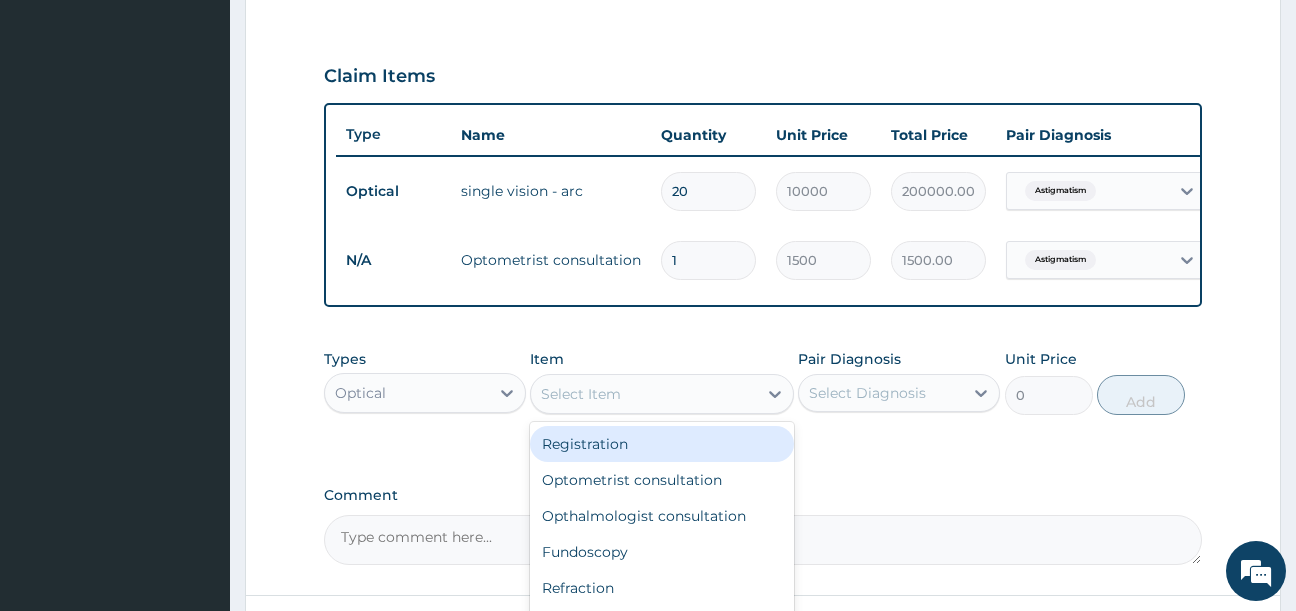 type on "1000" 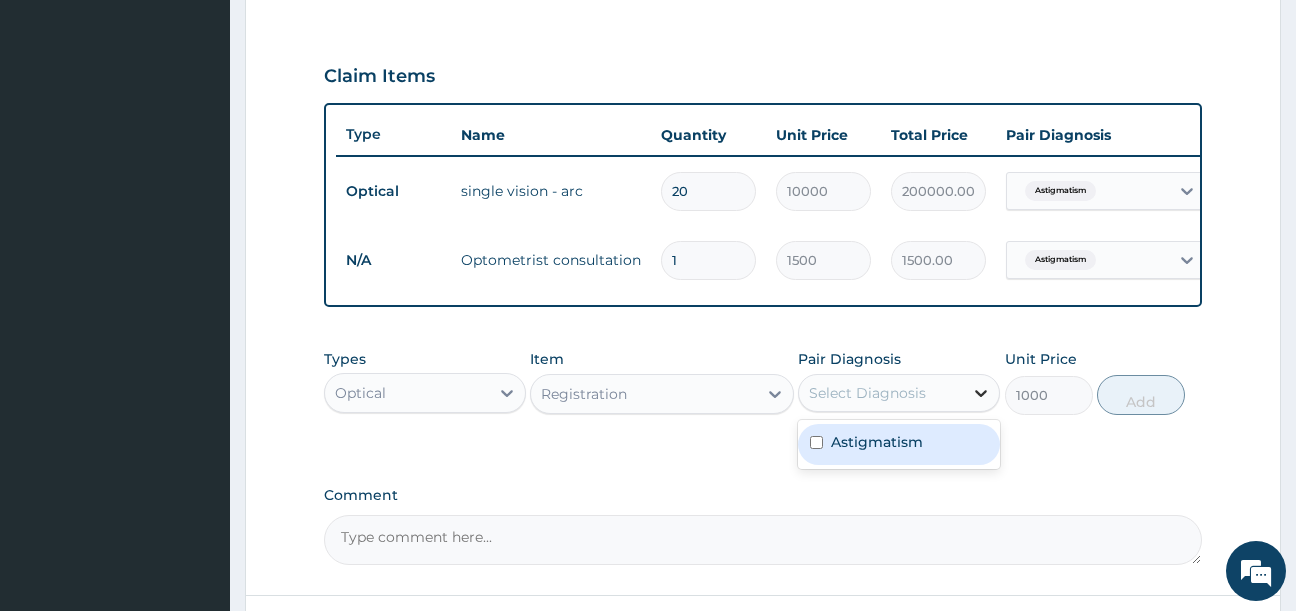 click 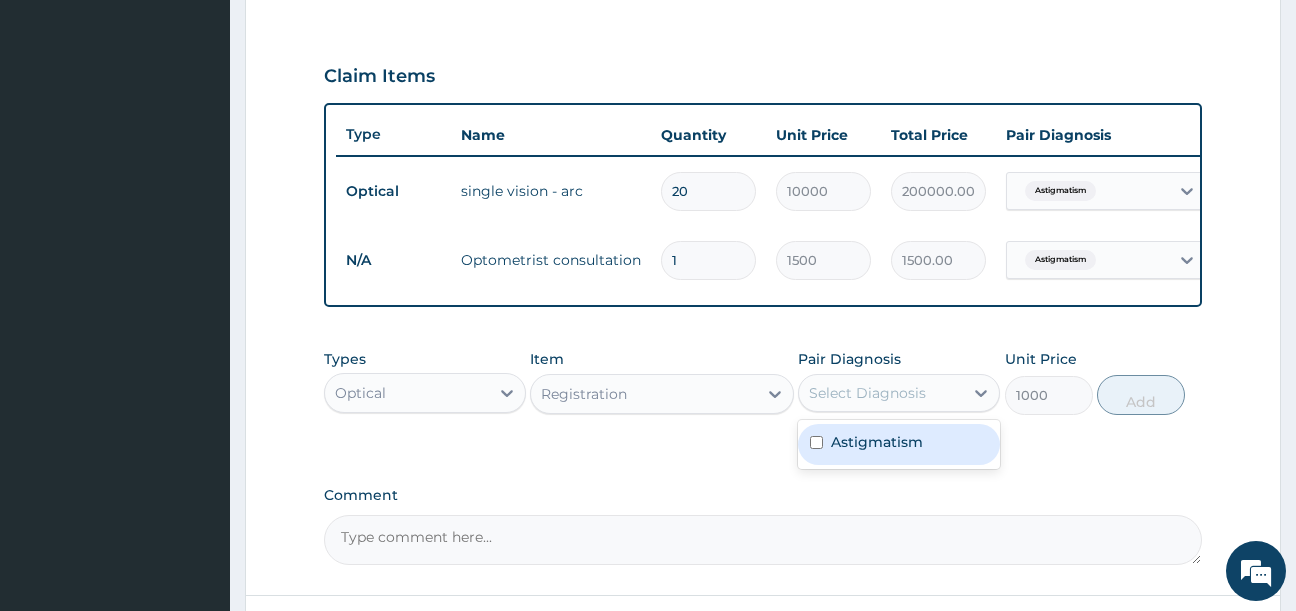 click on "Astigmatism" at bounding box center [899, 444] 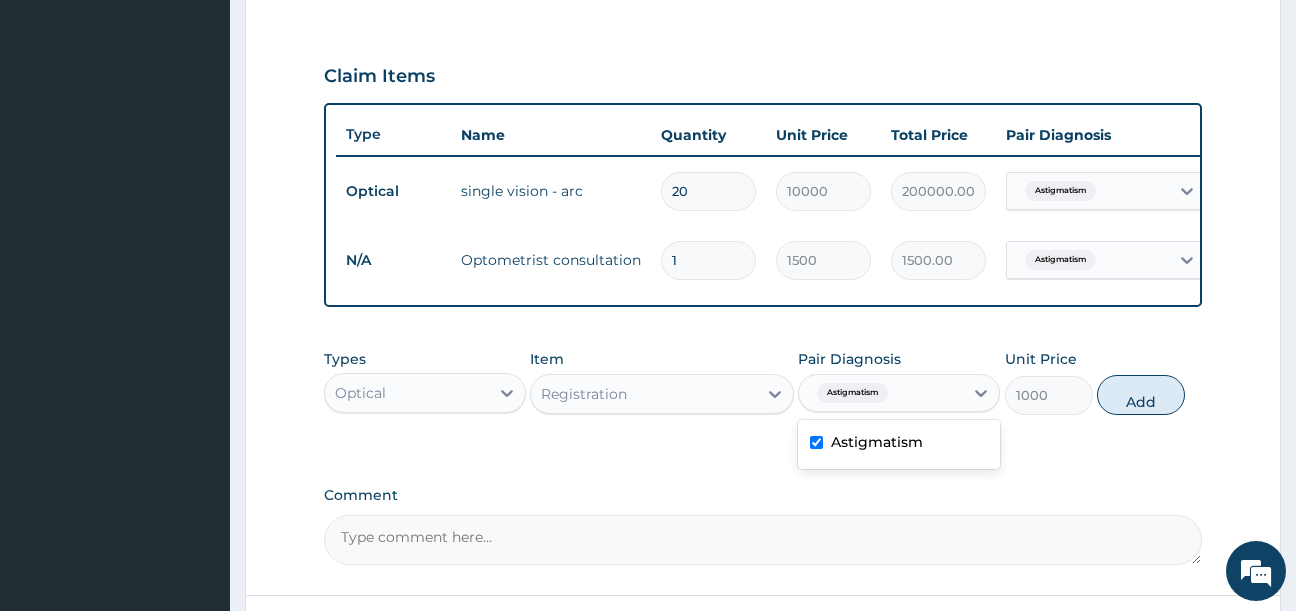drag, startPoint x: 848, startPoint y: 460, endPoint x: 866, endPoint y: 460, distance: 18 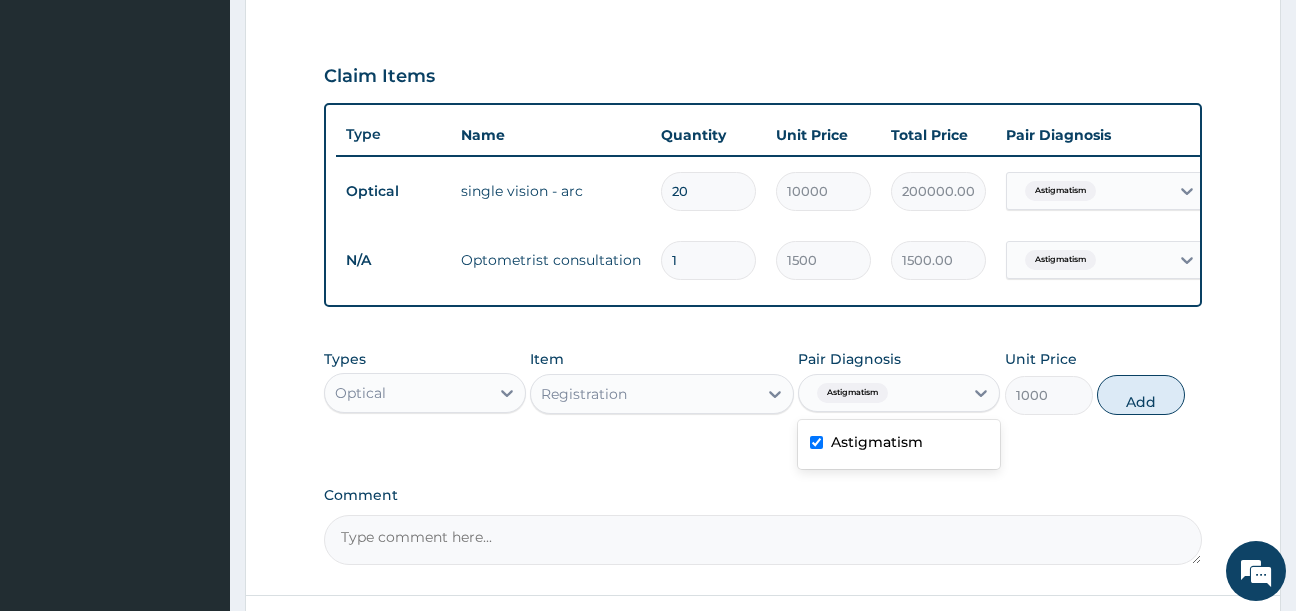 click on "Astigmatism" at bounding box center [899, 444] 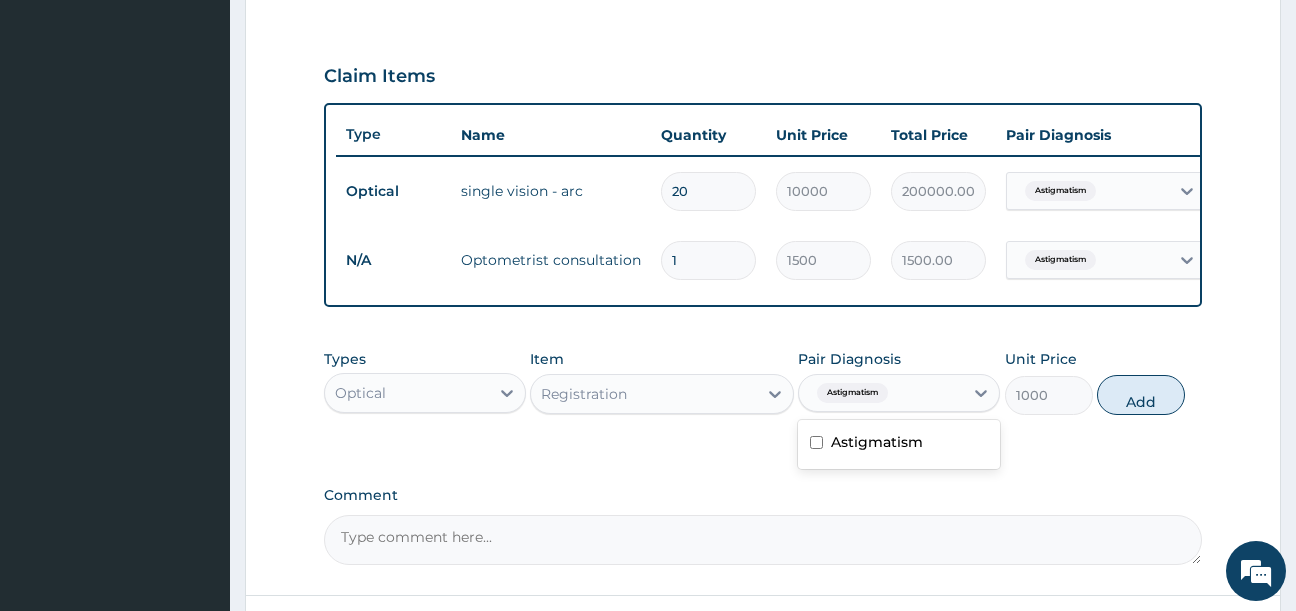 checkbox on "false" 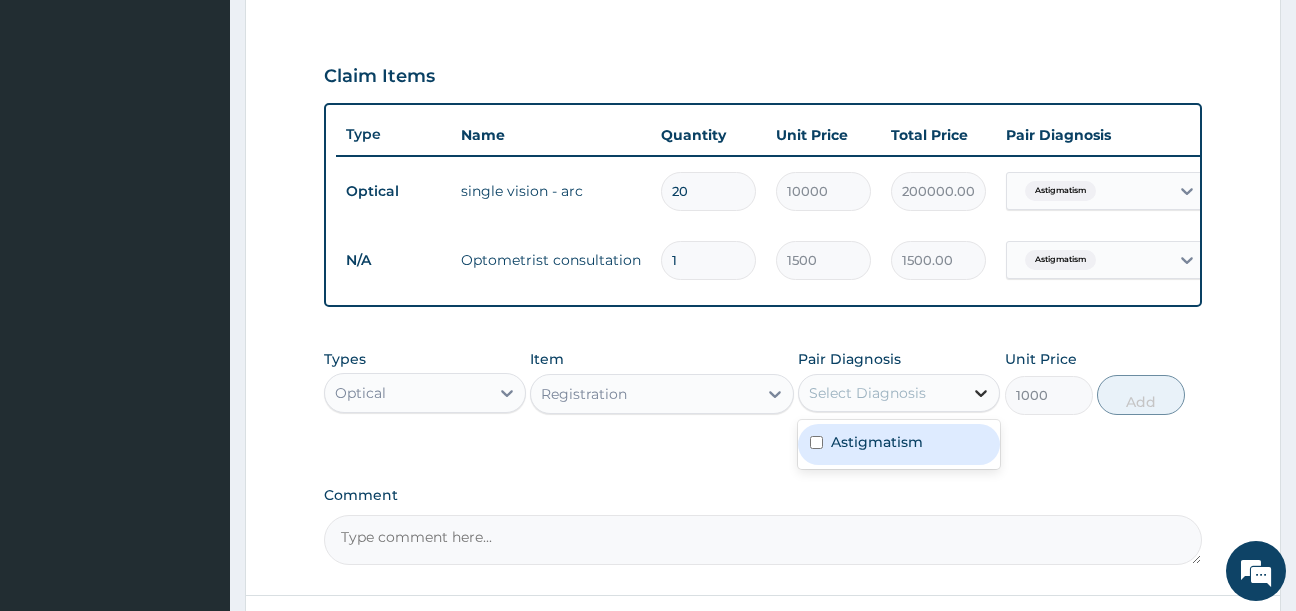 click at bounding box center (981, 393) 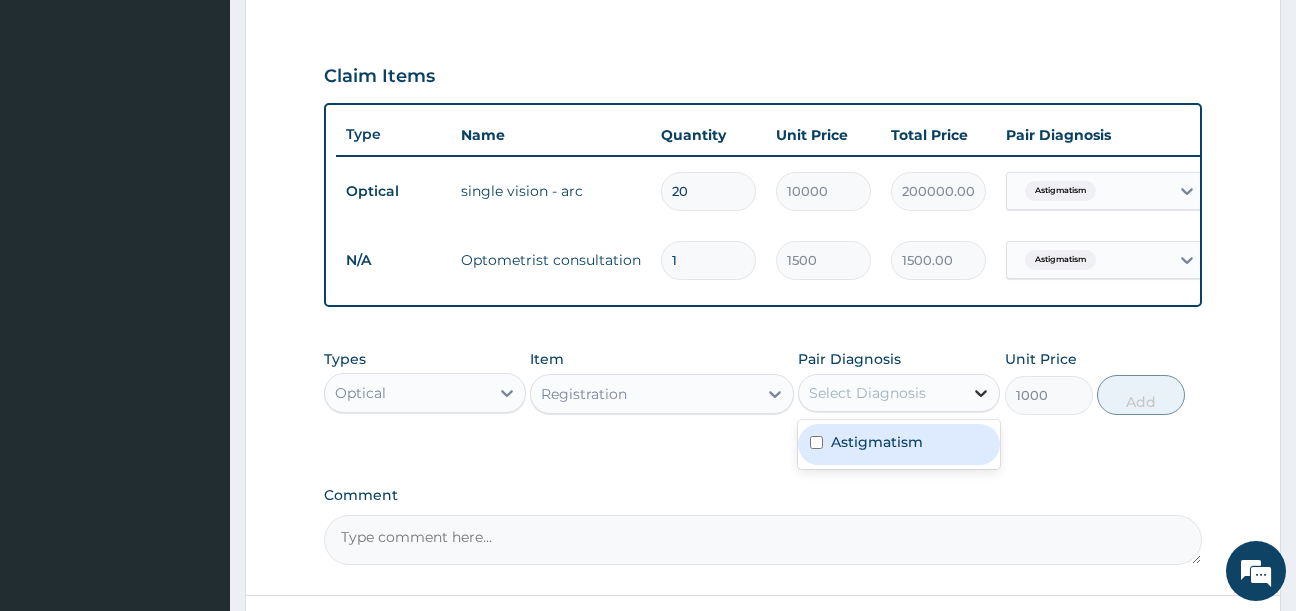 click 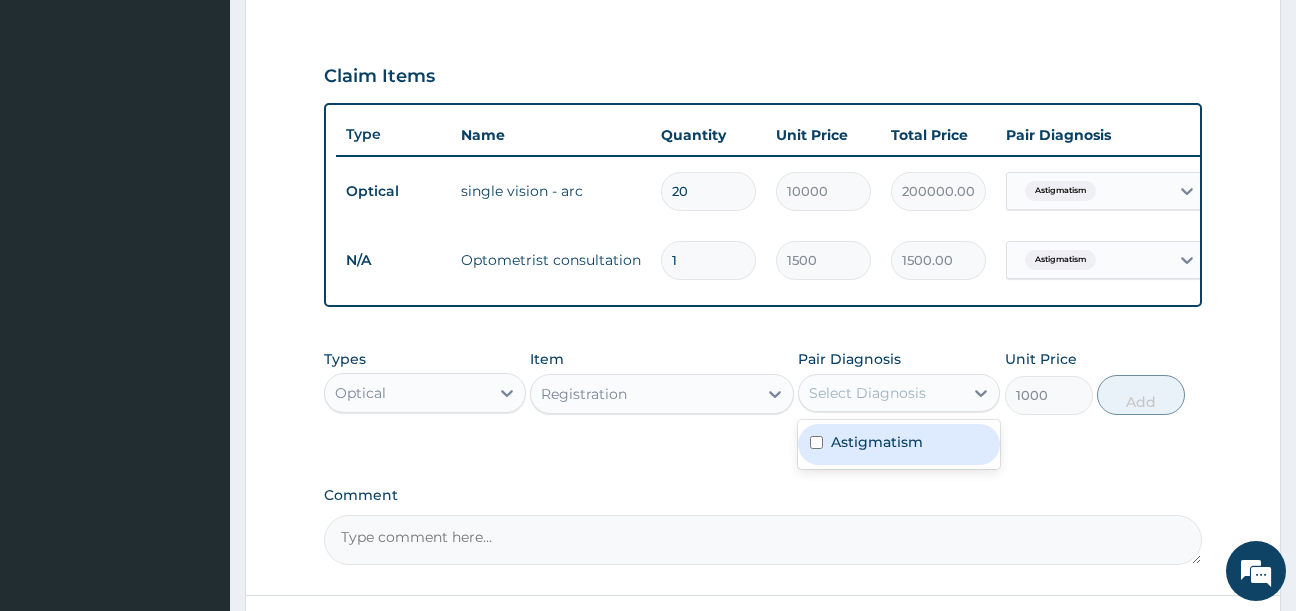 click at bounding box center (816, 442) 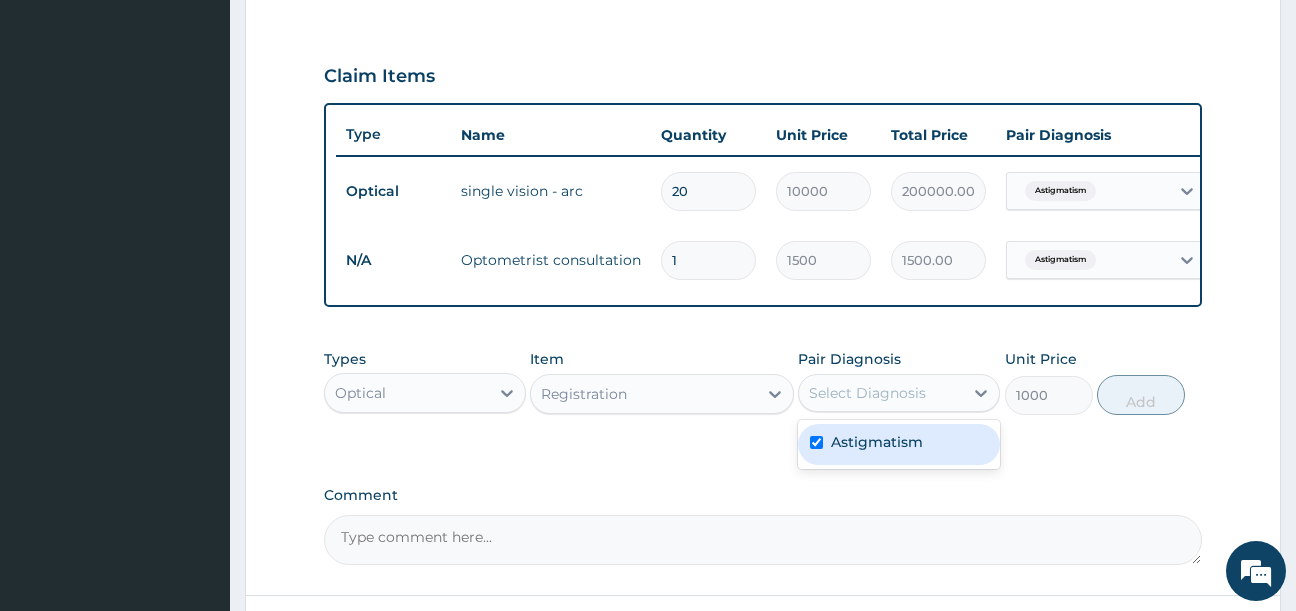 checkbox on "true" 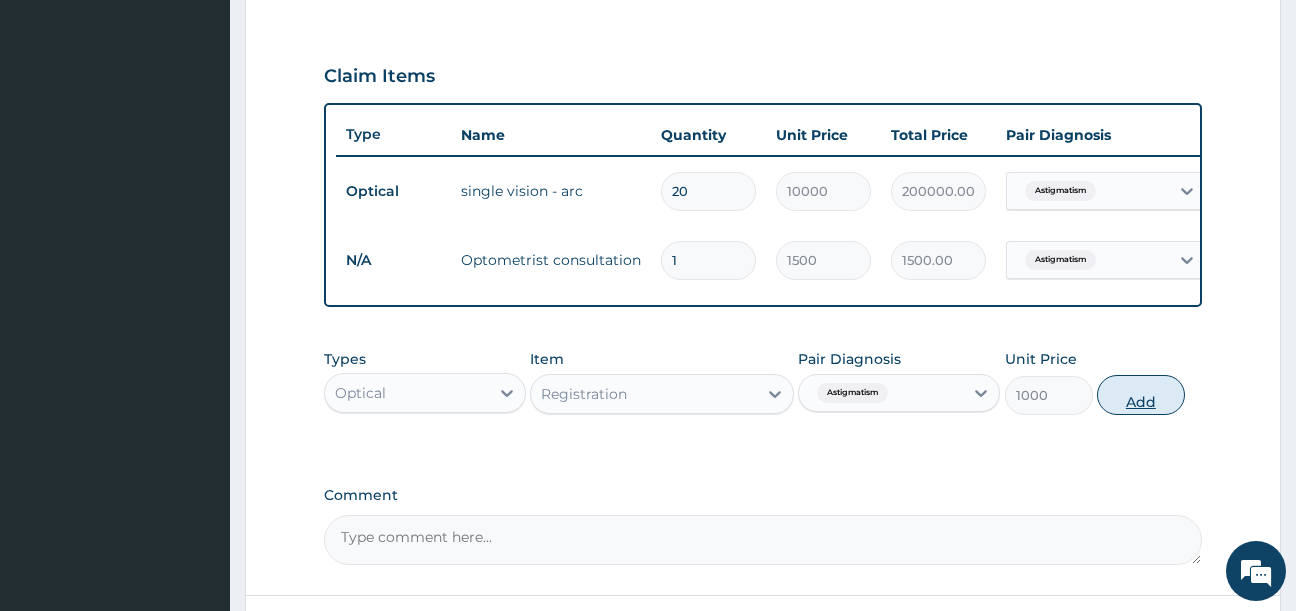 click on "Add" at bounding box center (1141, 395) 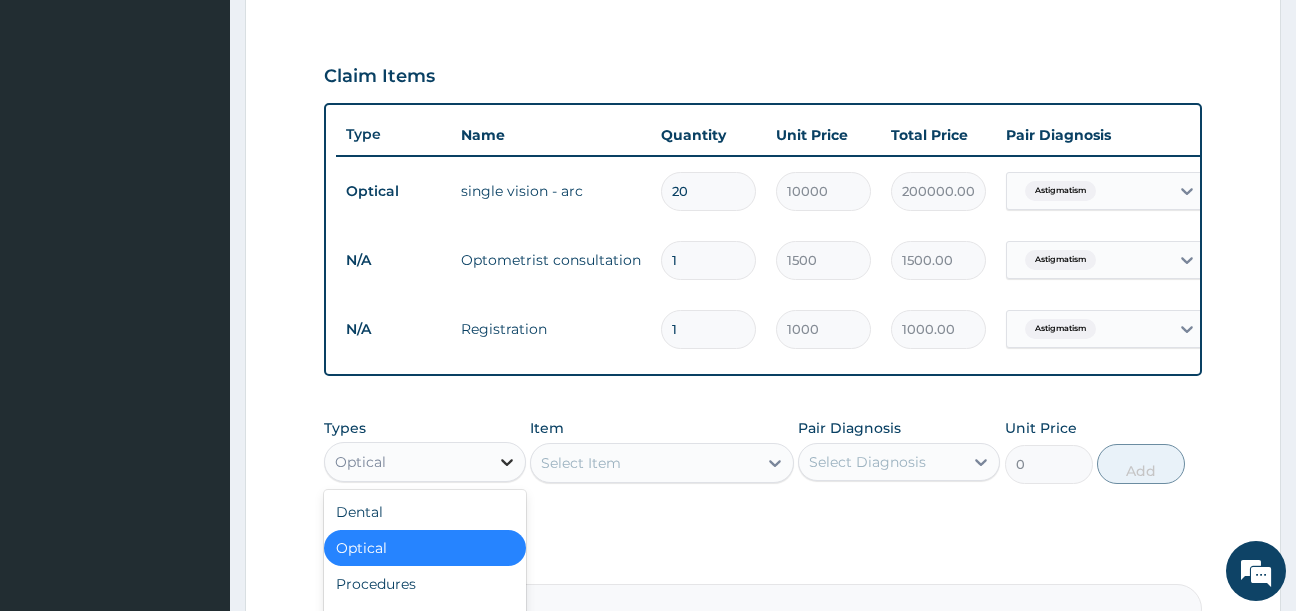 click 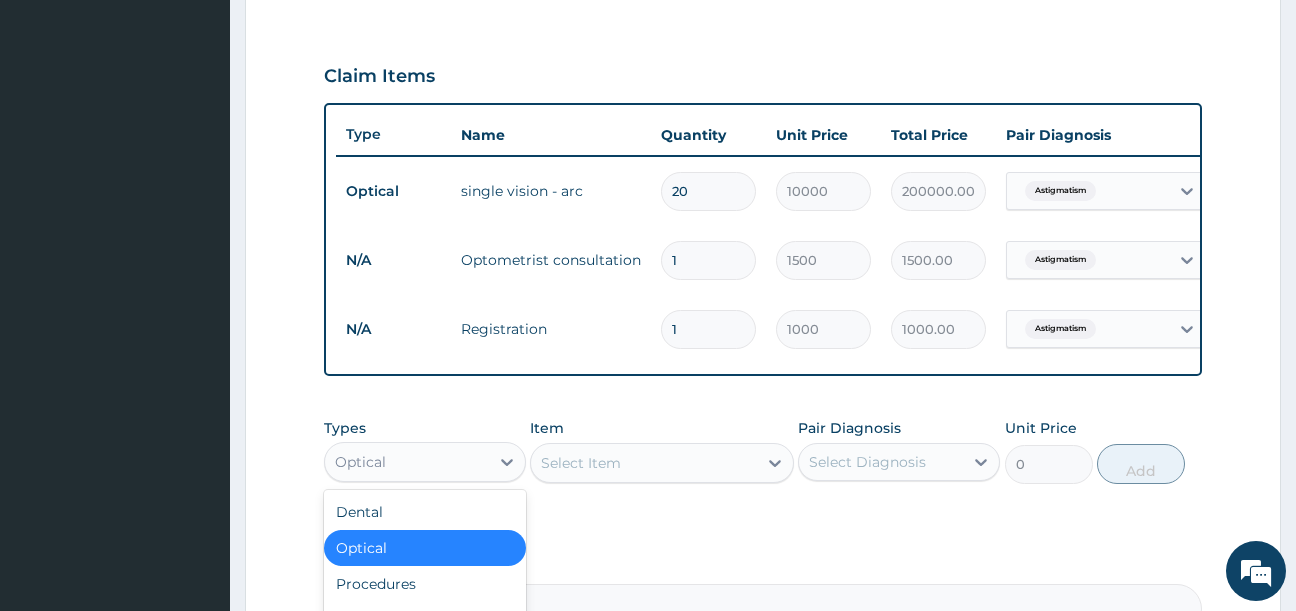 click on "Optical" at bounding box center [425, 548] 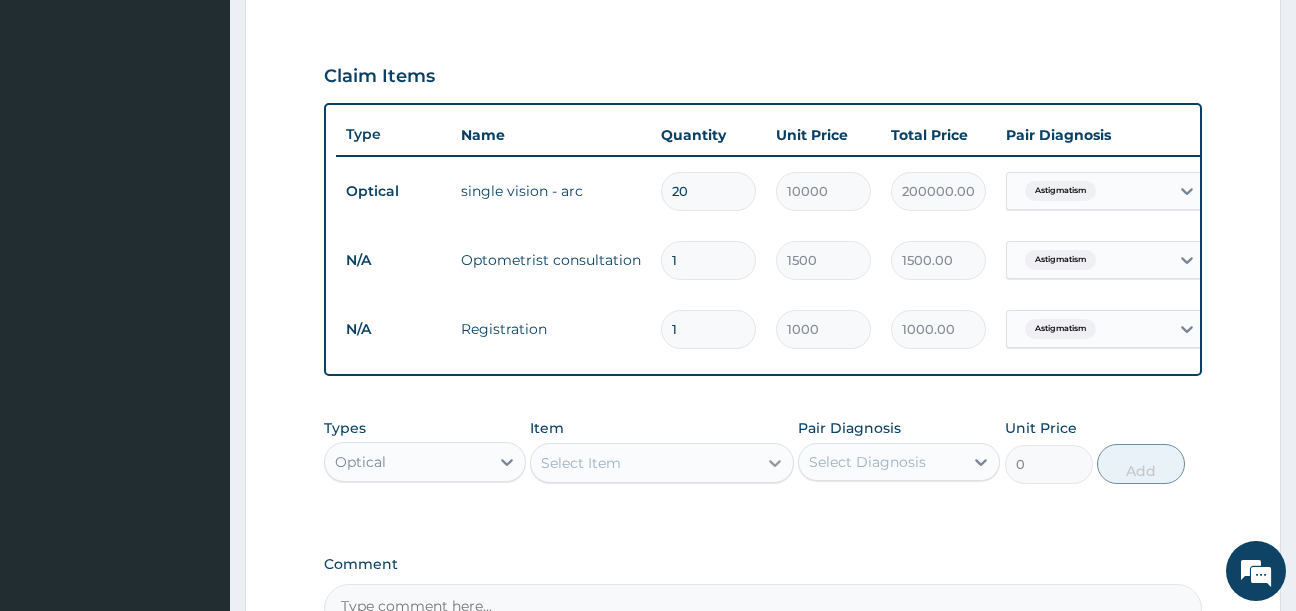 click 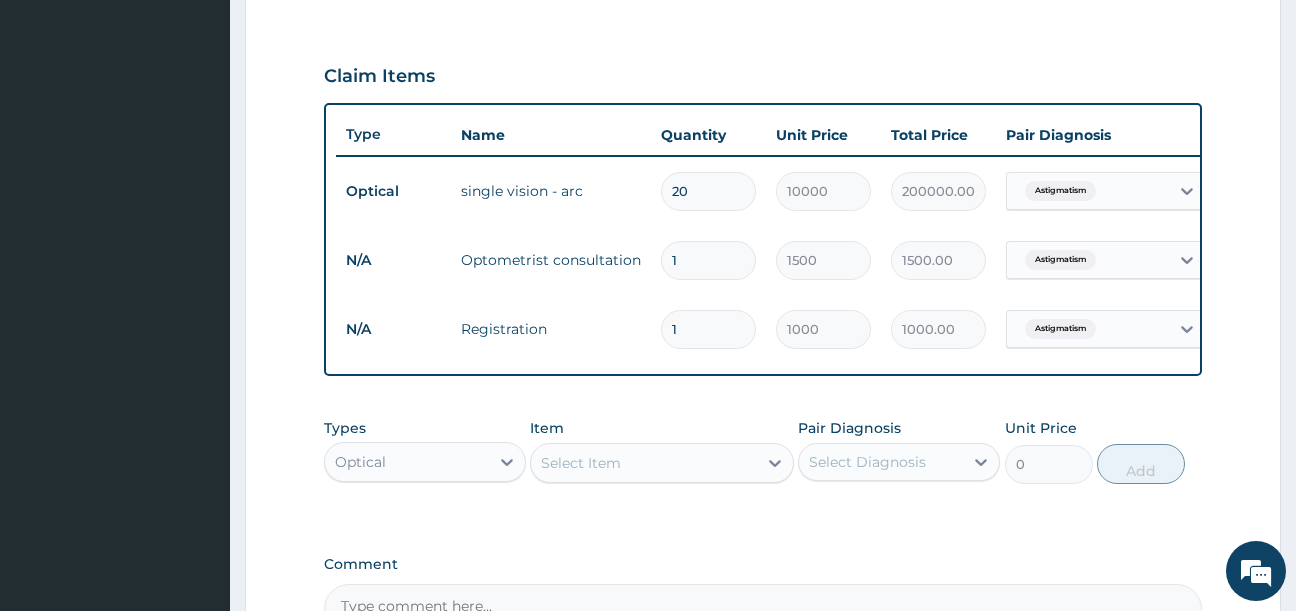 drag, startPoint x: 767, startPoint y: 477, endPoint x: 743, endPoint y: 481, distance: 24.33105 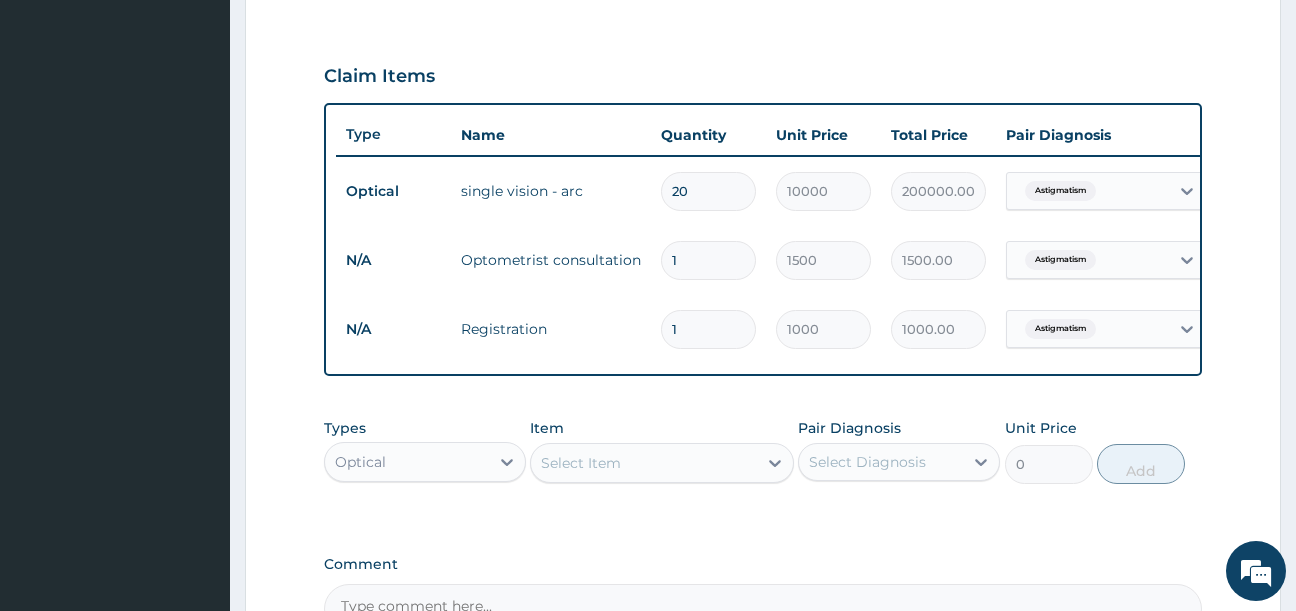 click on "Step  2  of 2 PA Code / Prescription Code PA/C0C8B3 Encounter Date 04-08-2025 Important Notice Please enter PA codes before entering items that are not attached to a PA code   All diagnoses entered must be linked to a claim item. Diagnosis & Claim Items that are visible but inactive cannot be edited because they were imported from an already approved PA code. Diagnosis Astigmatism confirmed NB: All diagnosis must be linked to a claim item Claim Items Type Name Quantity Unit Price Total Price Pair Diagnosis Actions Optical single vision - arc 20 10000 200000.00 Astigmatism Delete N/A Optometrist consultation 1 1500 1500.00 Astigmatism Delete N/A Registration 1 1000 1000.00 Astigmatism Delete Types Optical Item Select Item Pair Diagnosis Select Diagnosis Unit Price 0 Add Comment     Previous   Submit" at bounding box center [763, 121] 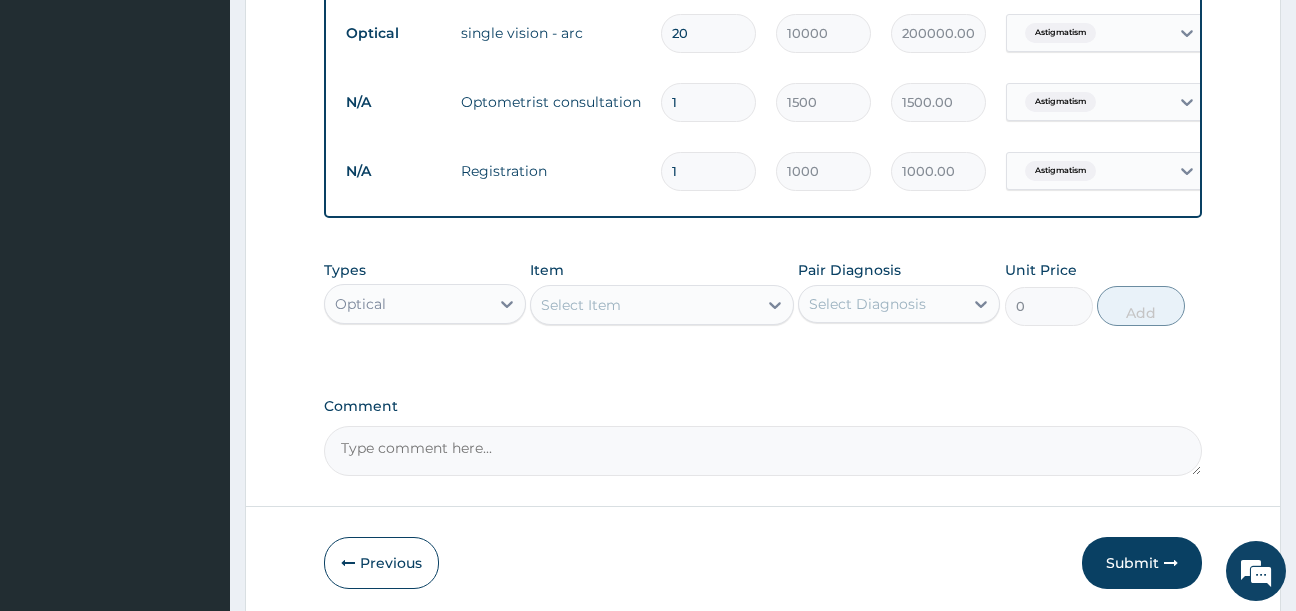 scroll, scrollTop: 801, scrollLeft: 0, axis: vertical 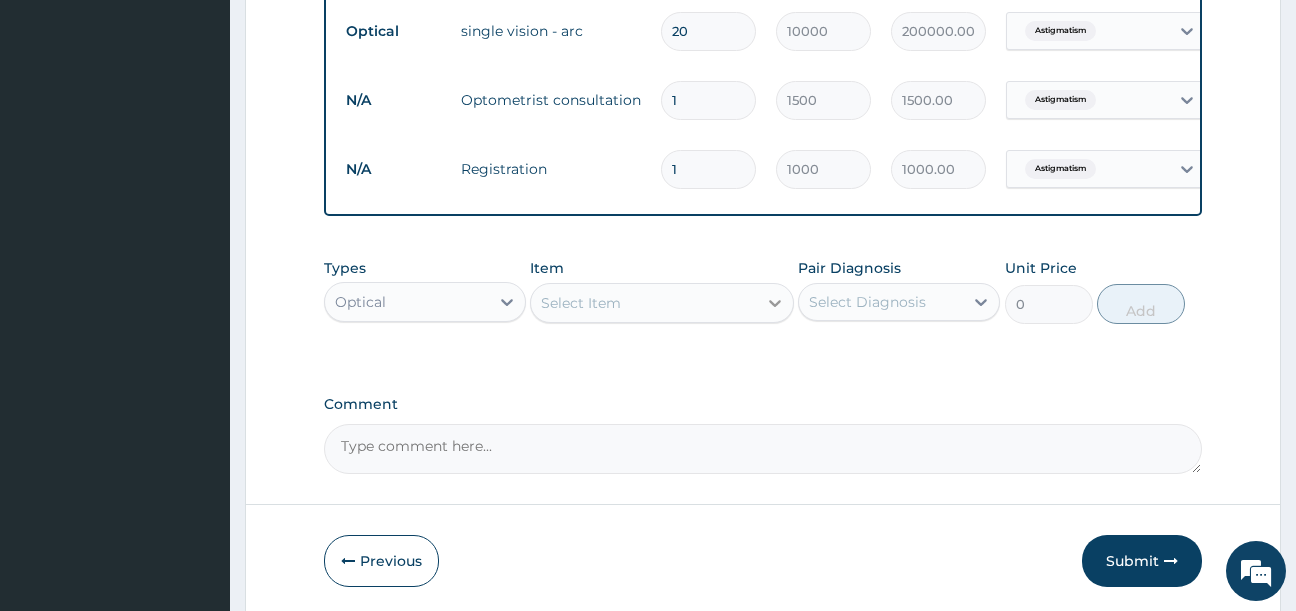 click 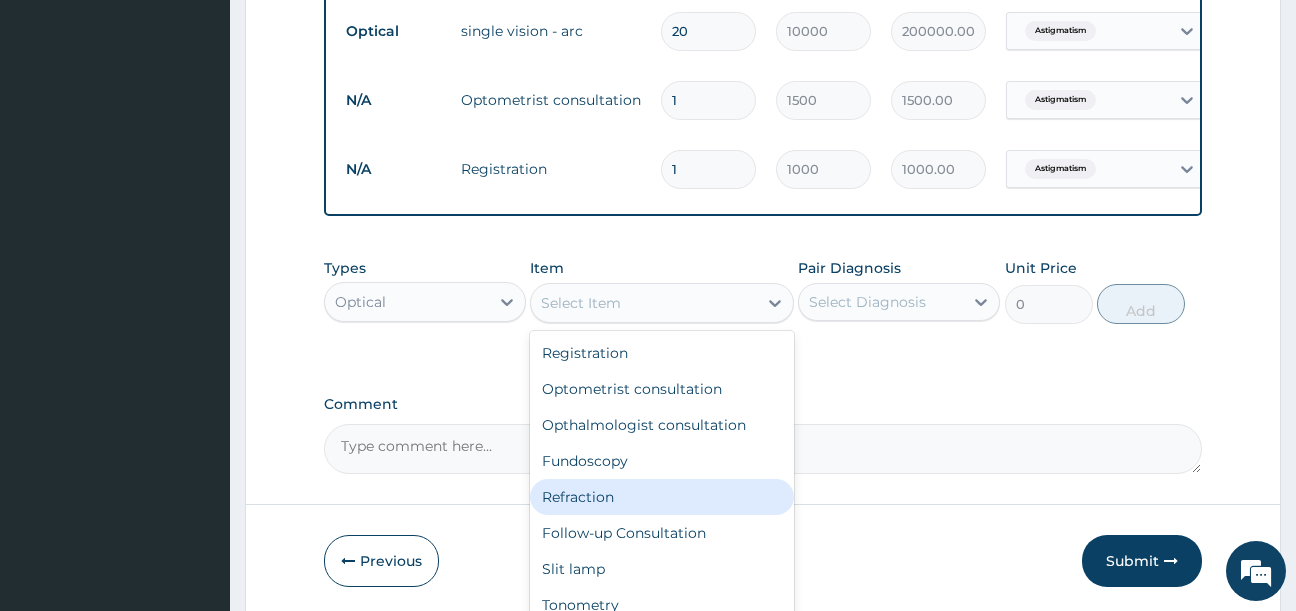 click on "Refraction" at bounding box center (662, 497) 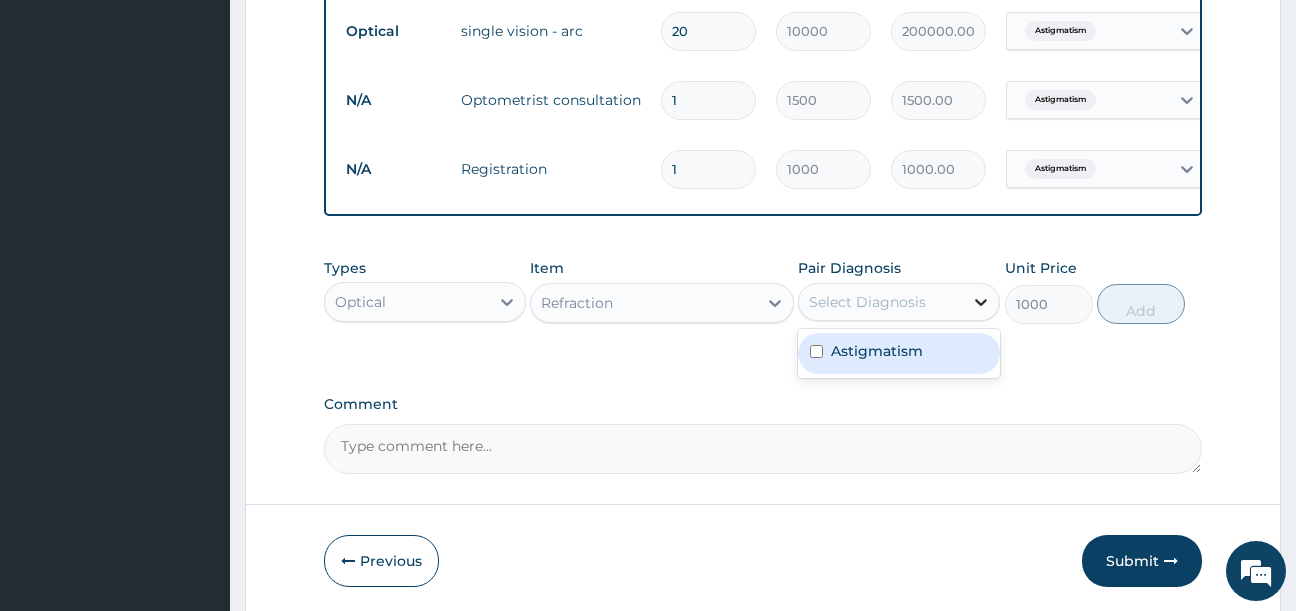 click 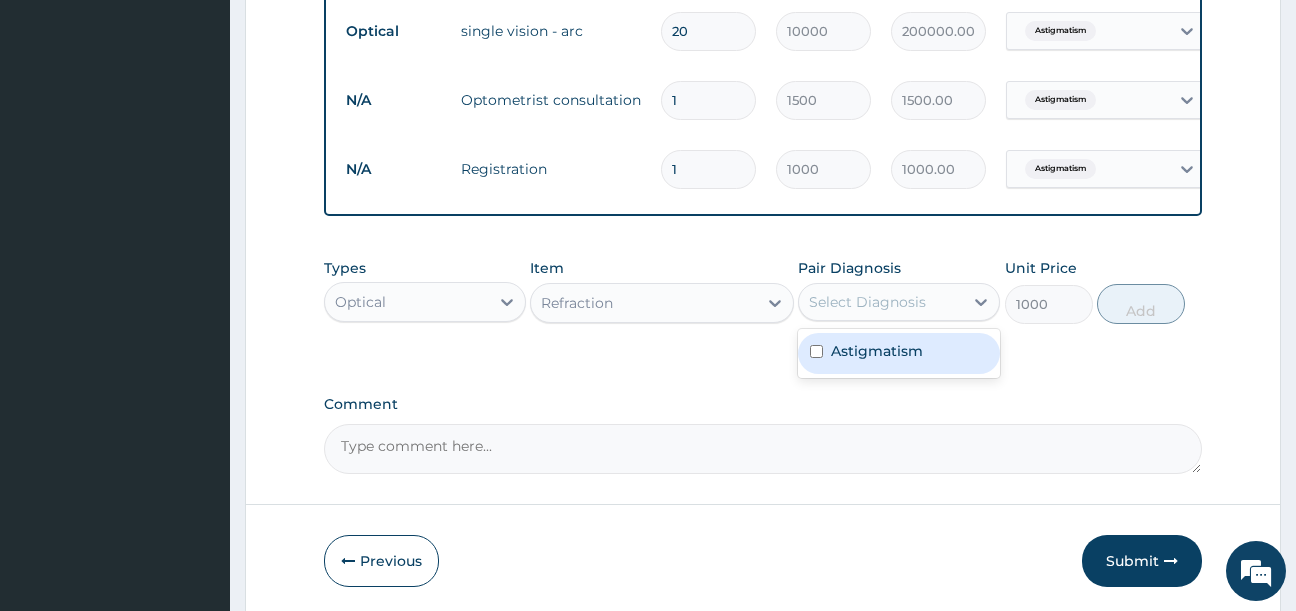 drag, startPoint x: 867, startPoint y: 350, endPoint x: 826, endPoint y: 364, distance: 43.32436 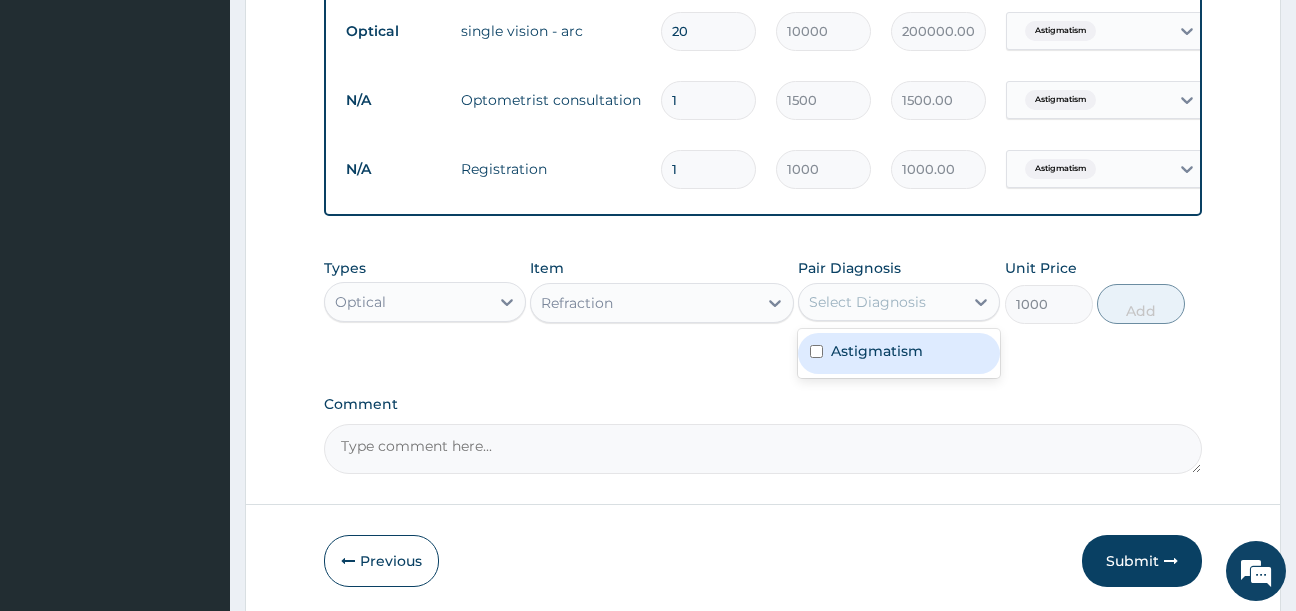 click on "Astigmatism" at bounding box center (899, 353) 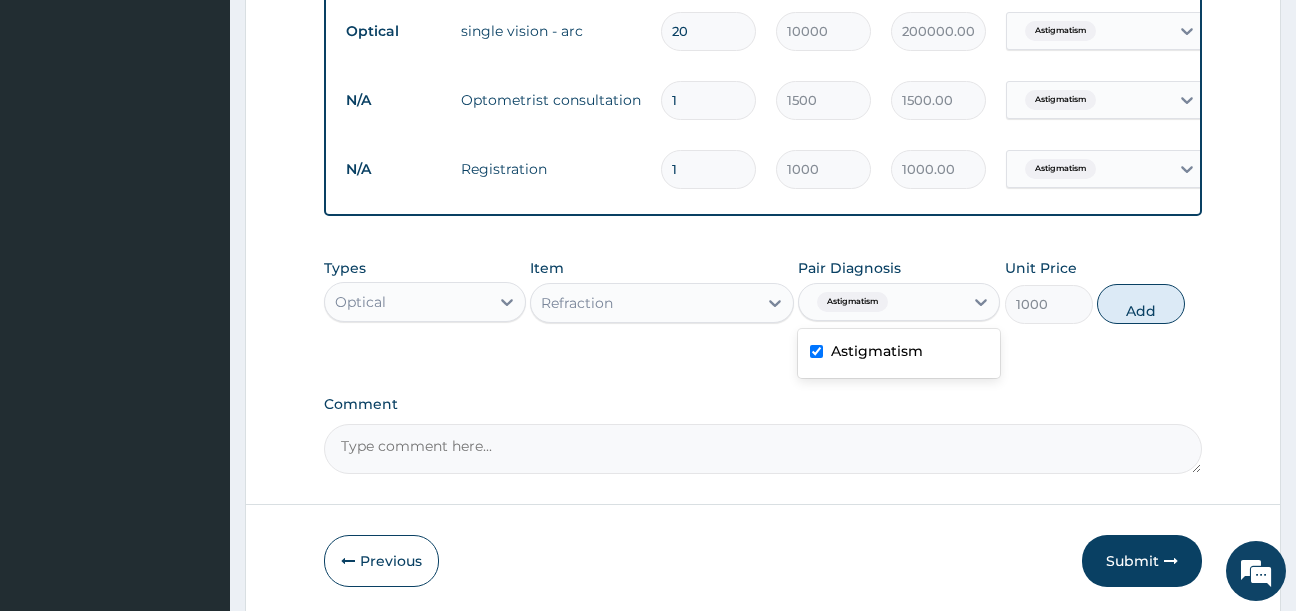 click on "Astigmatism" at bounding box center (899, 353) 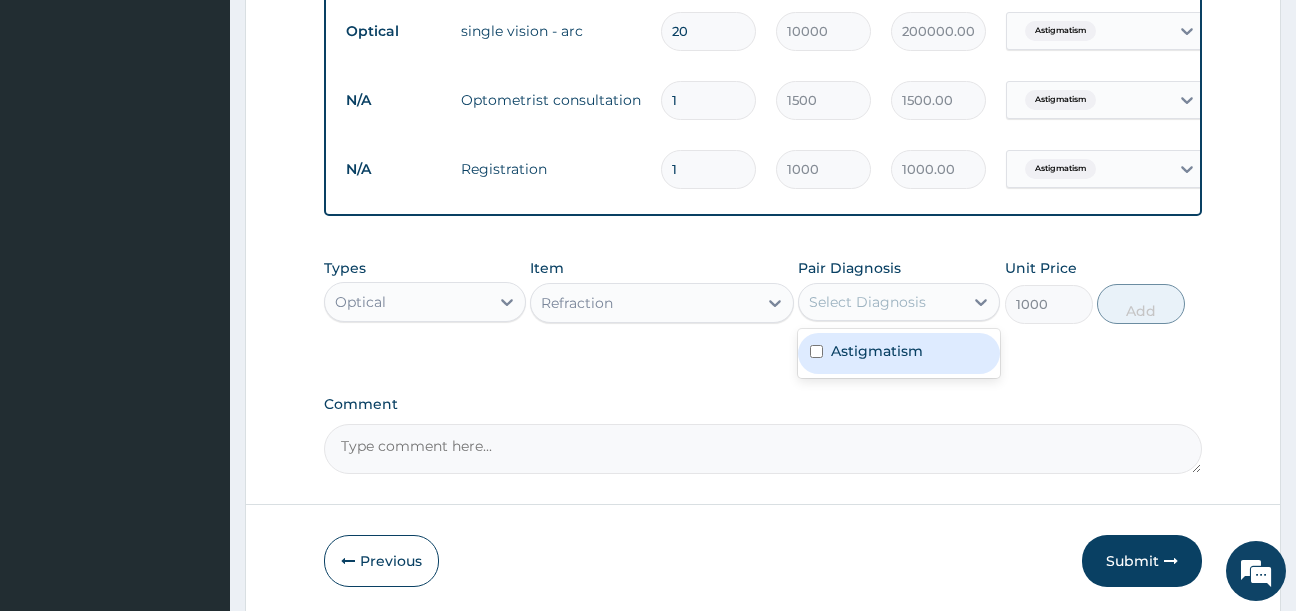 click on "Astigmatism" at bounding box center [877, 351] 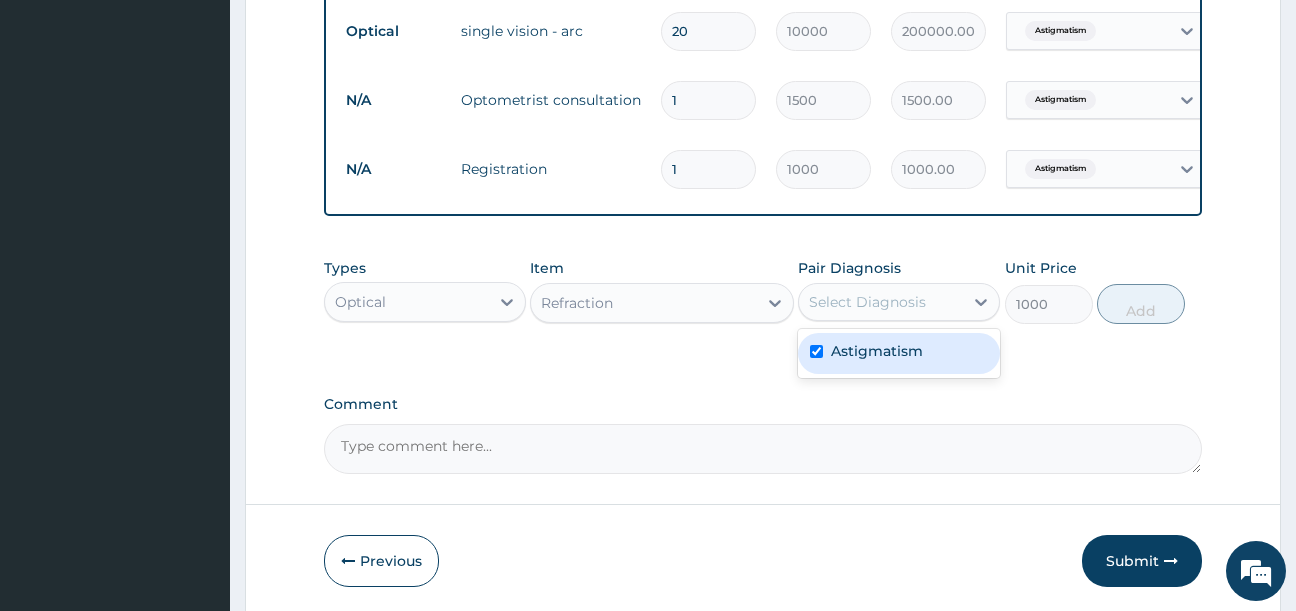 checkbox on "true" 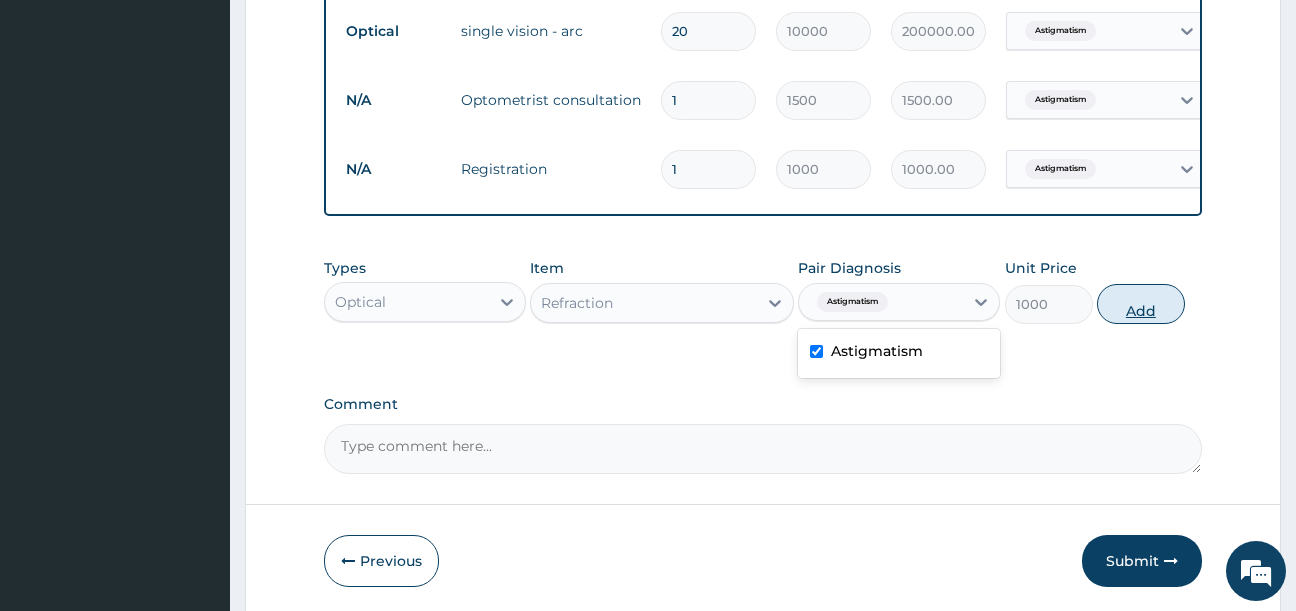 click on "Add" at bounding box center (1141, 304) 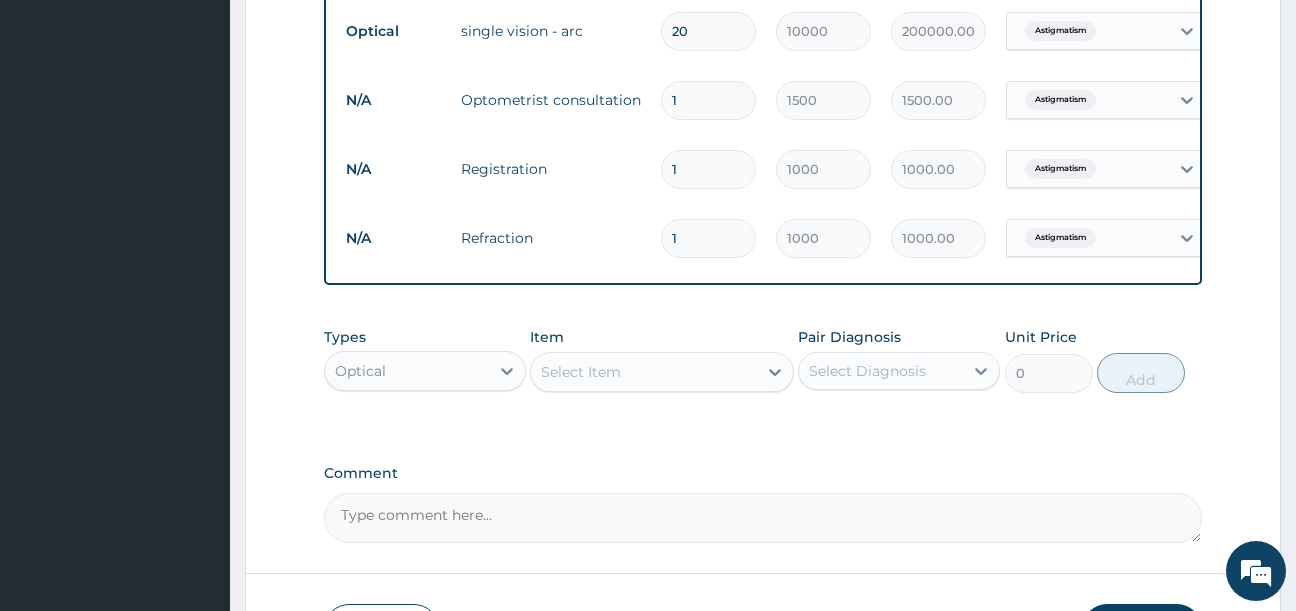 click on "20" at bounding box center [708, 31] 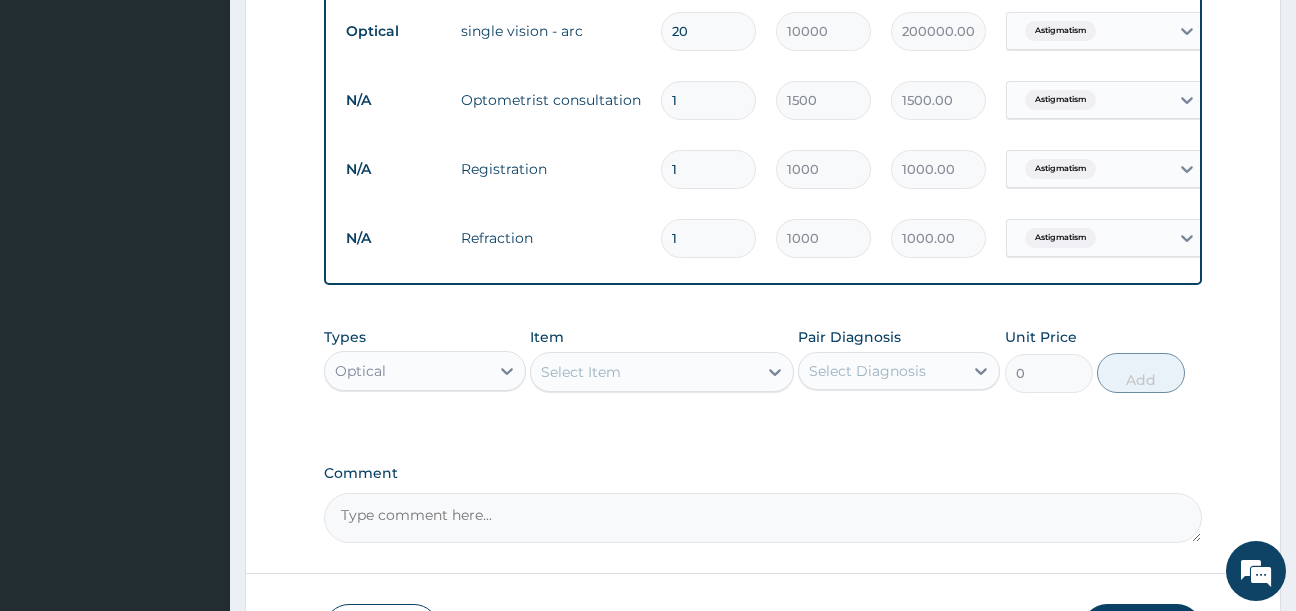 type on "2" 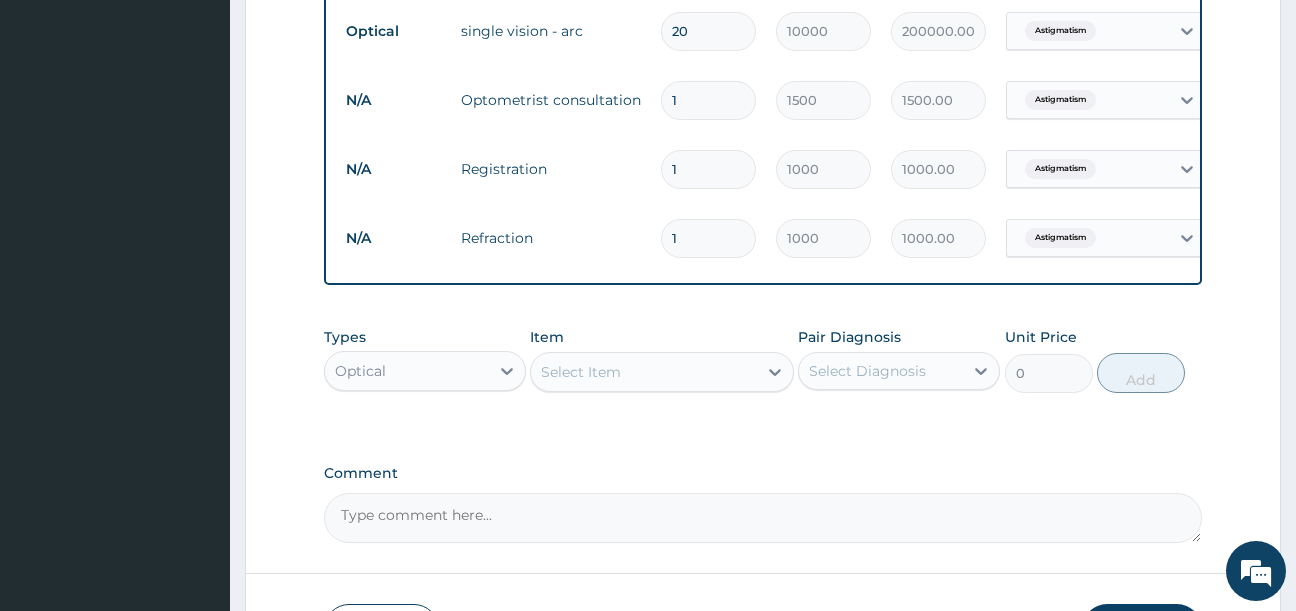 type on "20000.00" 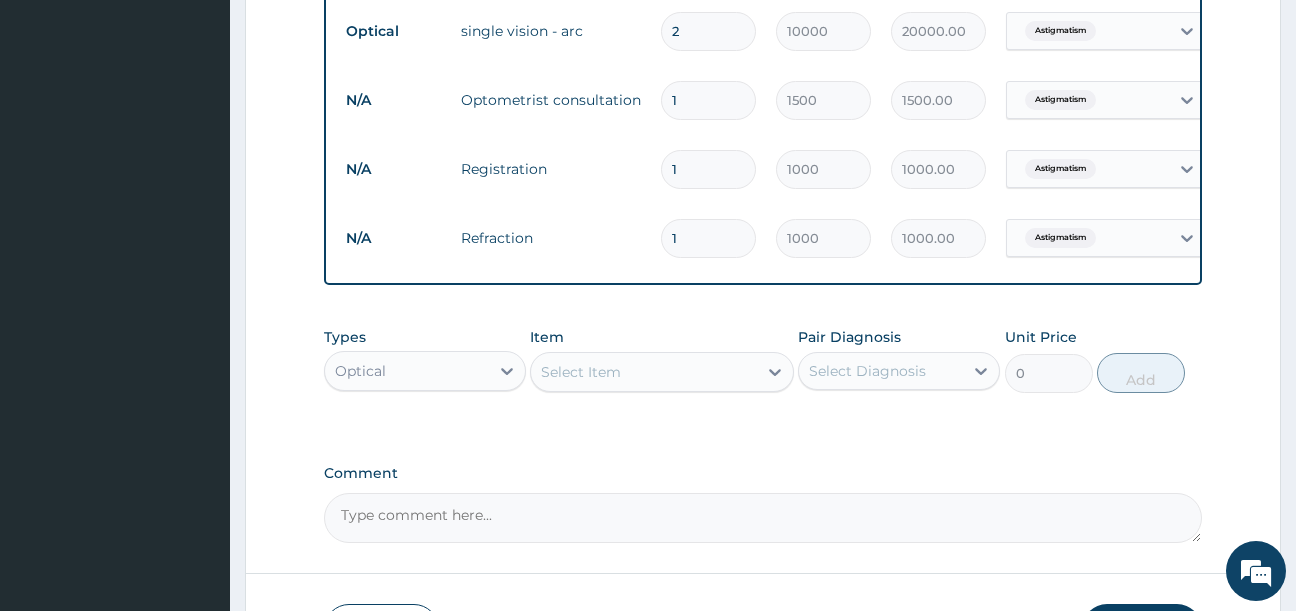 type 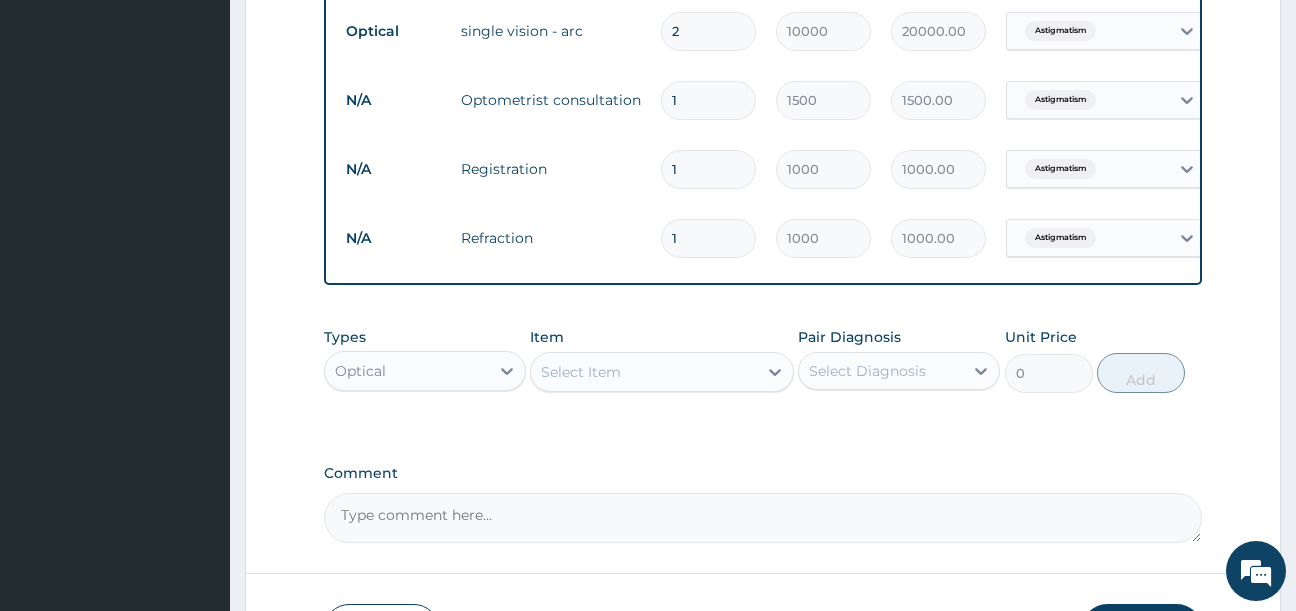 type on "0.00" 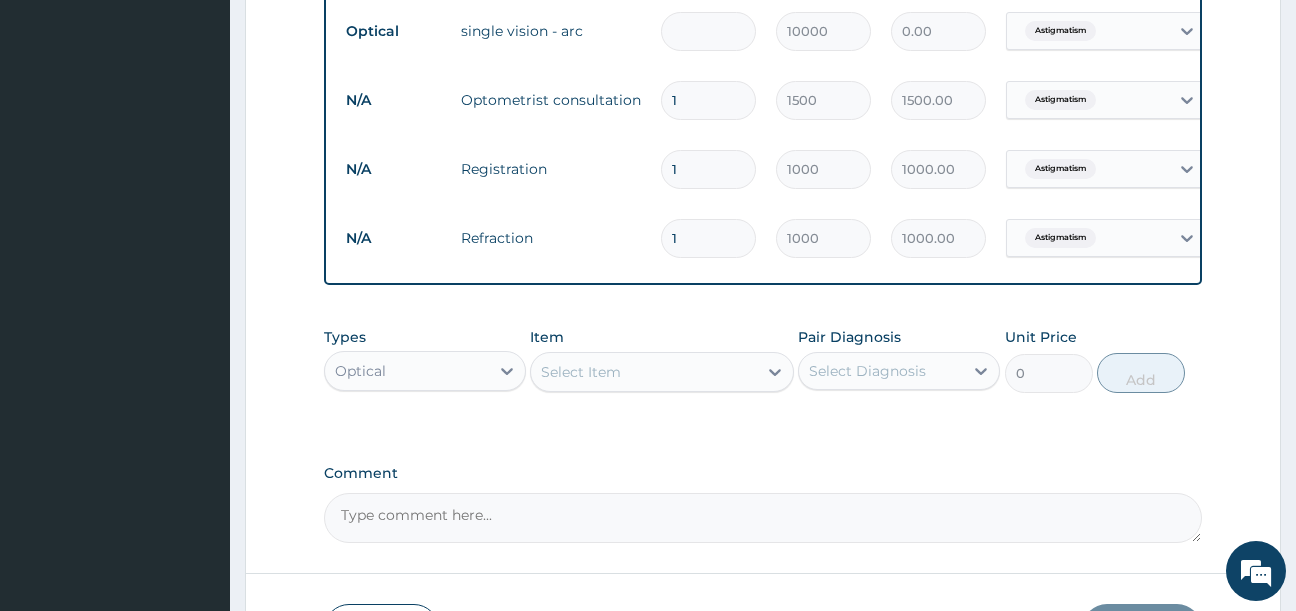 type on "1" 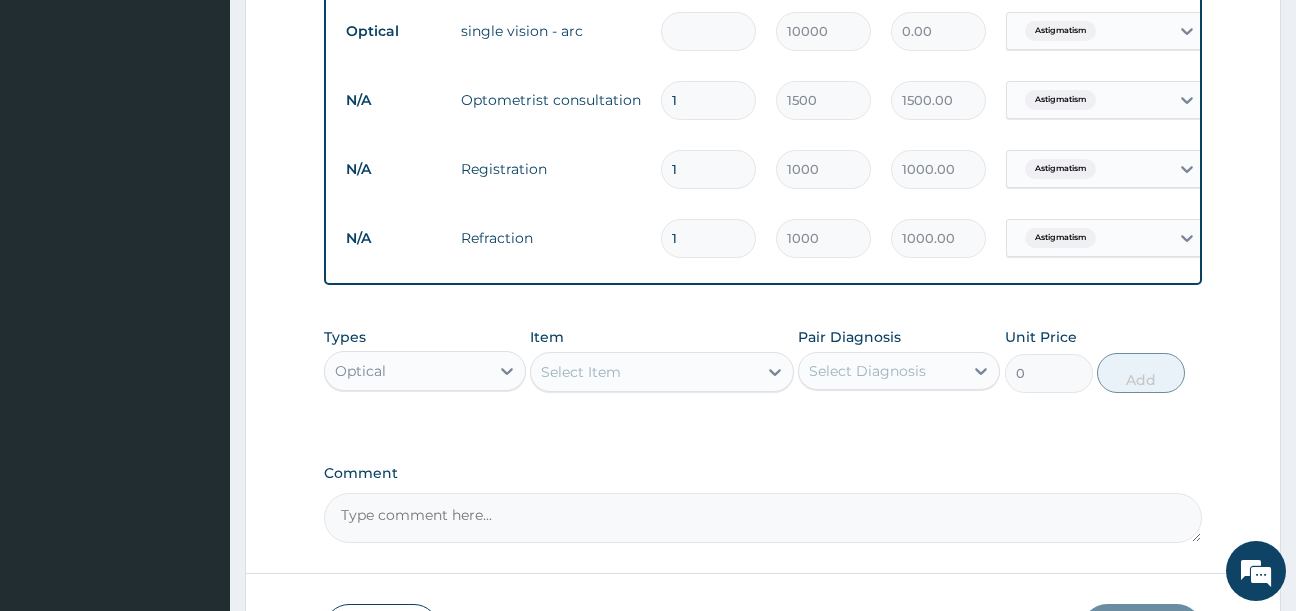type on "10000.00" 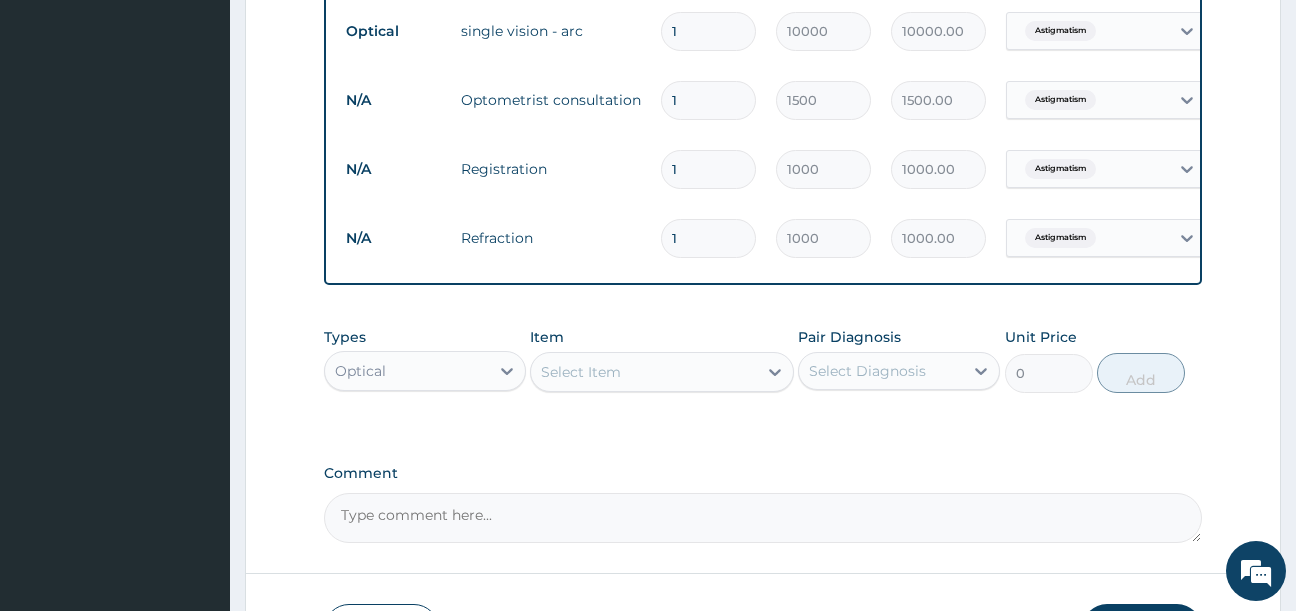 type on "12" 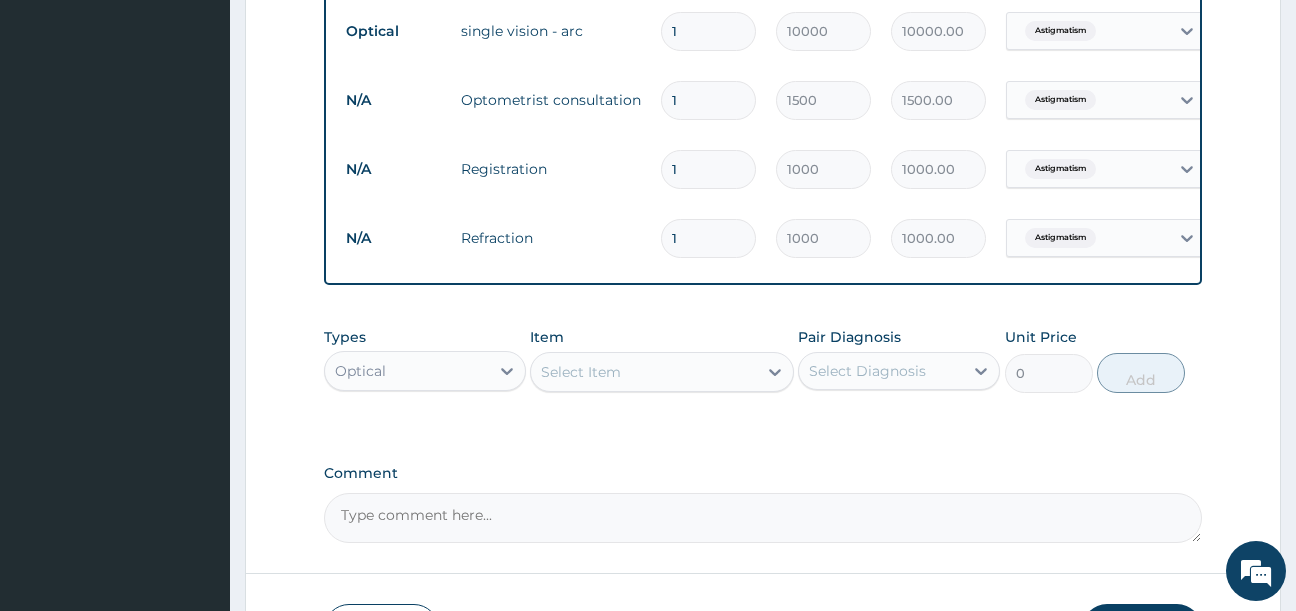 type on "120000.00" 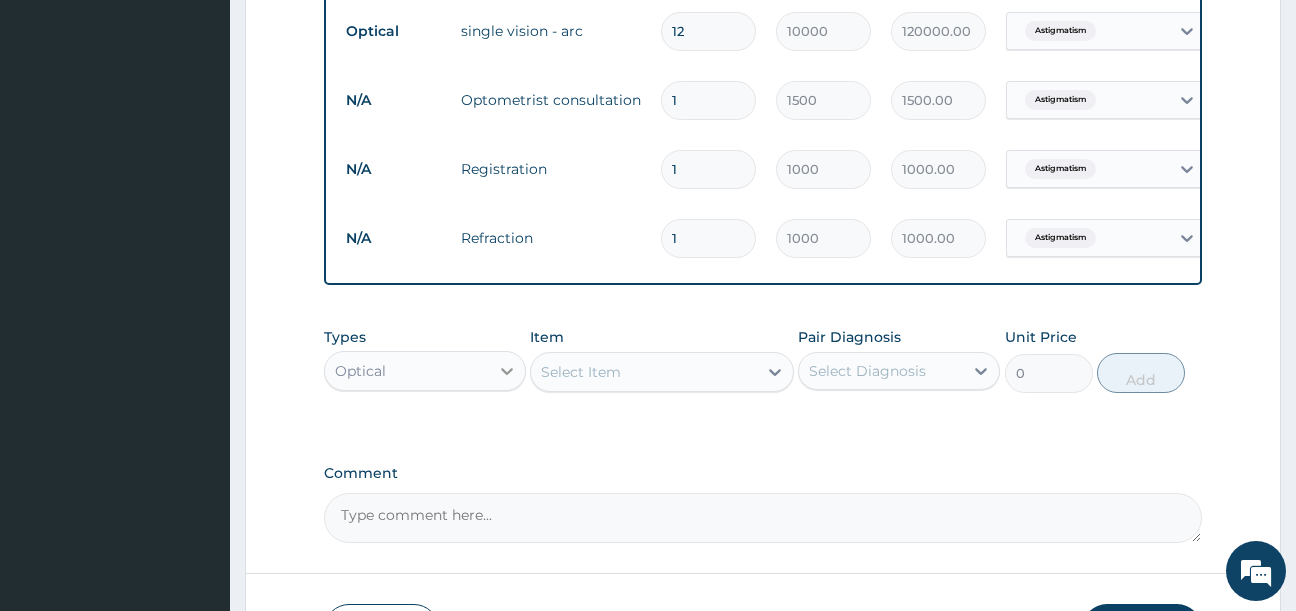 type on "12" 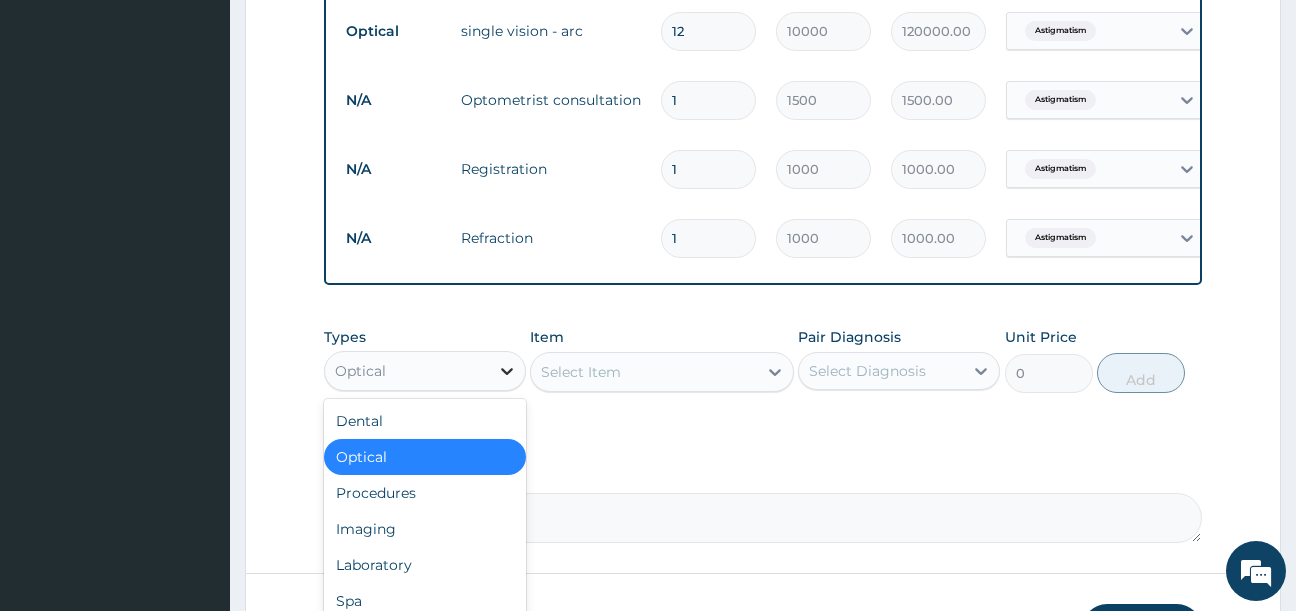 click 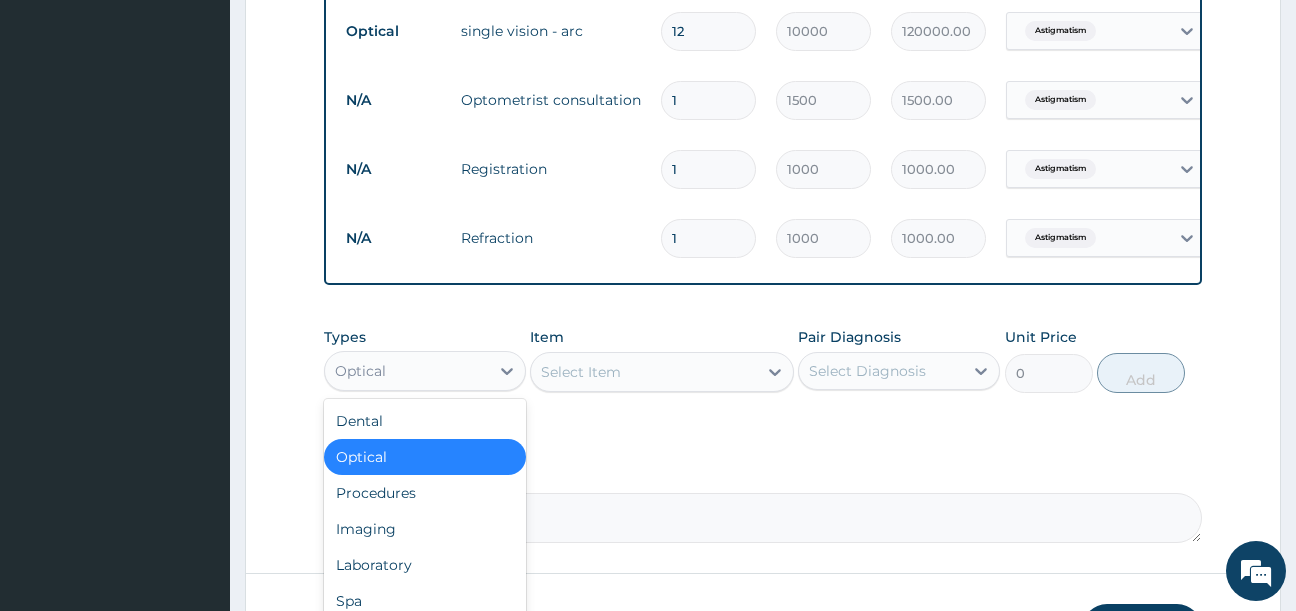 click on "Optical" at bounding box center (425, 457) 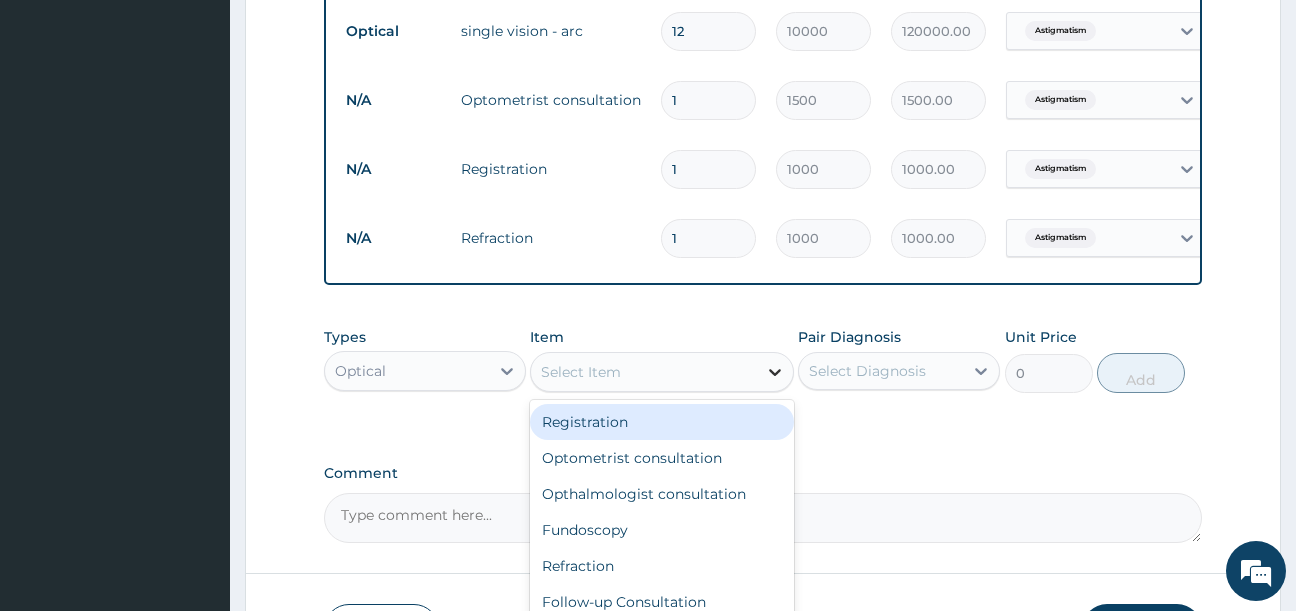 click 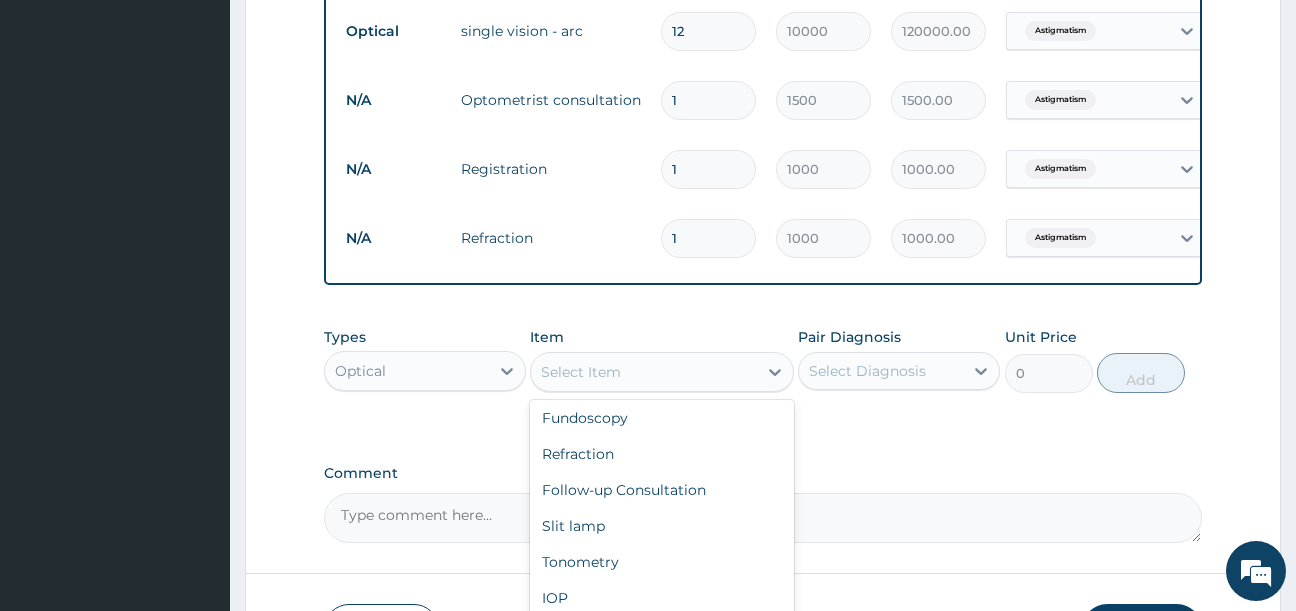 scroll, scrollTop: 148, scrollLeft: 0, axis: vertical 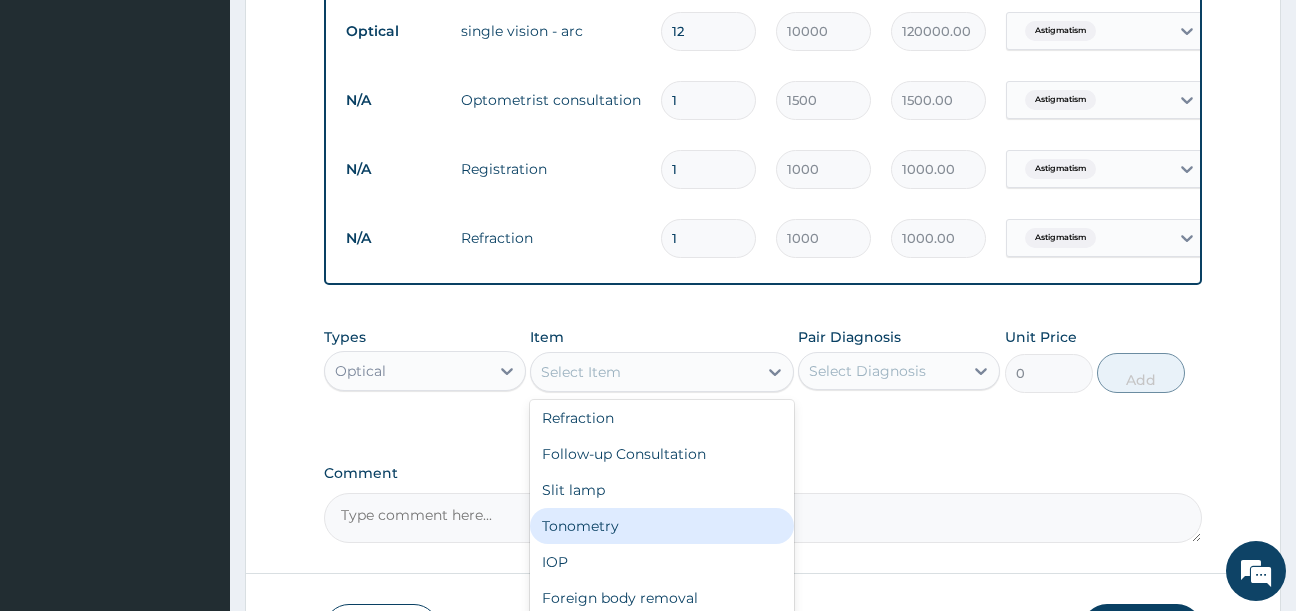 click on "Tonometry" at bounding box center [662, 526] 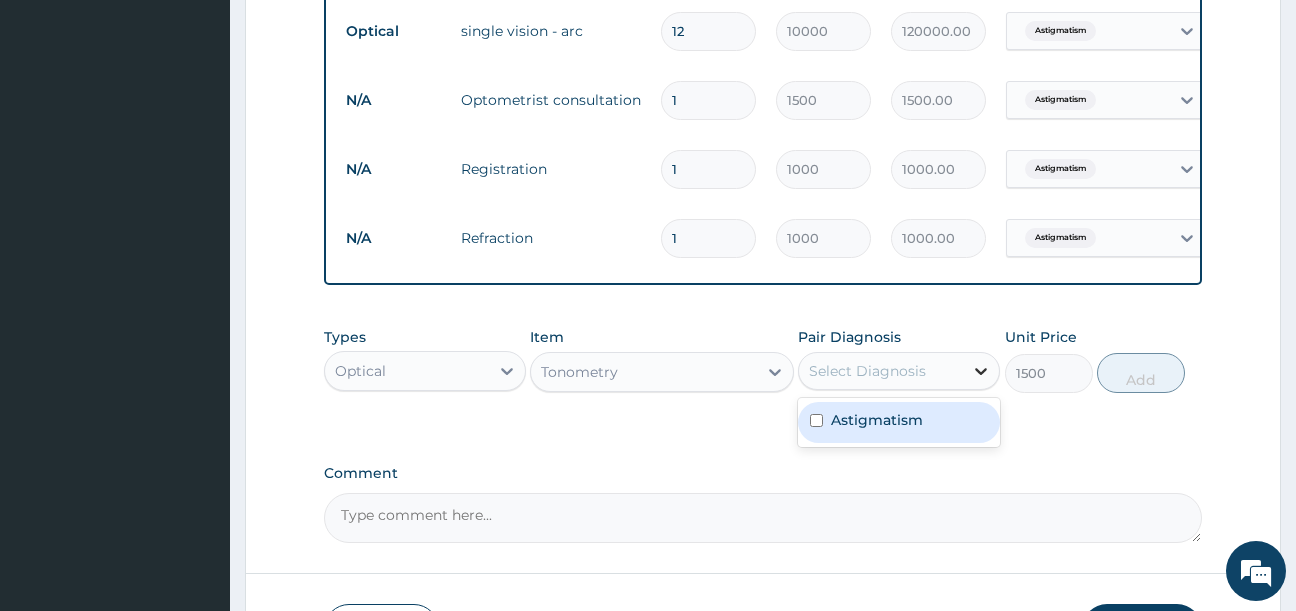 click 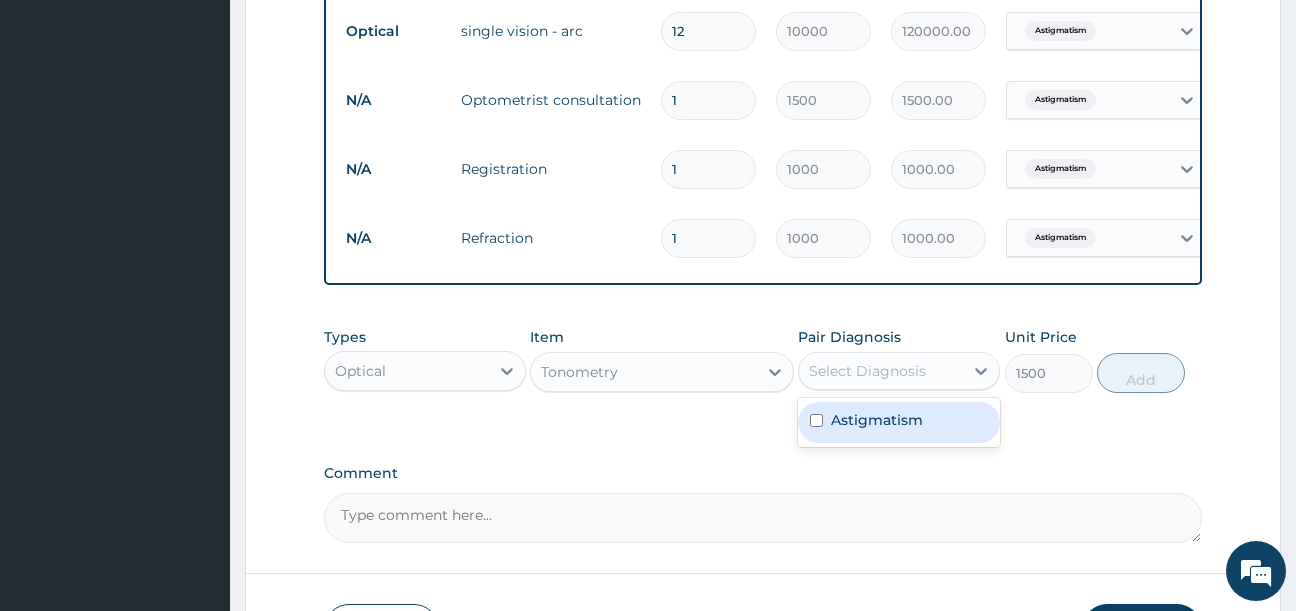 click at bounding box center [816, 420] 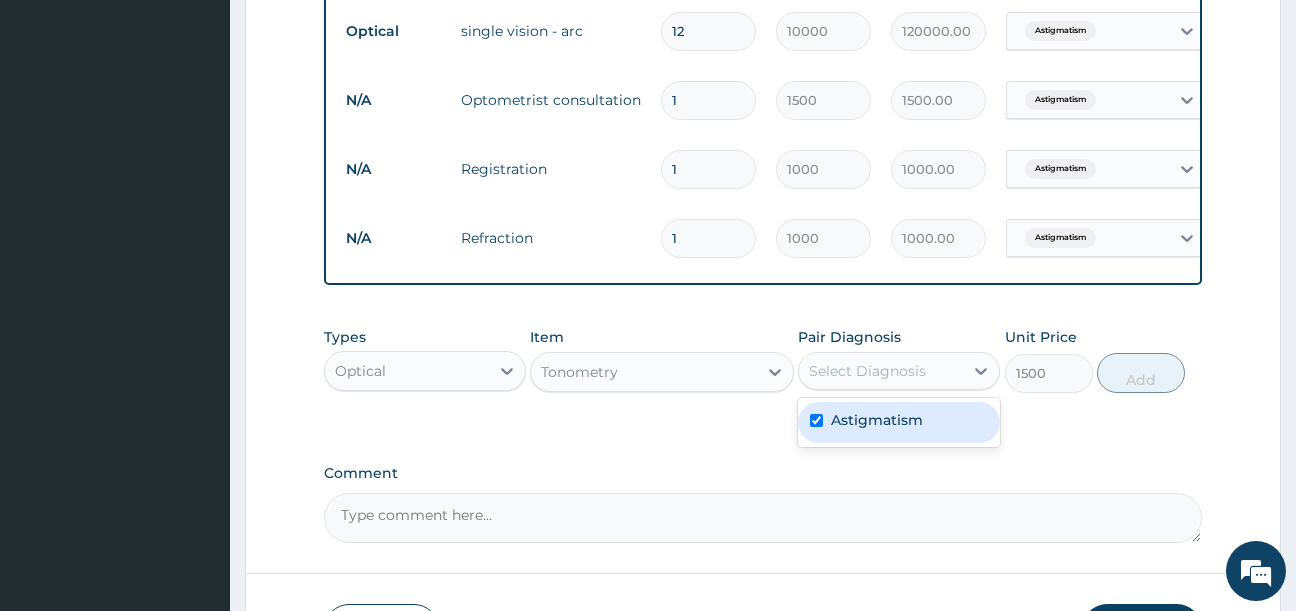 checkbox on "true" 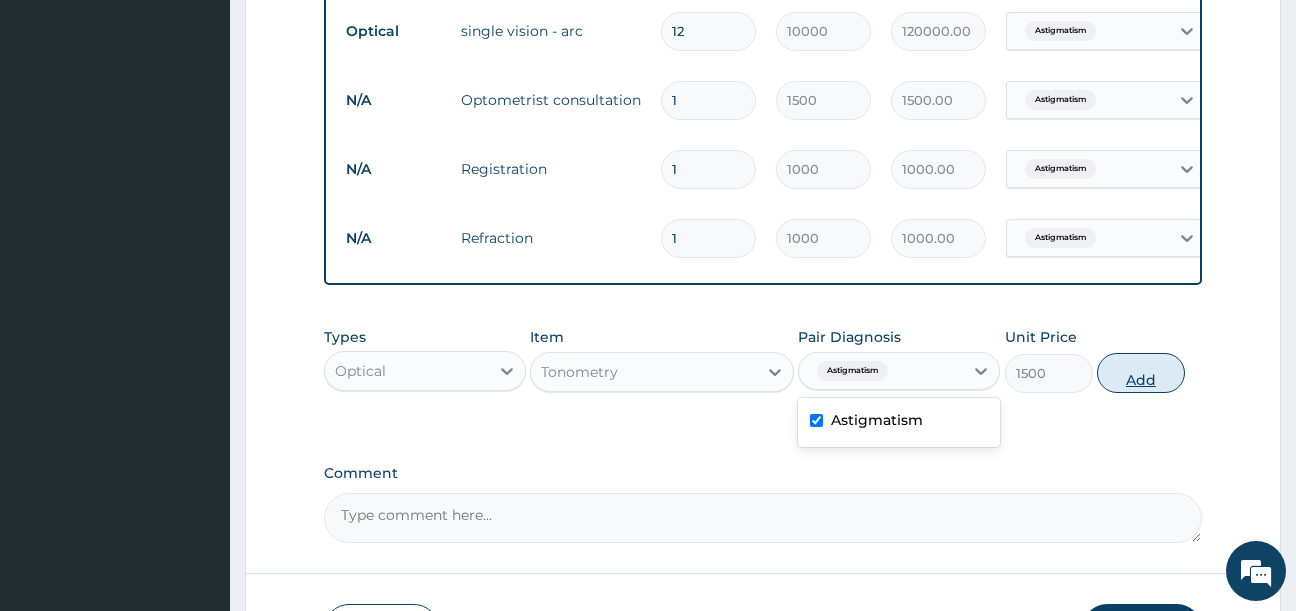 click on "Add" at bounding box center [1141, 373] 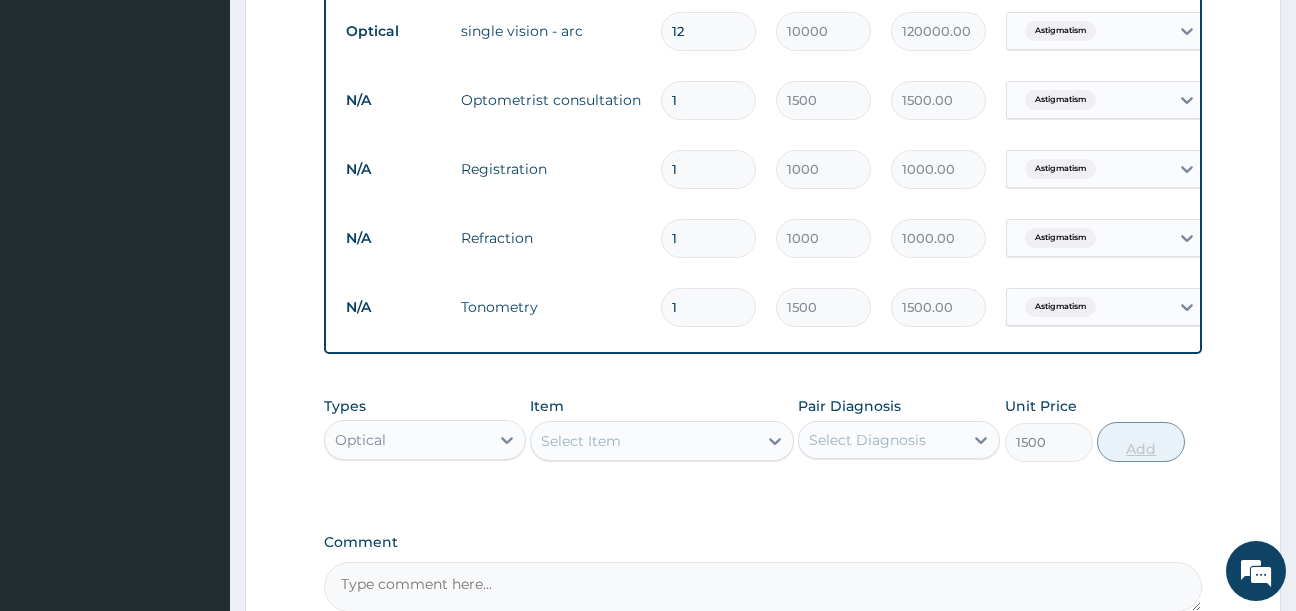 type on "0" 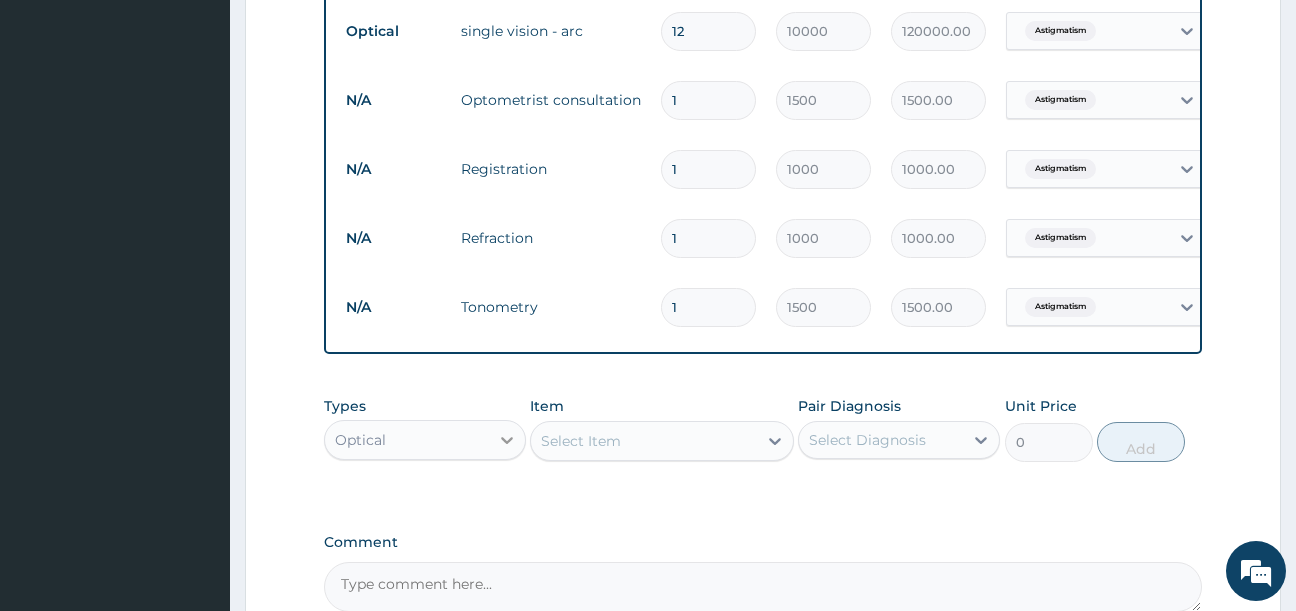 click 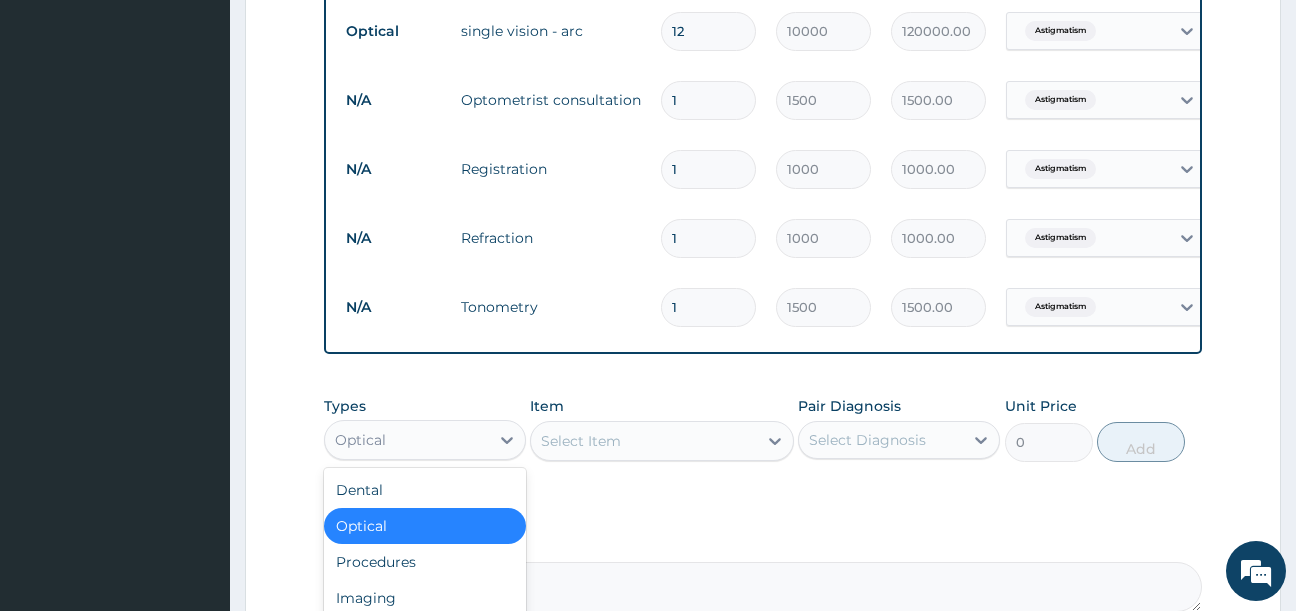 click on "Optical" at bounding box center [425, 526] 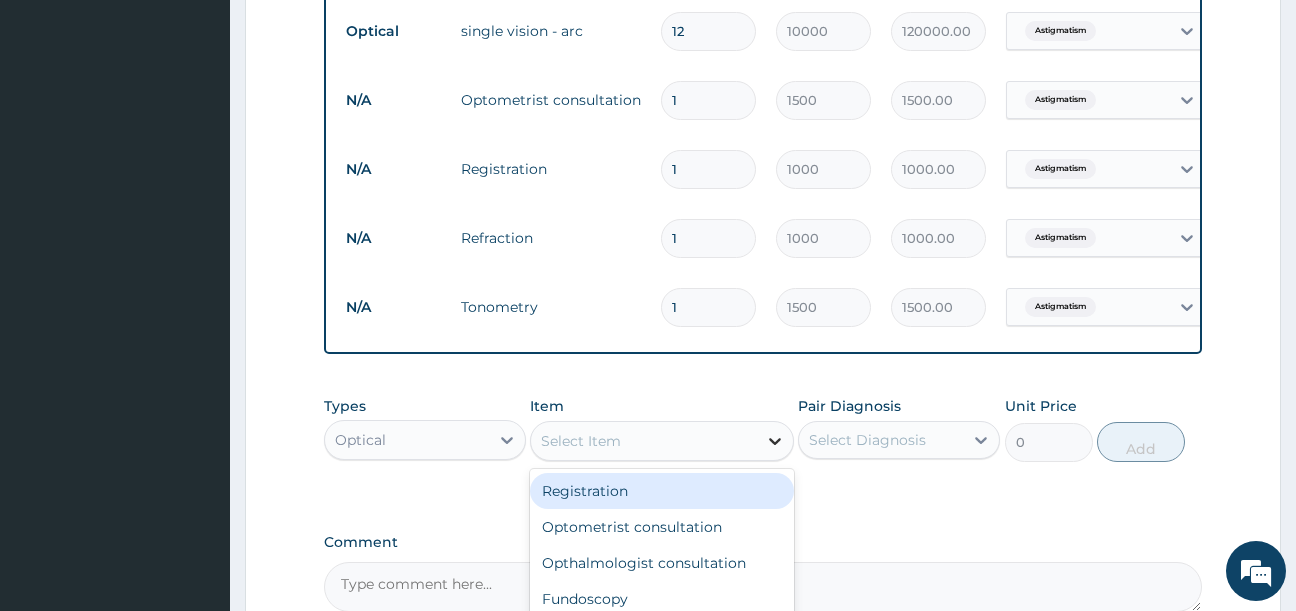 click 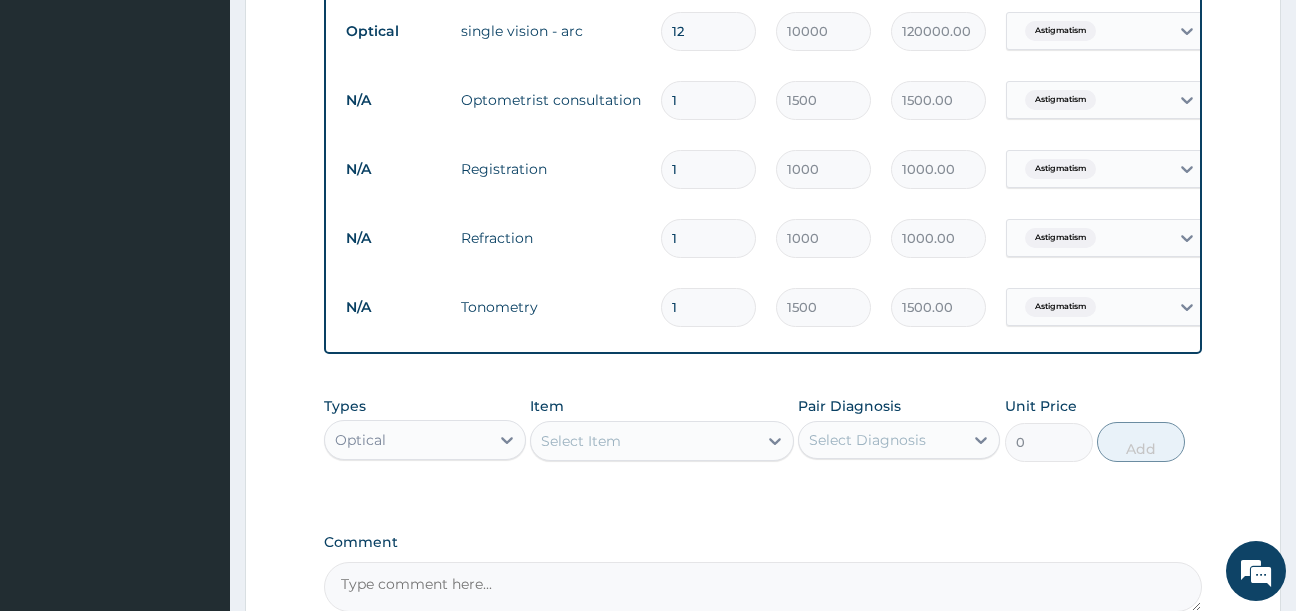 click on "Types Optical Item Select Item Pair Diagnosis Select Diagnosis Unit Price 0 Add" at bounding box center (763, 444) 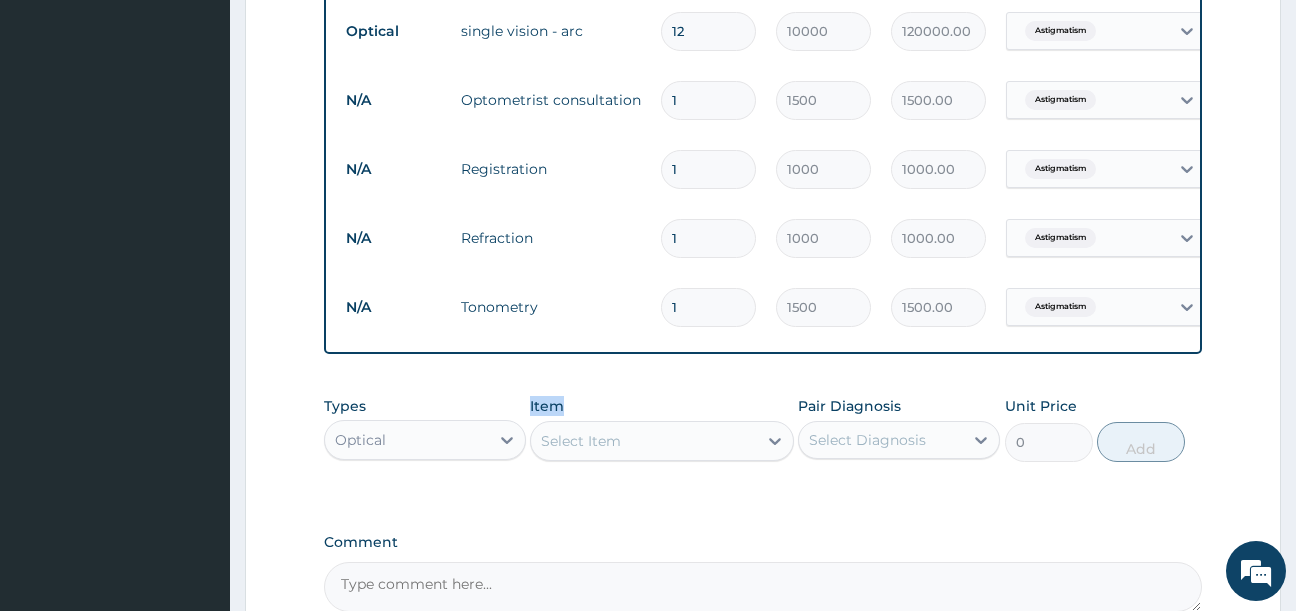click on "Types Optical Item Select Item Pair Diagnosis Select Diagnosis Unit Price 0 Add" at bounding box center [763, 444] 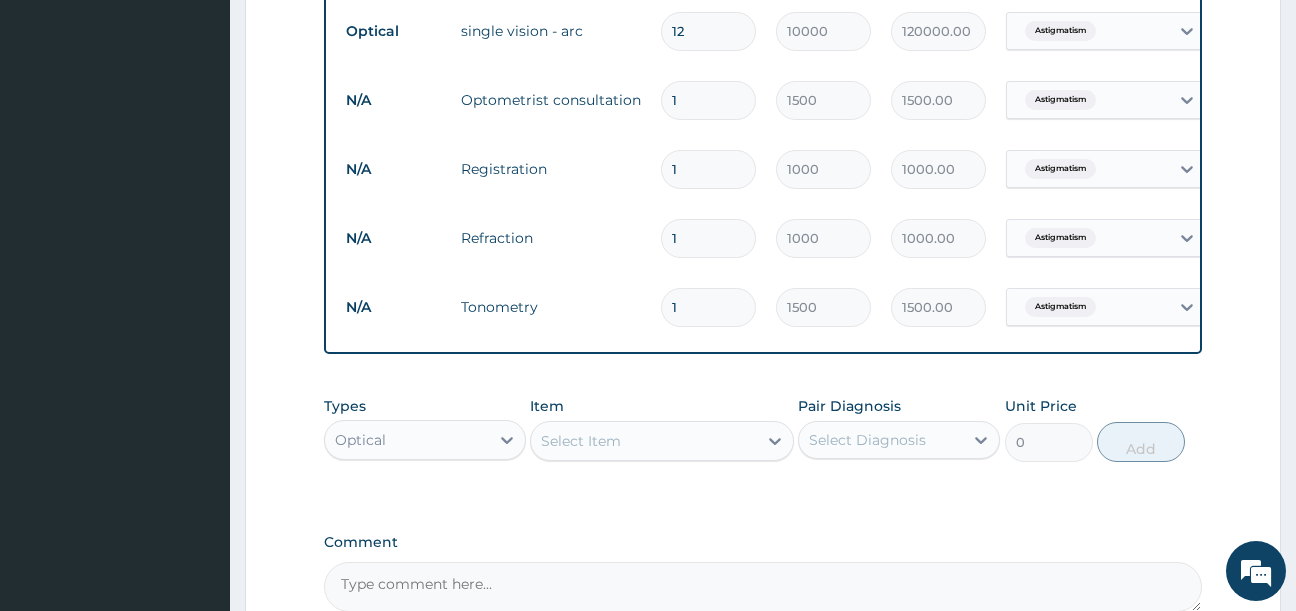 drag, startPoint x: 490, startPoint y: 488, endPoint x: 466, endPoint y: 480, distance: 25.298222 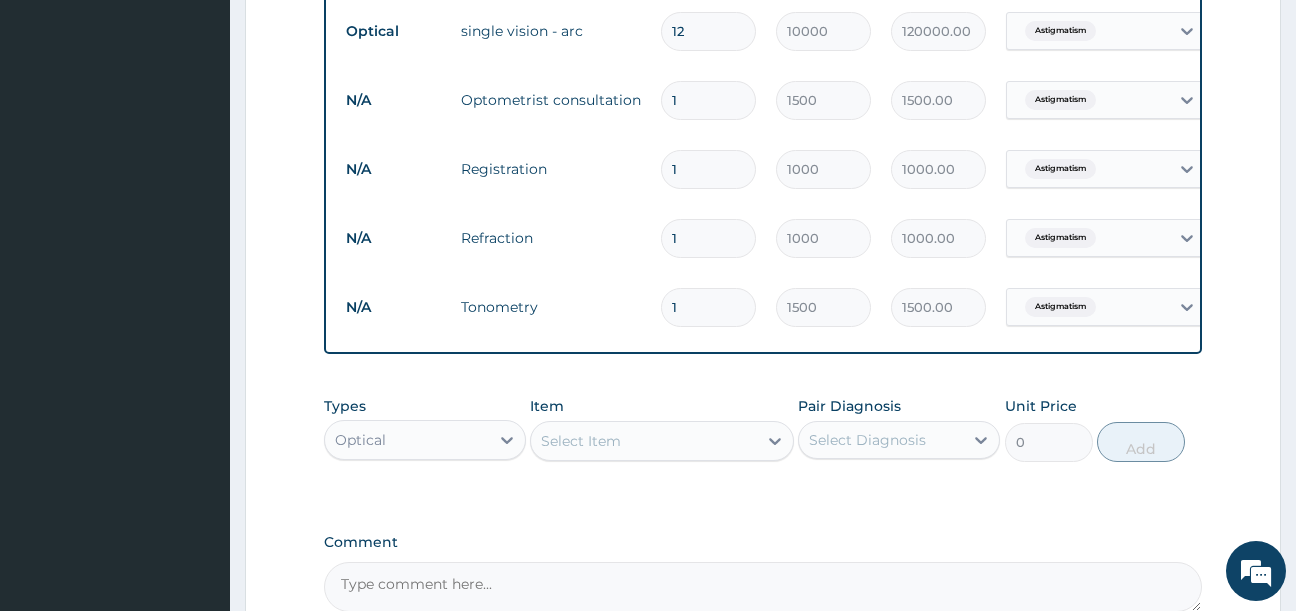 click on "Types Optical Item Select Item Pair Diagnosis Select Diagnosis Unit Price 0 Add" at bounding box center (763, 429) 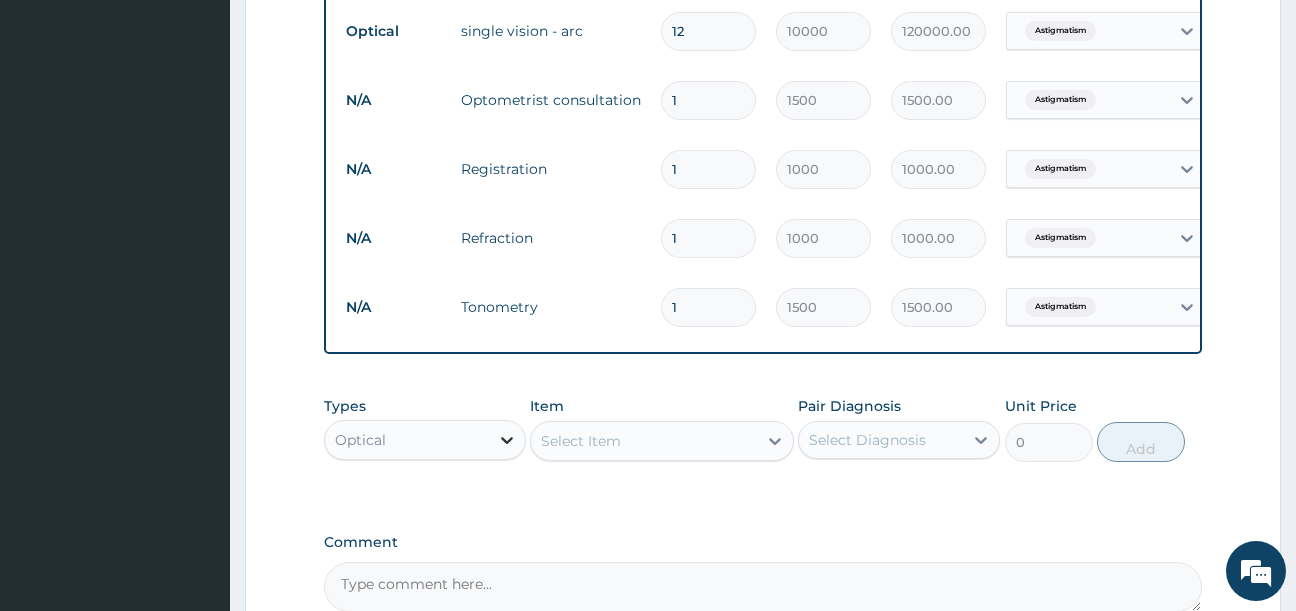 drag, startPoint x: 488, startPoint y: 473, endPoint x: 506, endPoint y: 465, distance: 19.697716 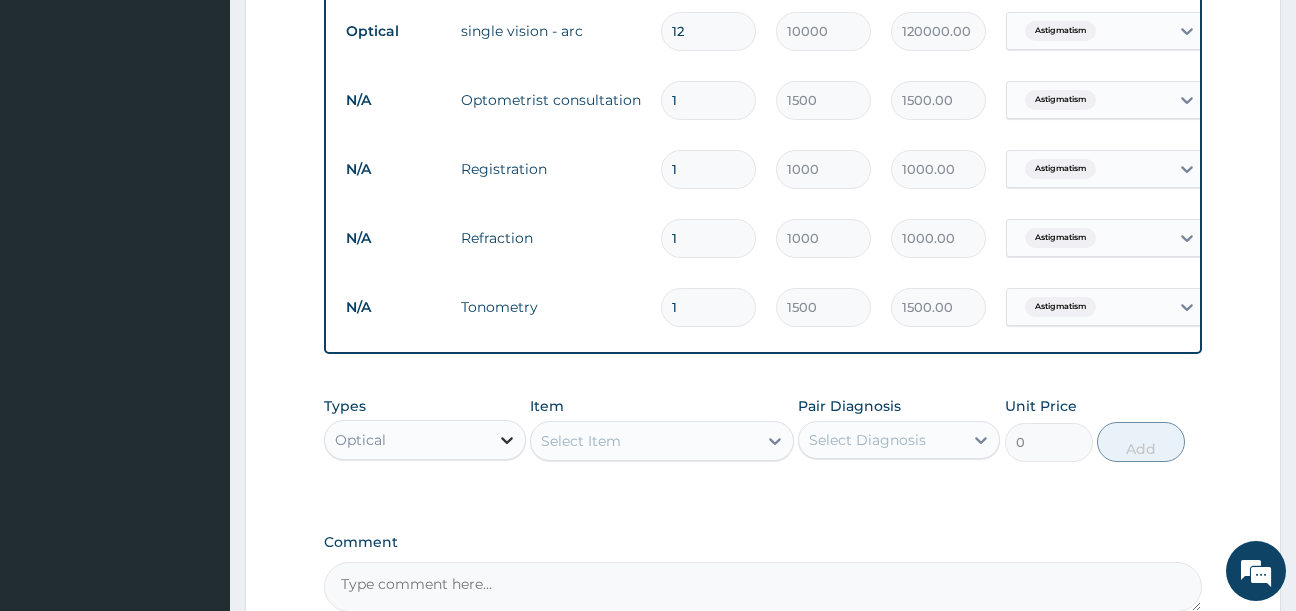 click at bounding box center [507, 440] 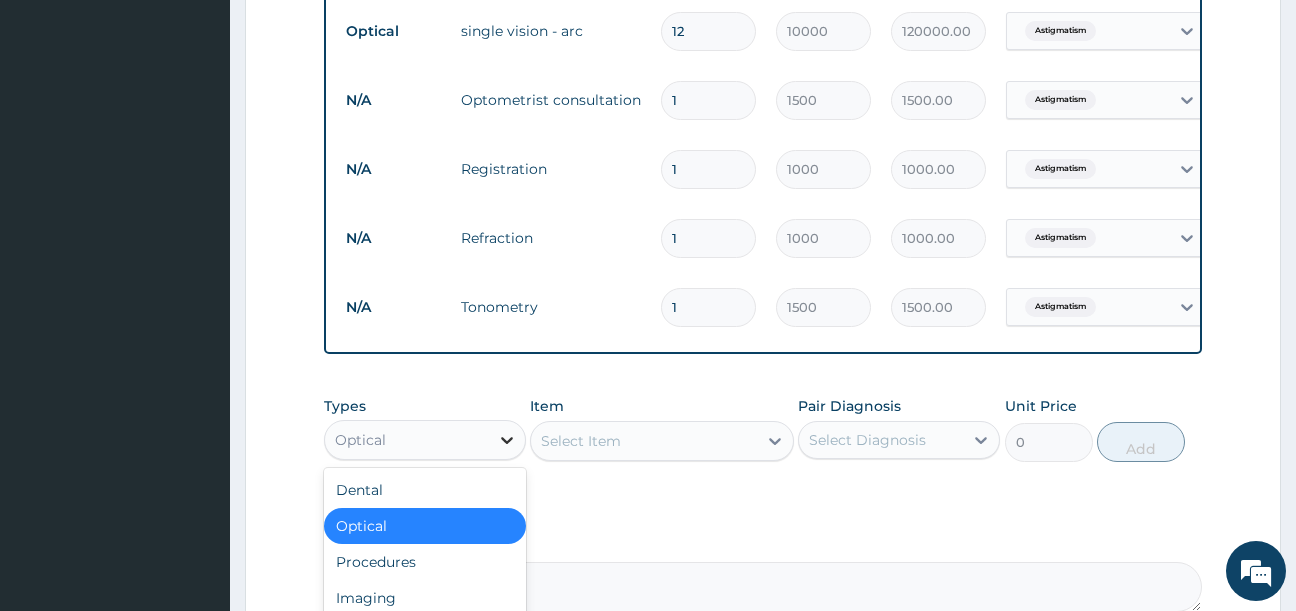 click at bounding box center (507, 440) 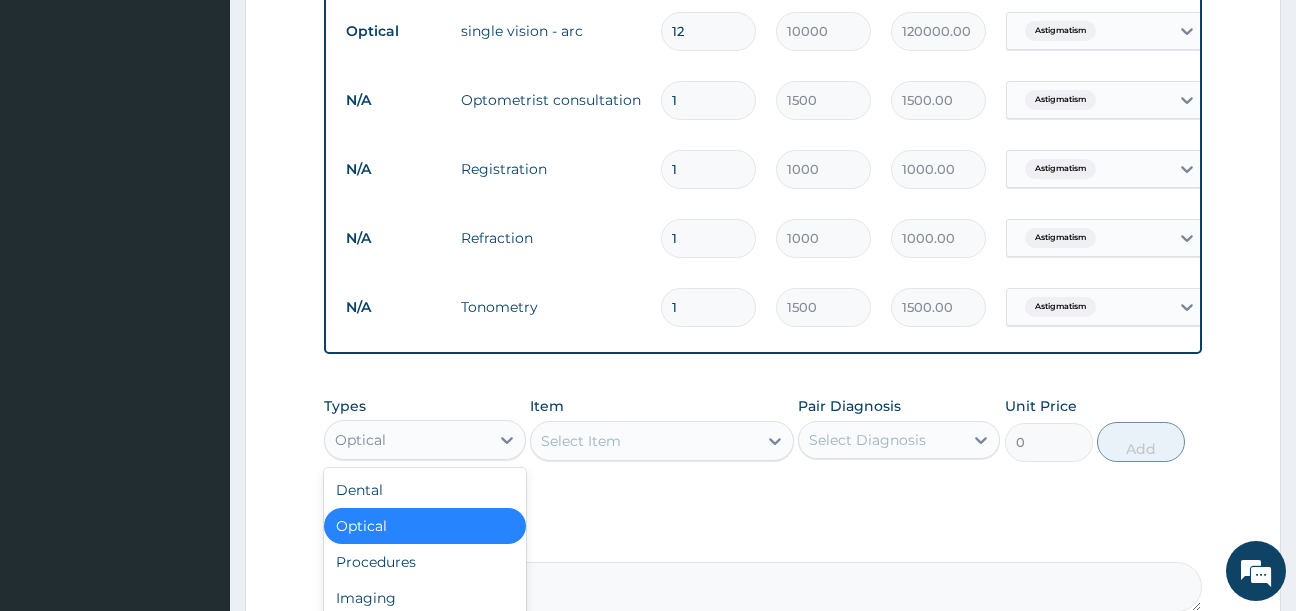 click on "Types option Optical, selected. option Drugs focused, 7 of 10. 10 results available. Use Up and Down to choose options, press Enter to select the currently focused option, press Escape to exit the menu, press Tab to select the option and exit the menu. Optical Dental Optical Procedures Imaging Laboratory Spa Drugs Immunizations Others Gym Item Select Item Pair Diagnosis Select Diagnosis Unit Price 0 Add" at bounding box center (763, 444) 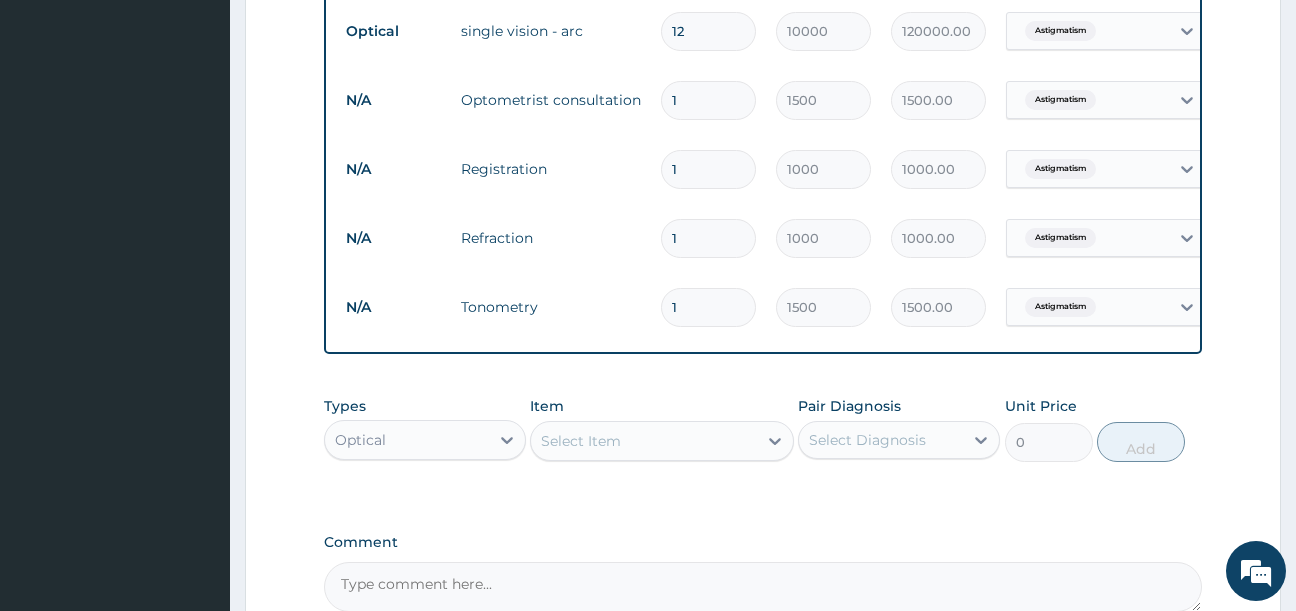 click on "Step  2  of 2 PA Code / Prescription Code PA/C0C8B3 Encounter Date 04-08-2025 Important Notice Please enter PA codes before entering items that are not attached to a PA code   All diagnoses entered must be linked to a claim item. Diagnosis & Claim Items that are visible but inactive cannot be edited because they were imported from an already approved PA code. Diagnosis Astigmatism confirmed NB: All diagnosis must be linked to a claim item Claim Items Type Name Quantity Unit Price Total Price Pair Diagnosis Actions Optical single vision - arc 12 10000 120000.00 Astigmatism Delete N/A Optometrist consultation 1 1500 1500.00 Astigmatism Delete N/A Registration 1 1000 1000.00 Astigmatism Delete N/A Refraction 1 1000 1000.00 Astigmatism Delete N/A Tonometry 1 1500 1500.00 Astigmatism Delete Types Optical Item Select Item Pair Diagnosis Select Diagnosis Unit Price 0 Add Comment     Previous   Submit" at bounding box center [763, 30] 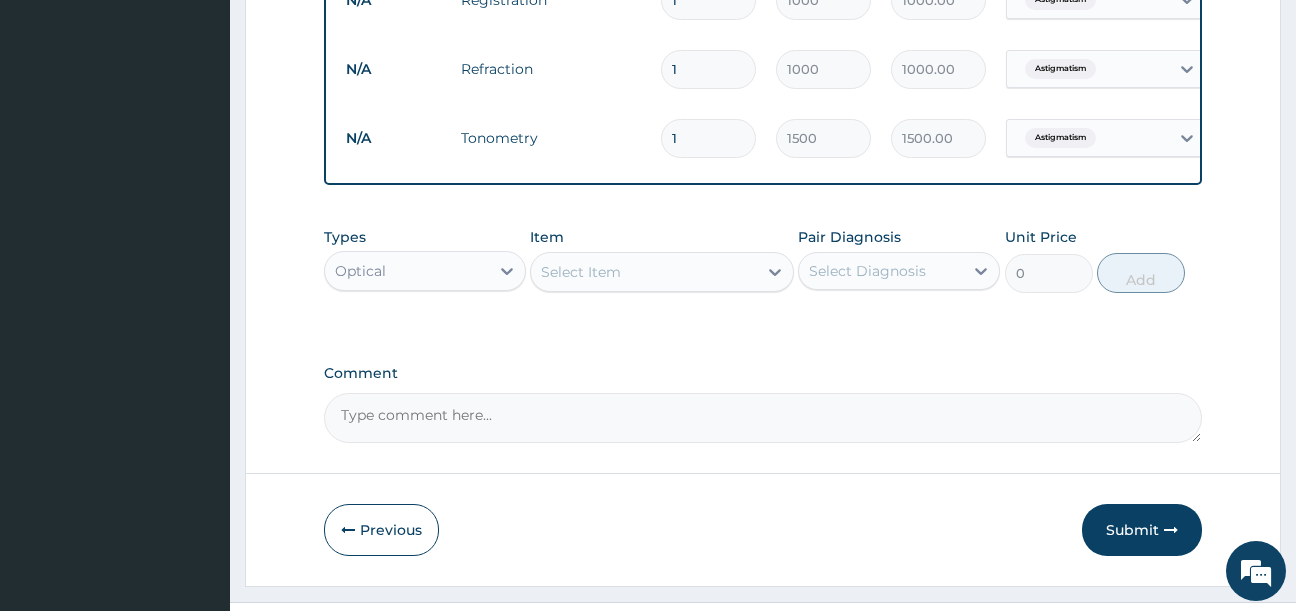 scroll, scrollTop: 1001, scrollLeft: 0, axis: vertical 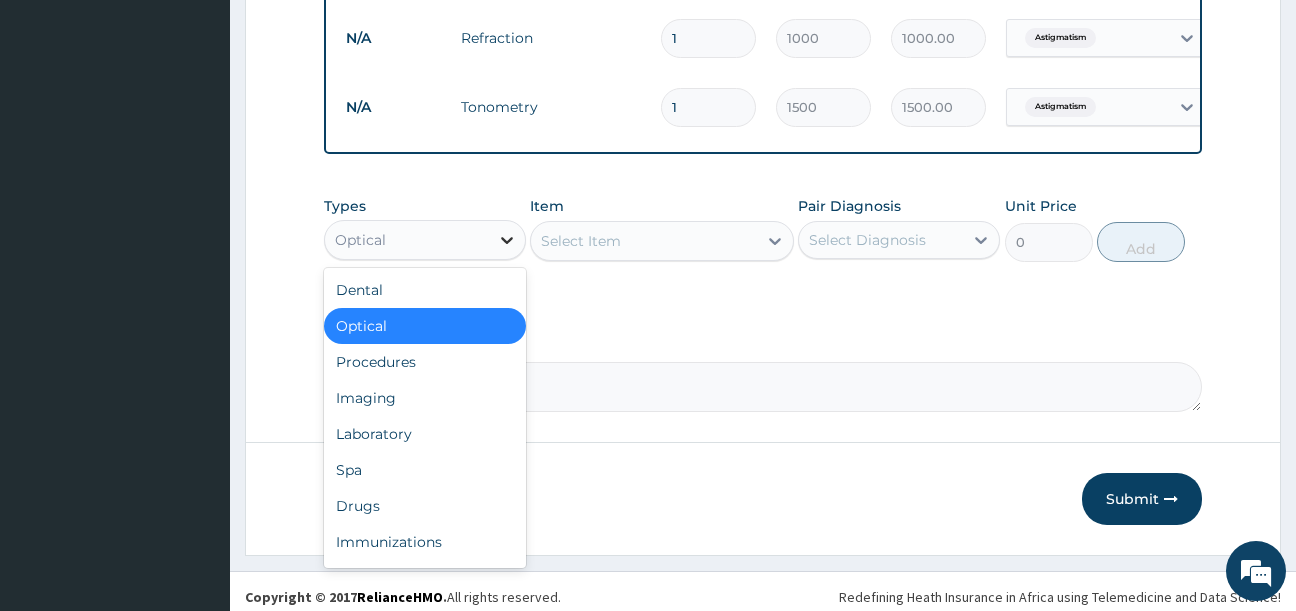 click 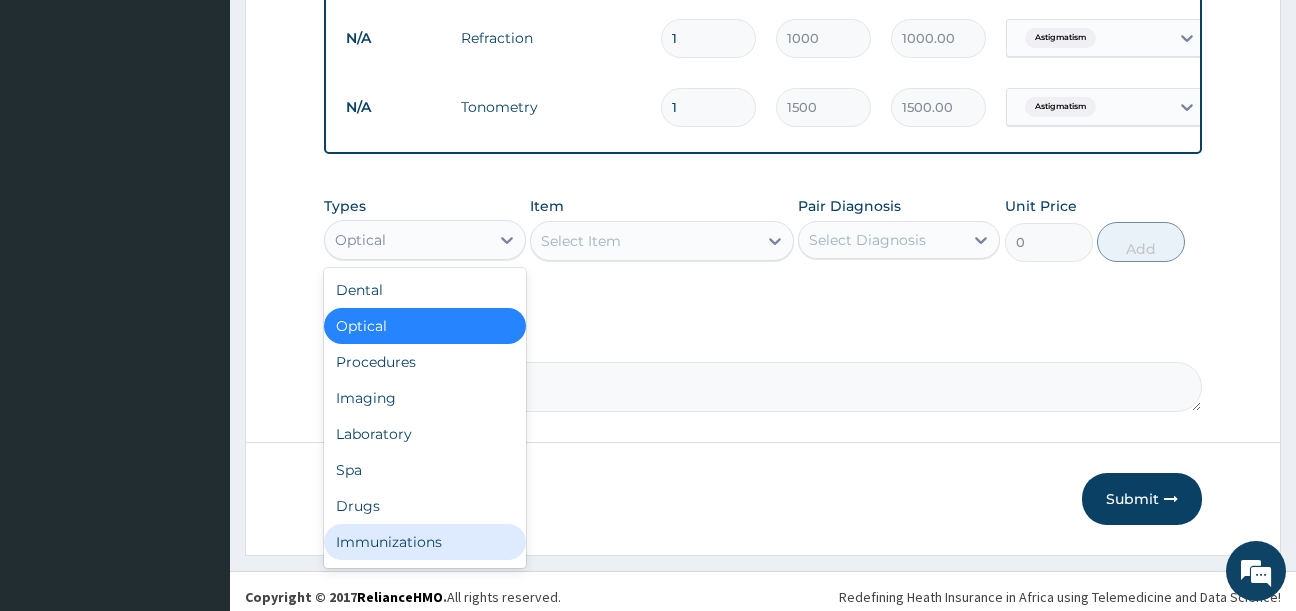 click on "Immunizations" at bounding box center (425, 542) 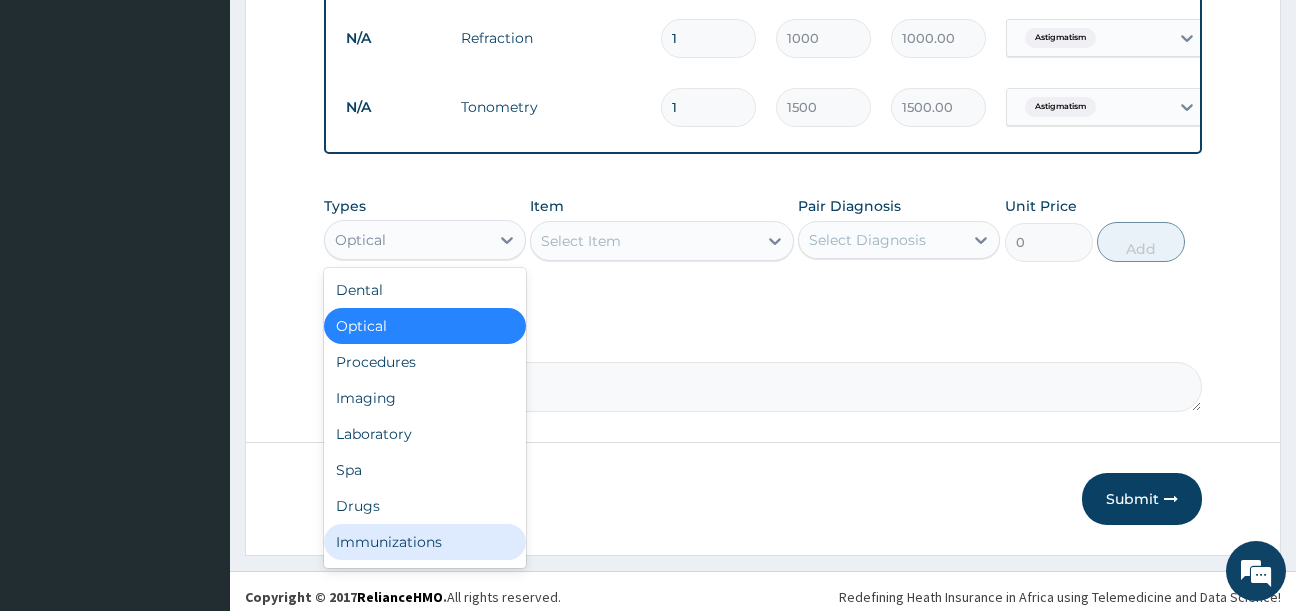 click on "Previous" at bounding box center (381, 499) 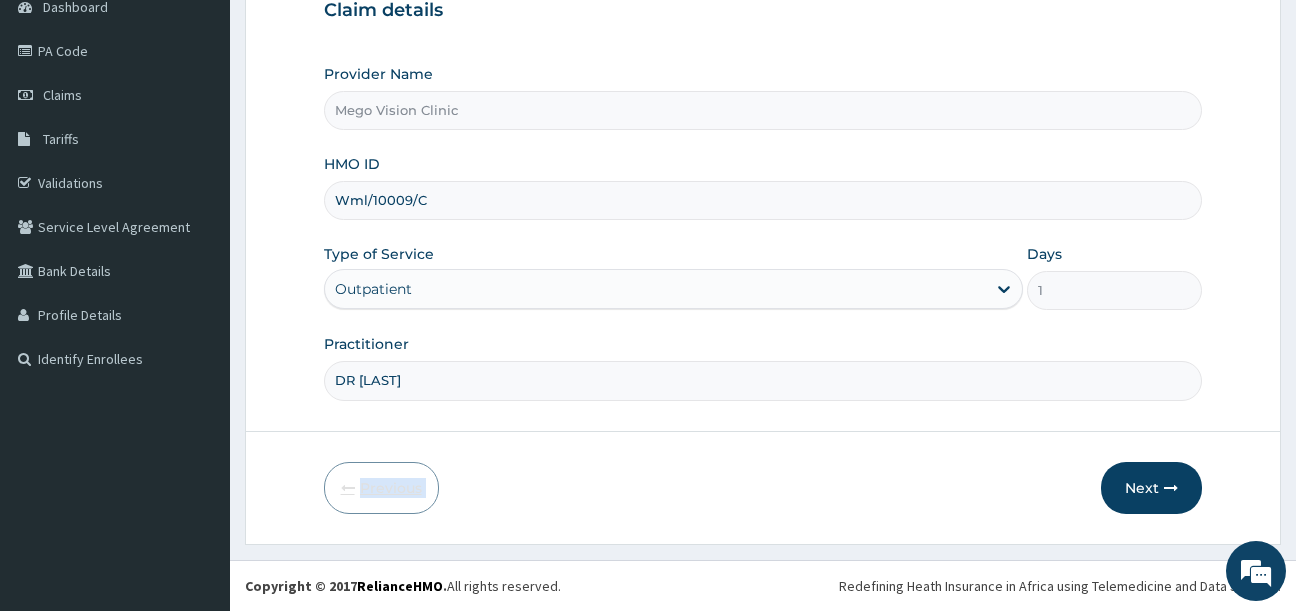 click on "Step  1  of 2 Claim details Provider Name Mego Vision Clinic HMO ID Wml/10009/C Type of Service Outpatient Days 1 Practitioner DR ISONG     Previous   Next" at bounding box center (763, 219) 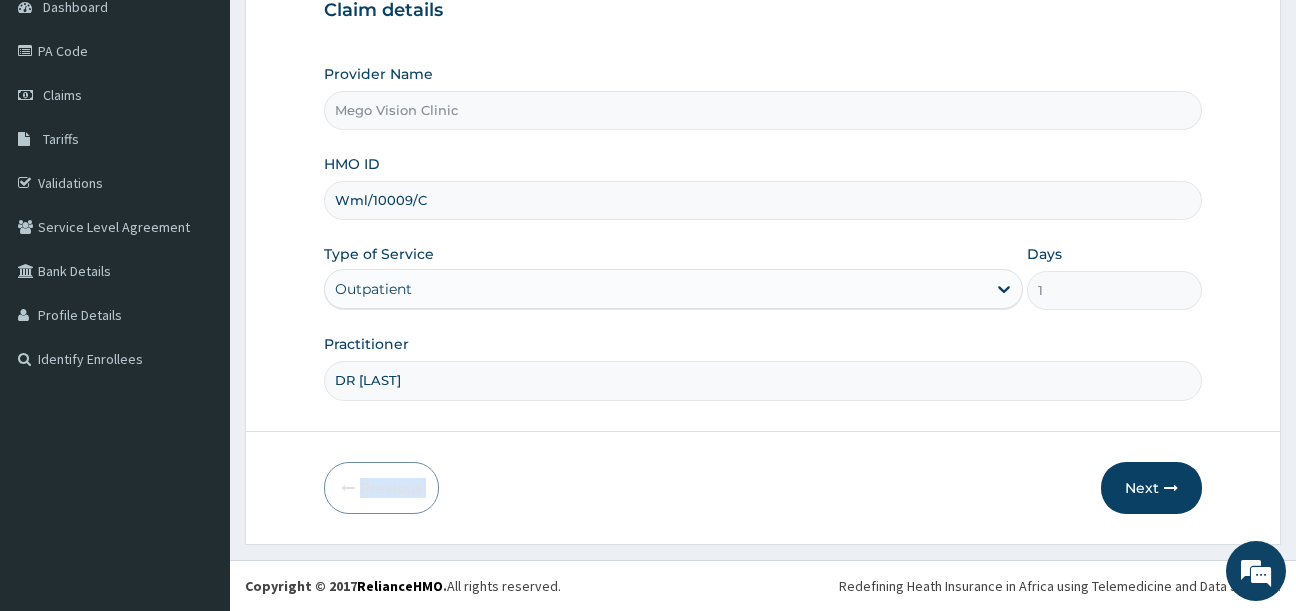 click on "Step  1  of 2 Claim details Provider Name Mego Vision Clinic HMO ID Wml/10009/C Type of Service Outpatient Days 1 Practitioner DR ISONG     Previous   Next" at bounding box center (763, 219) 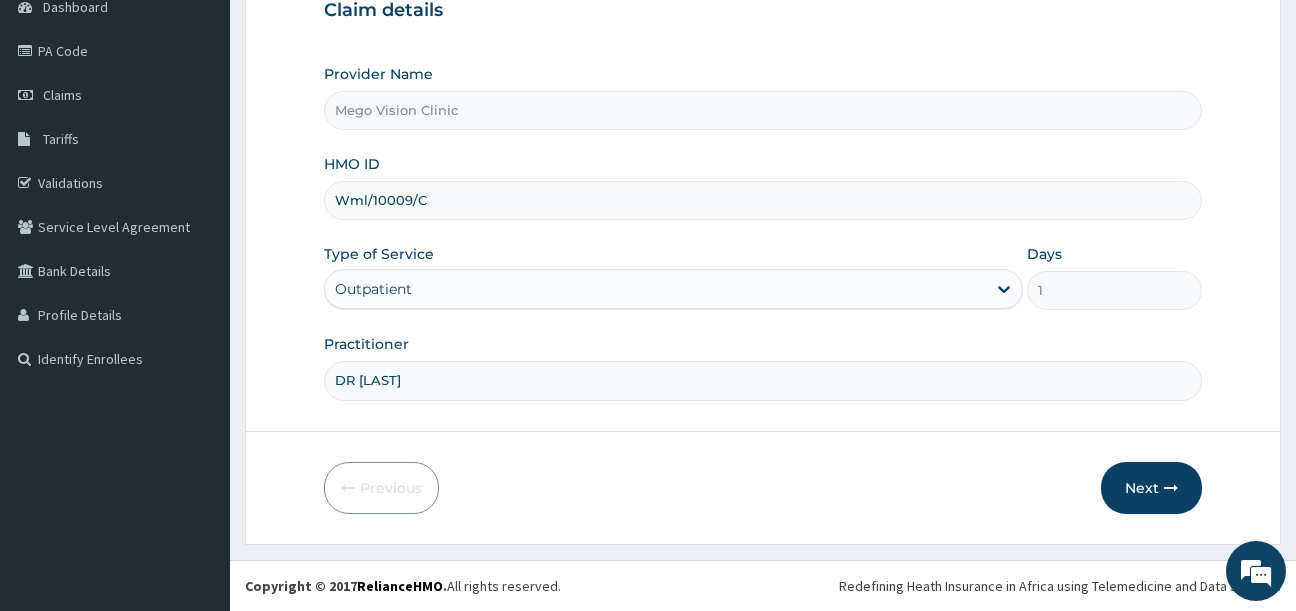 drag, startPoint x: 372, startPoint y: 538, endPoint x: 615, endPoint y: 467, distance: 253.16003 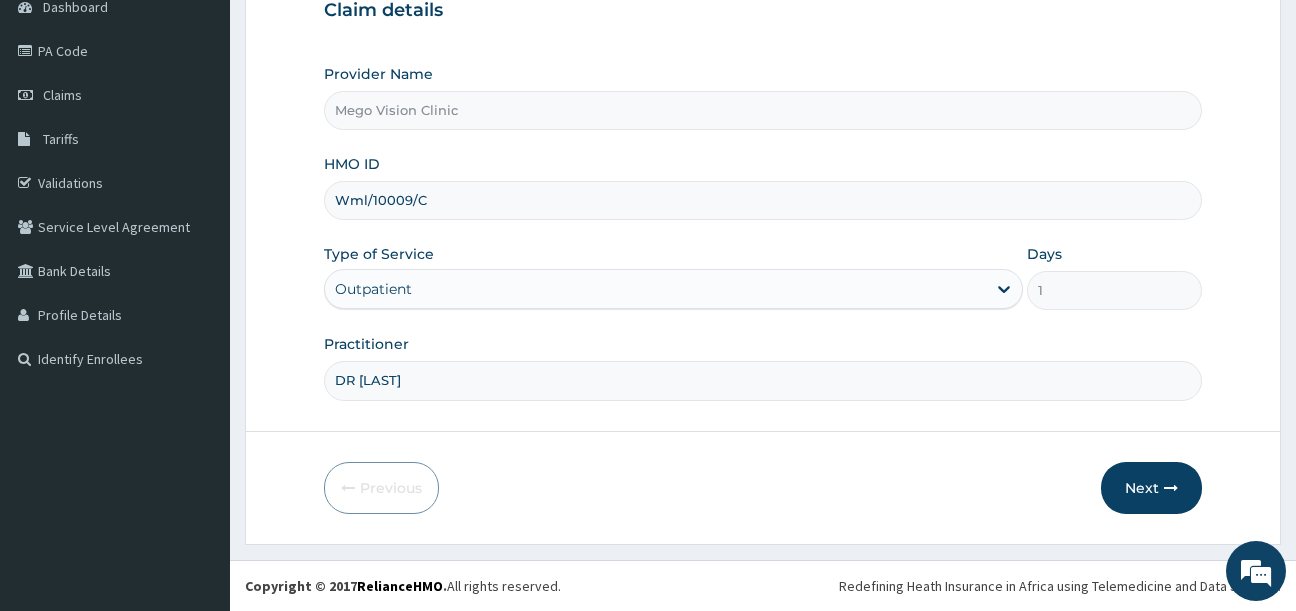 click on "Previous   Next" at bounding box center [763, 488] 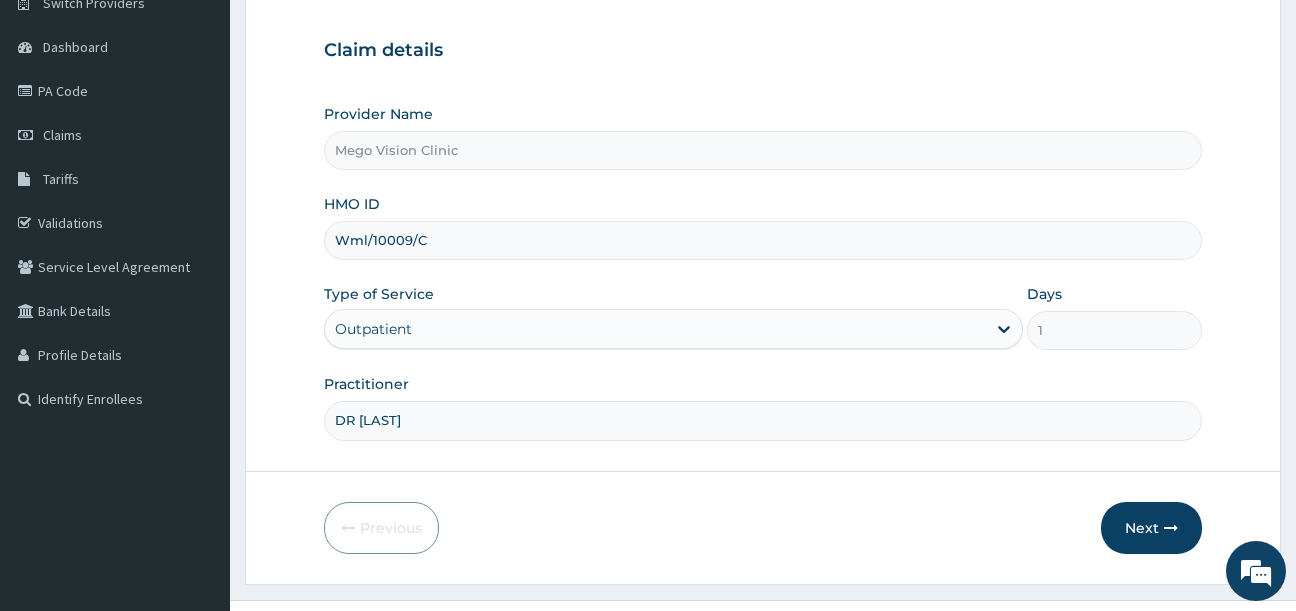 scroll, scrollTop: 211, scrollLeft: 0, axis: vertical 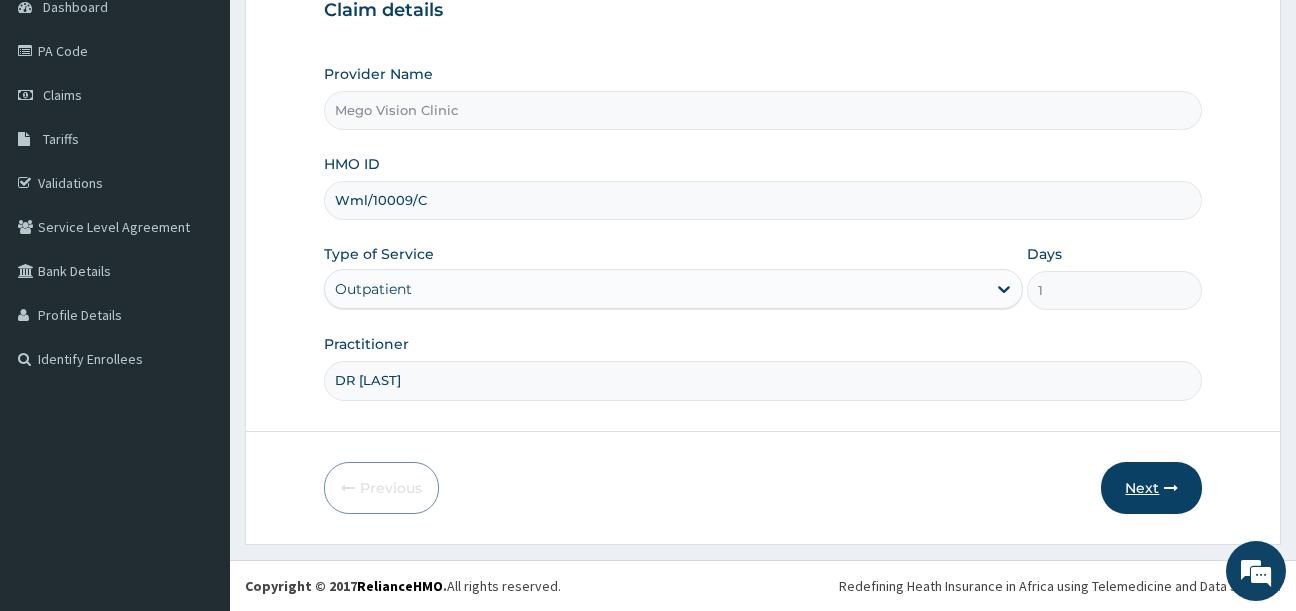 click on "Next" at bounding box center (1151, 488) 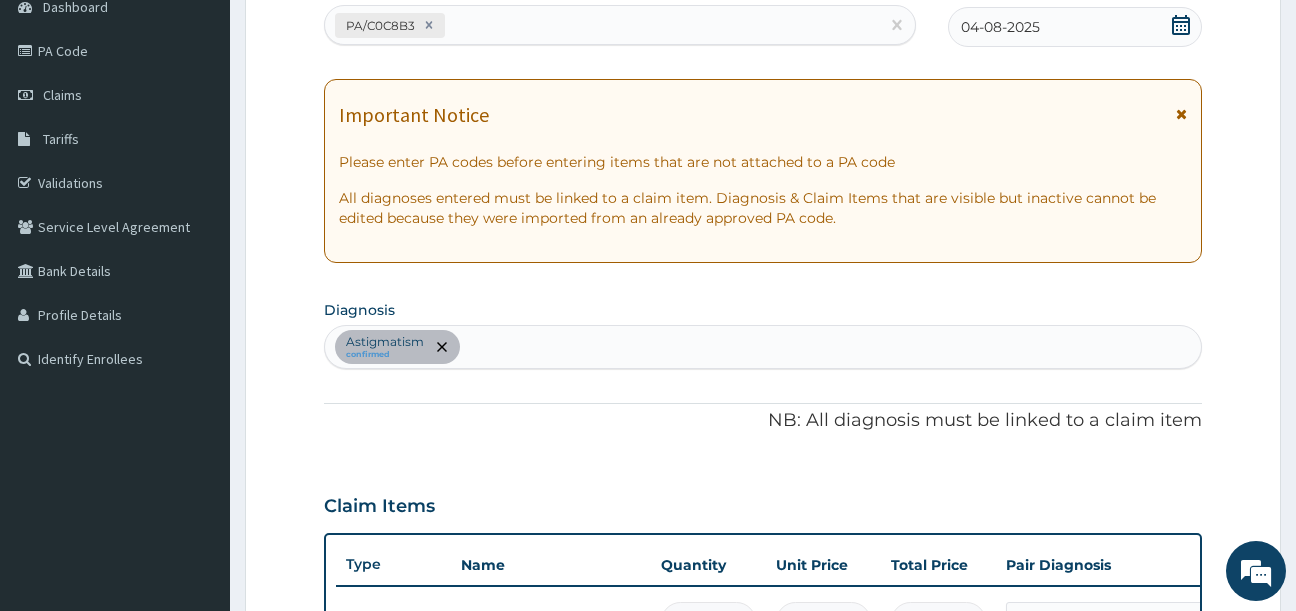 type 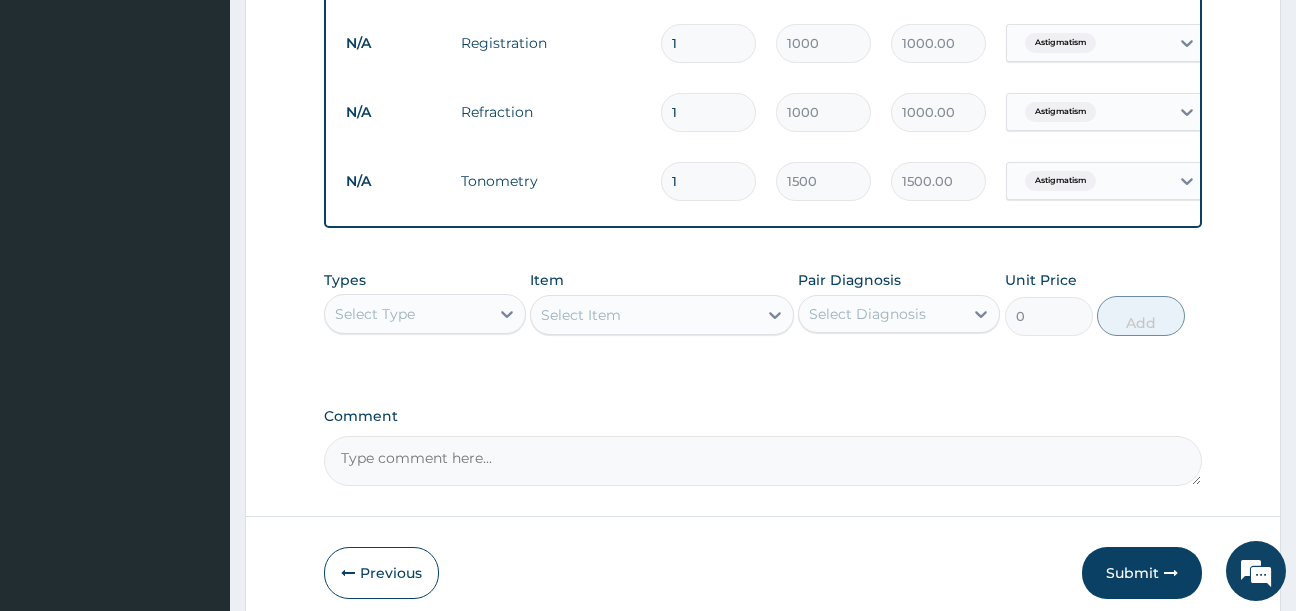 scroll, scrollTop: 931, scrollLeft: 0, axis: vertical 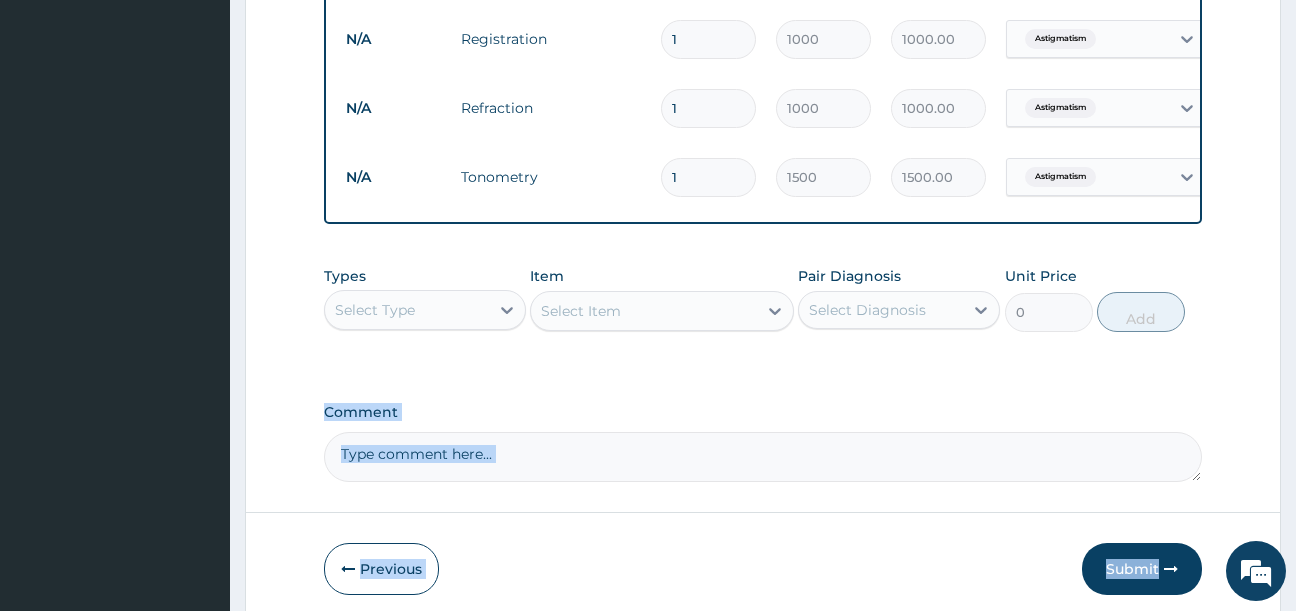 drag, startPoint x: 1200, startPoint y: 536, endPoint x: 1058, endPoint y: 497, distance: 147.25827 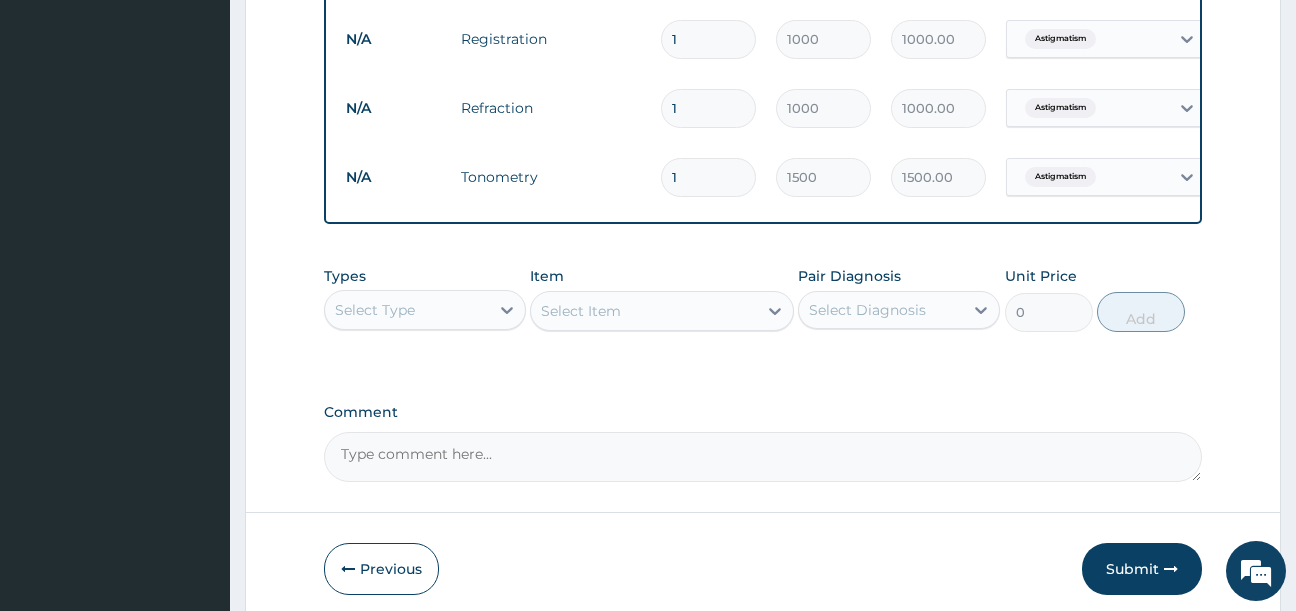 click on "Comment" at bounding box center (763, 457) 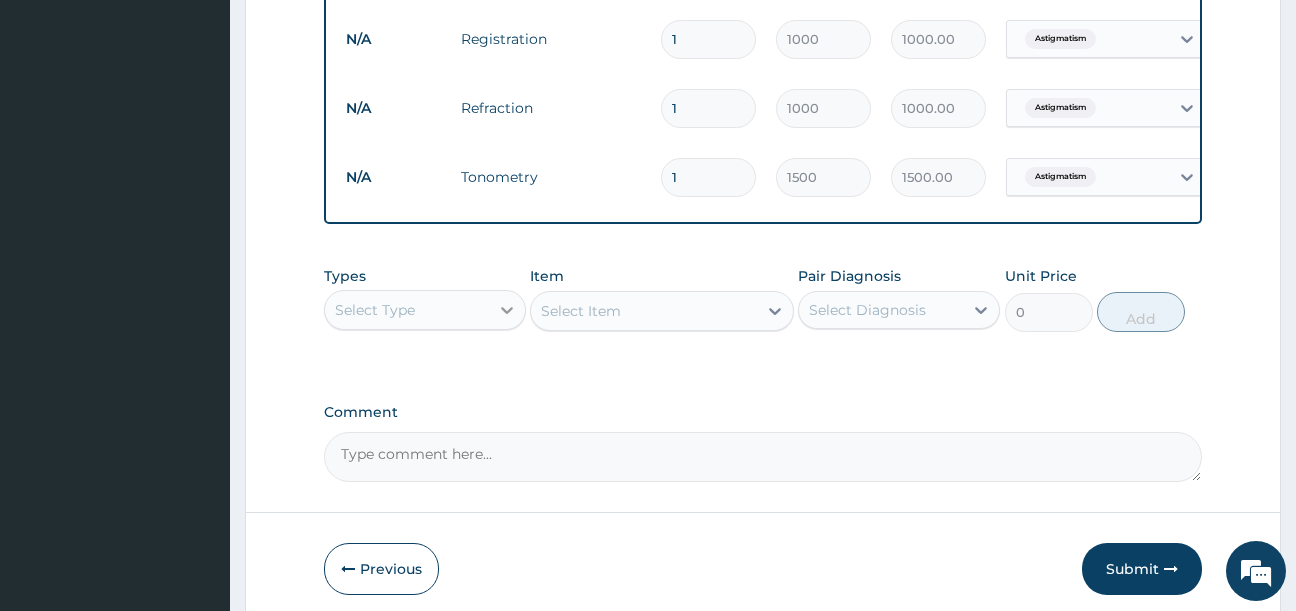 drag, startPoint x: 511, startPoint y: 356, endPoint x: 506, endPoint y: 334, distance: 22.561028 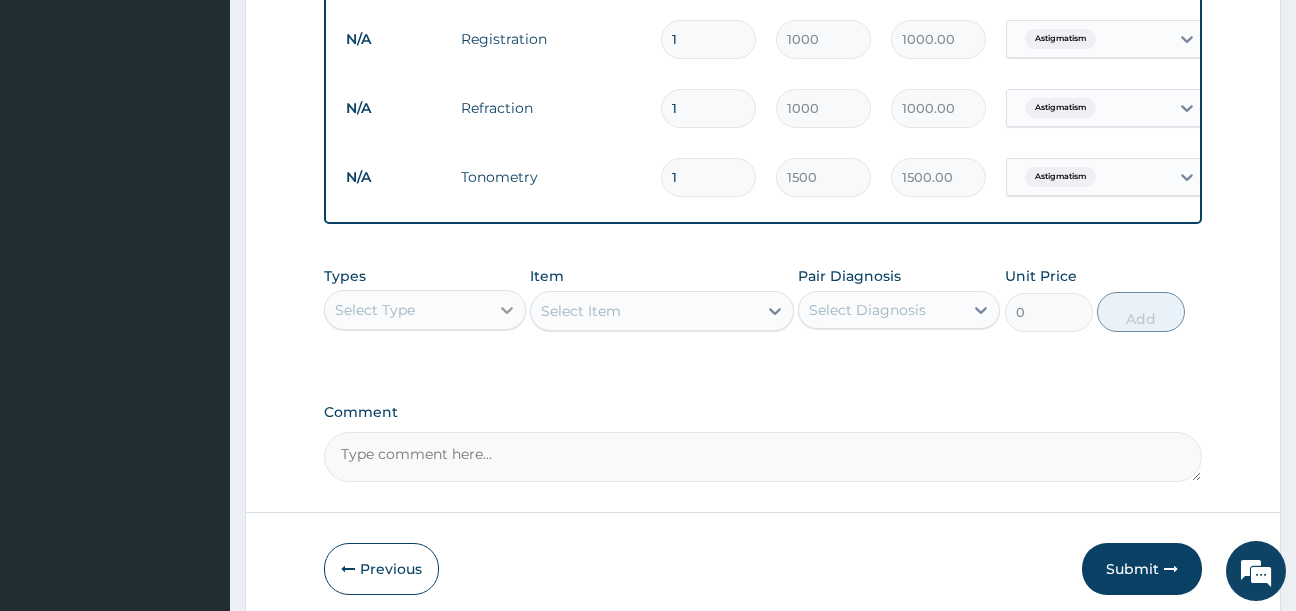 click on "Types Select Type Item Select Item Pair Diagnosis Select Diagnosis Unit Price 0 Add" at bounding box center [763, 299] 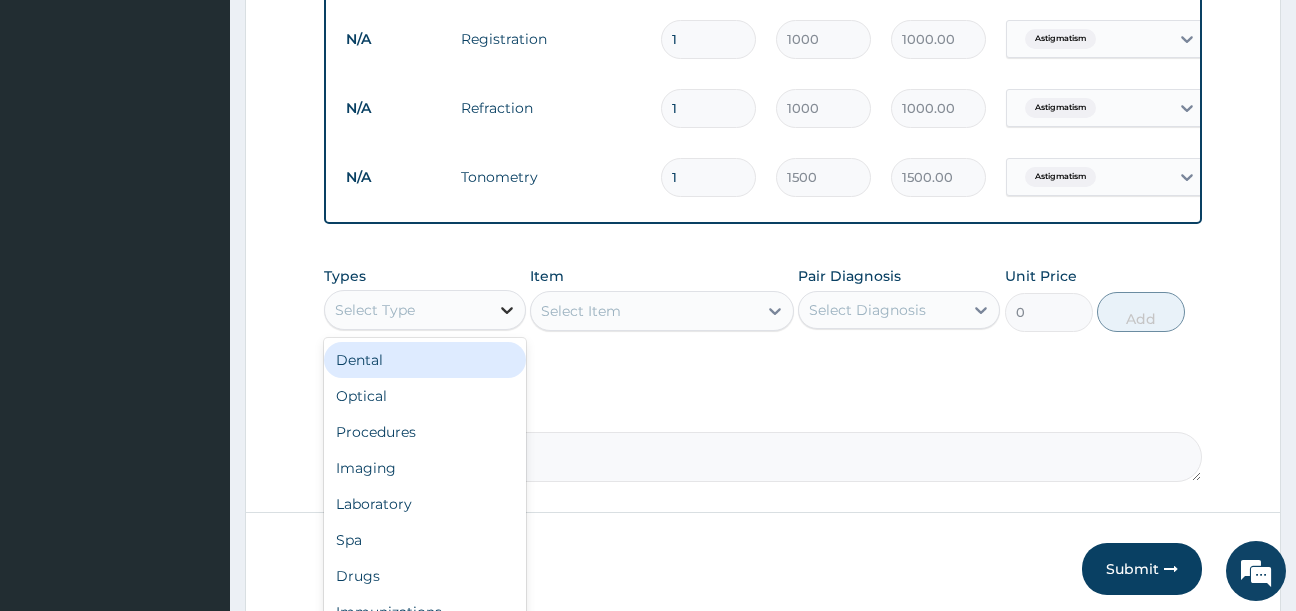 click 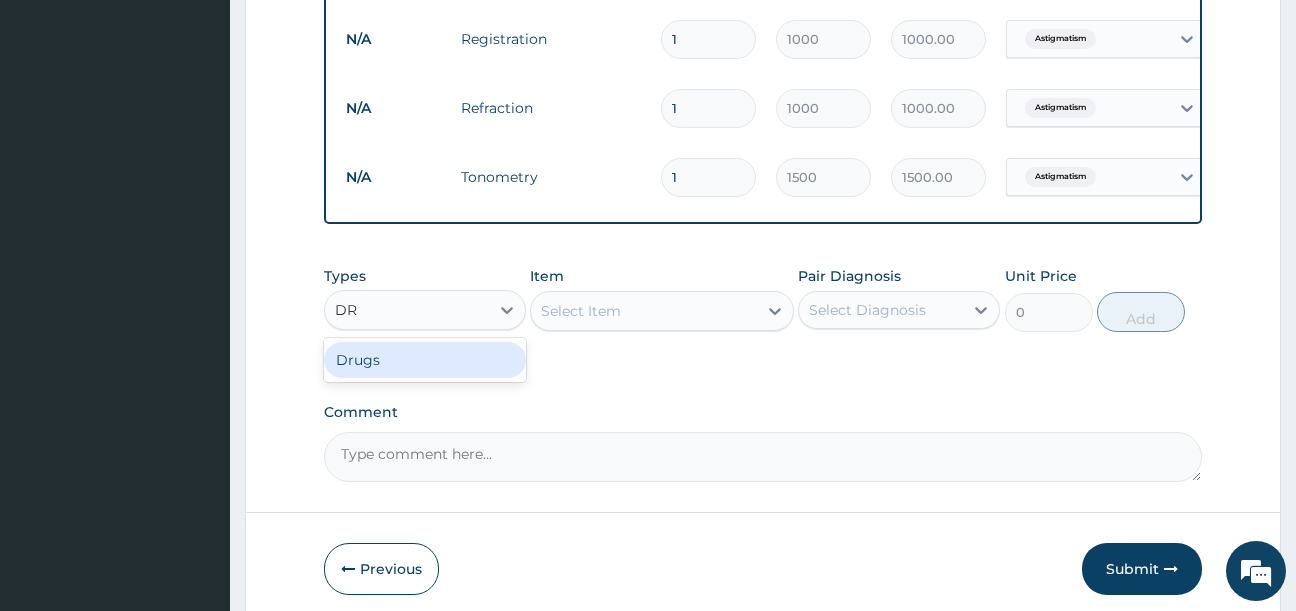 type on "DRU" 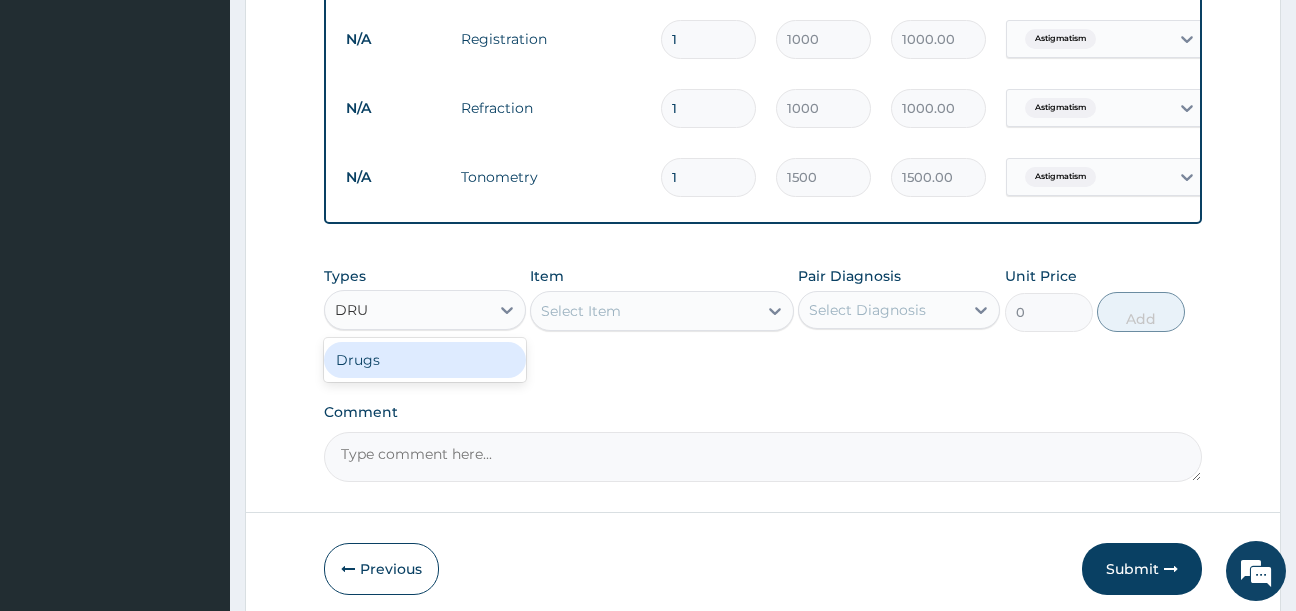 click on "Drugs" at bounding box center [425, 360] 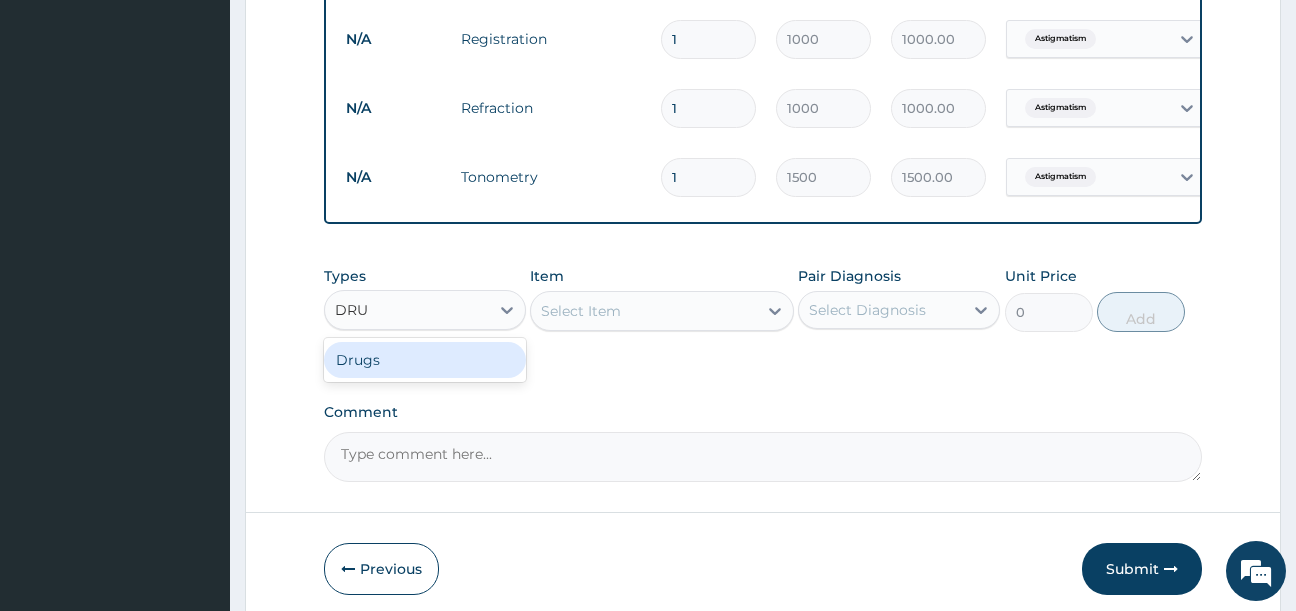 type 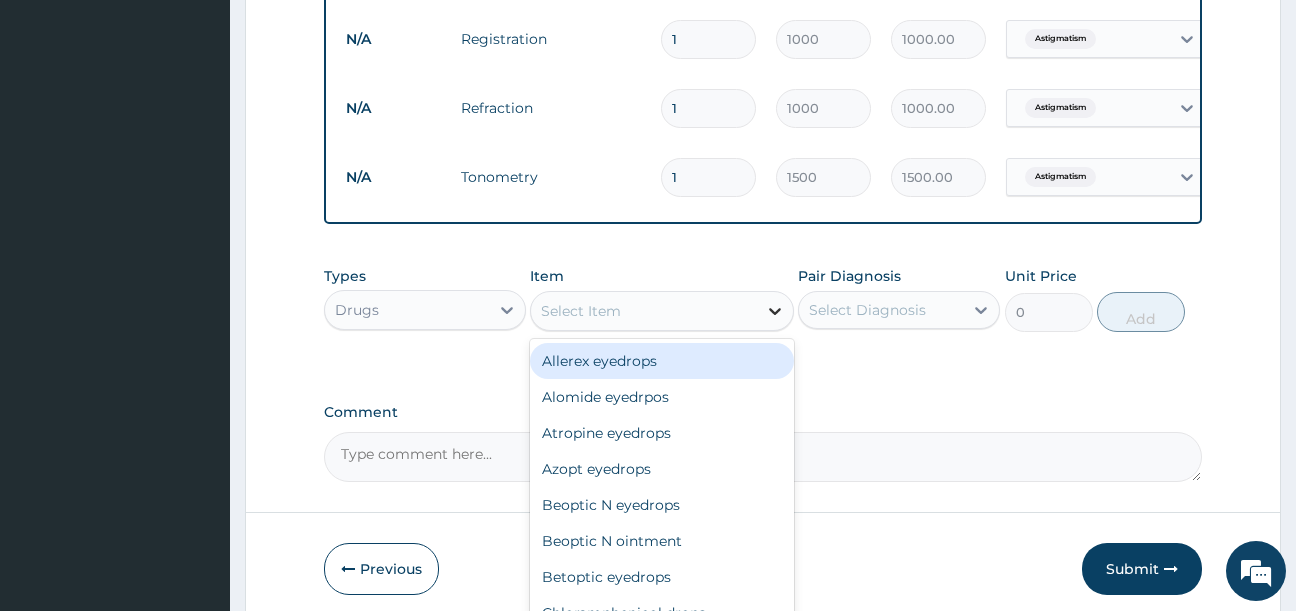 click 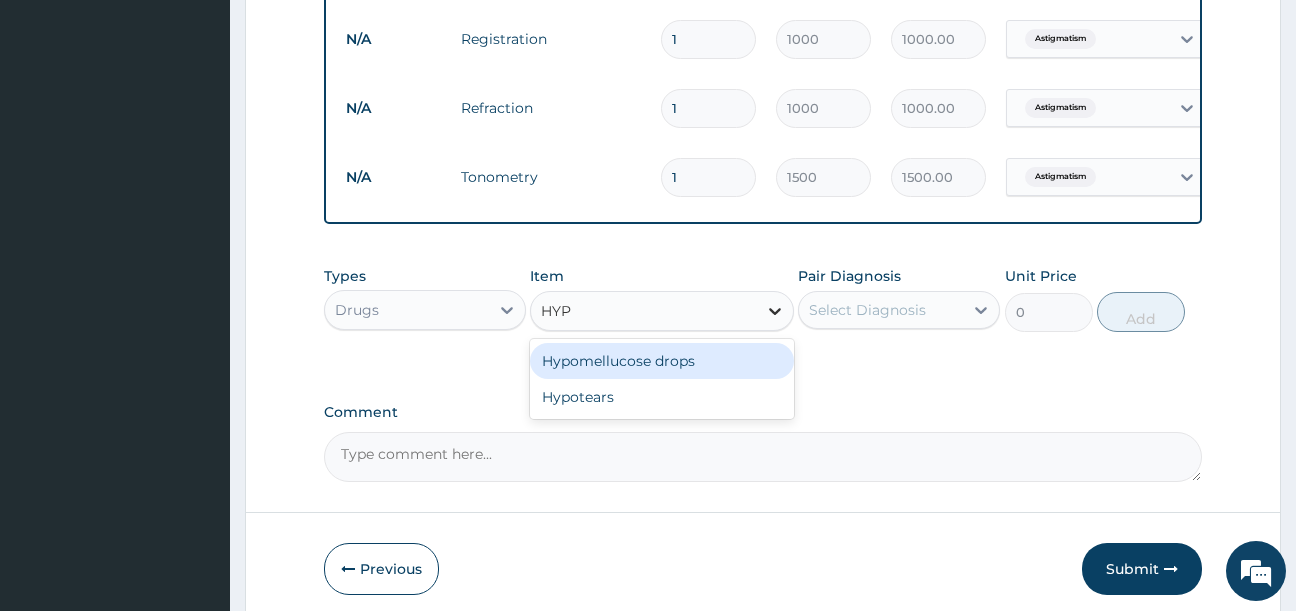 type on "HYPO" 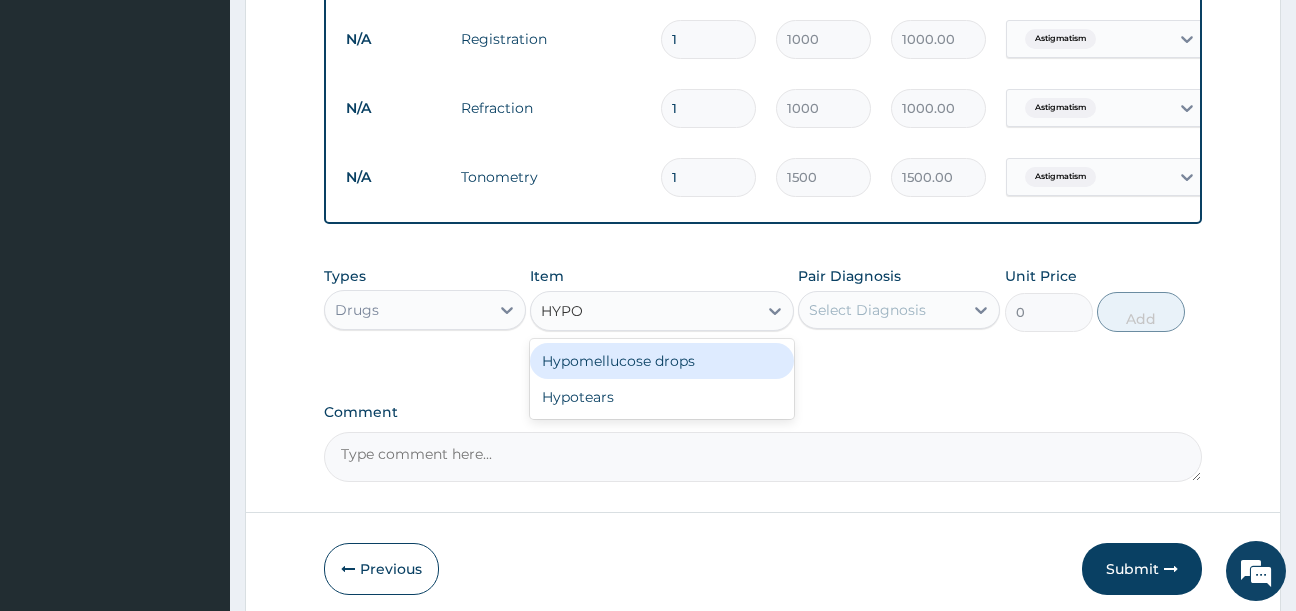click on "Hypomellucose drops" at bounding box center (662, 361) 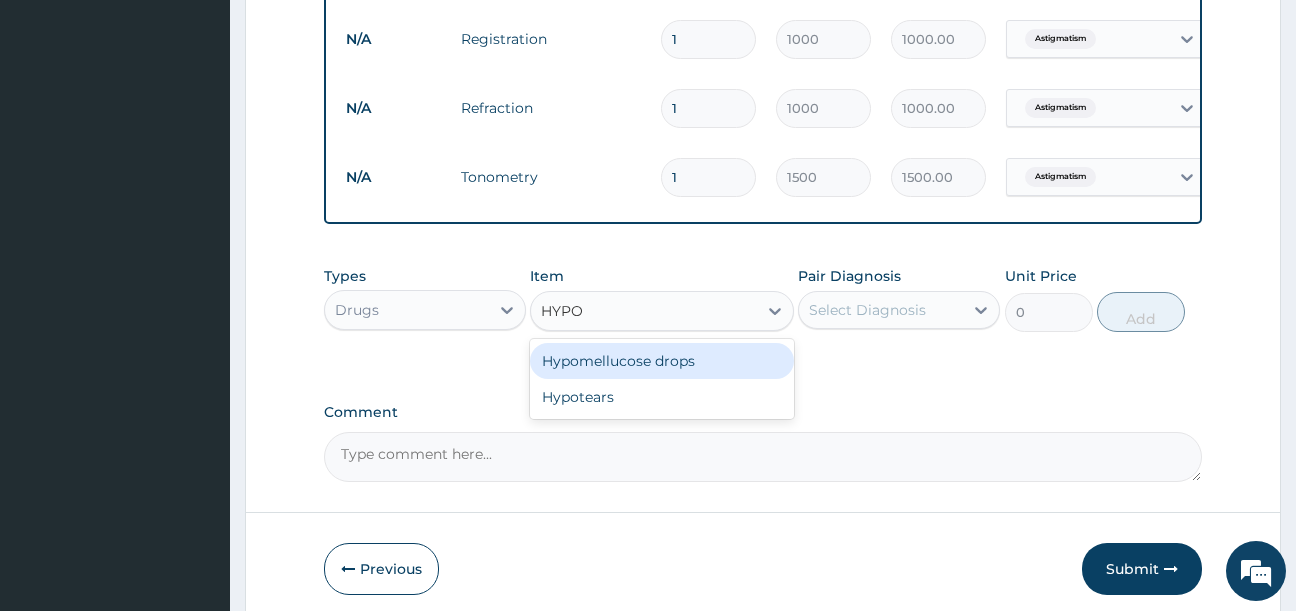 type 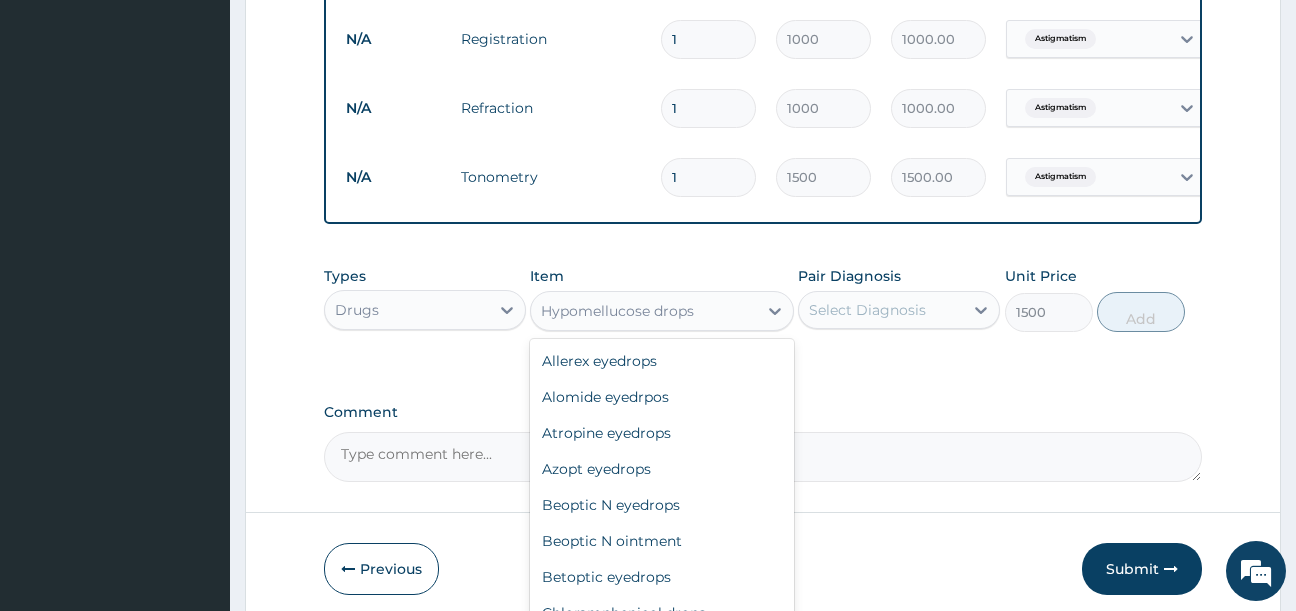click on "Hypomellucose drops" at bounding box center [644, 311] 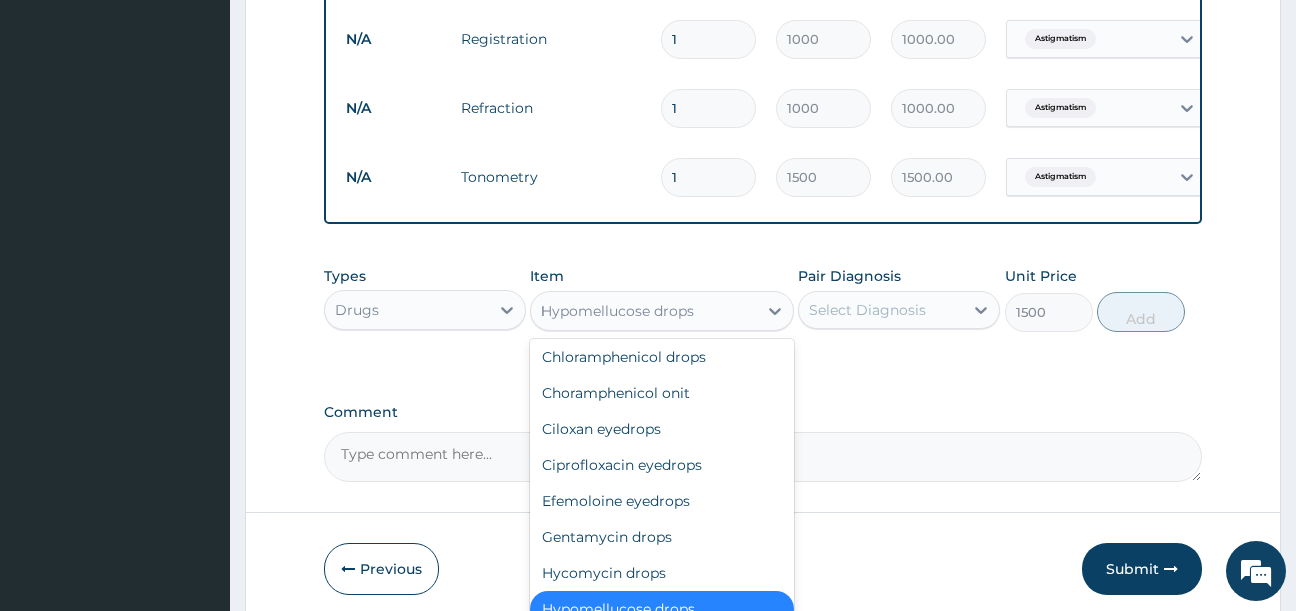 scroll, scrollTop: 0, scrollLeft: 0, axis: both 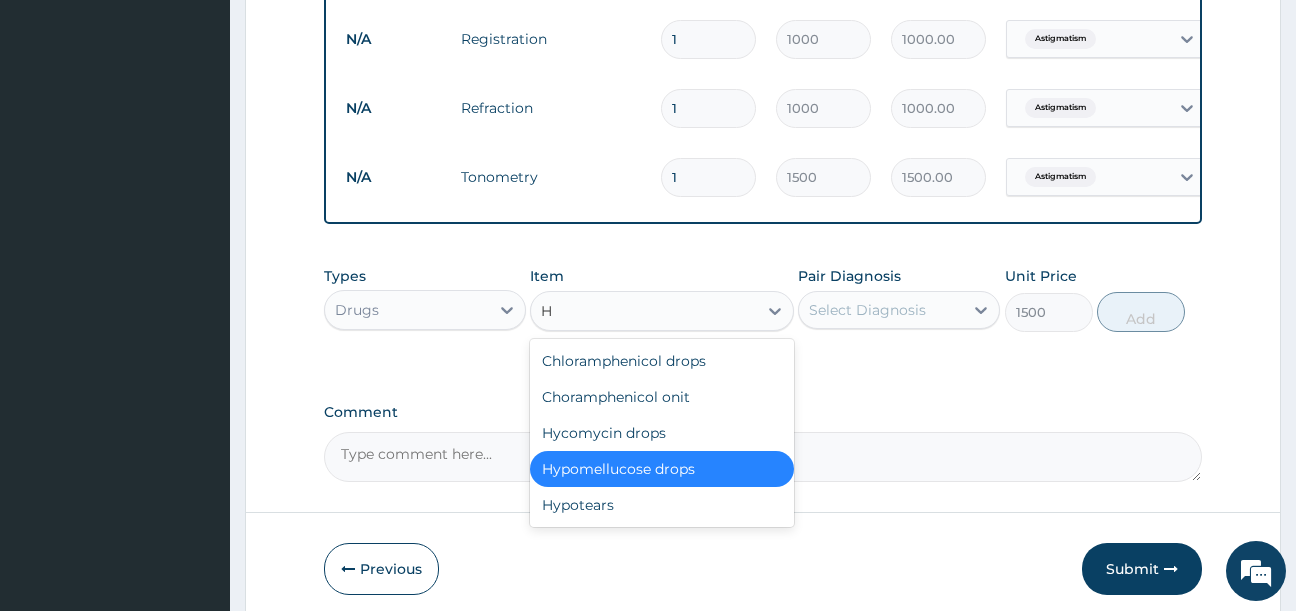 type on "HY" 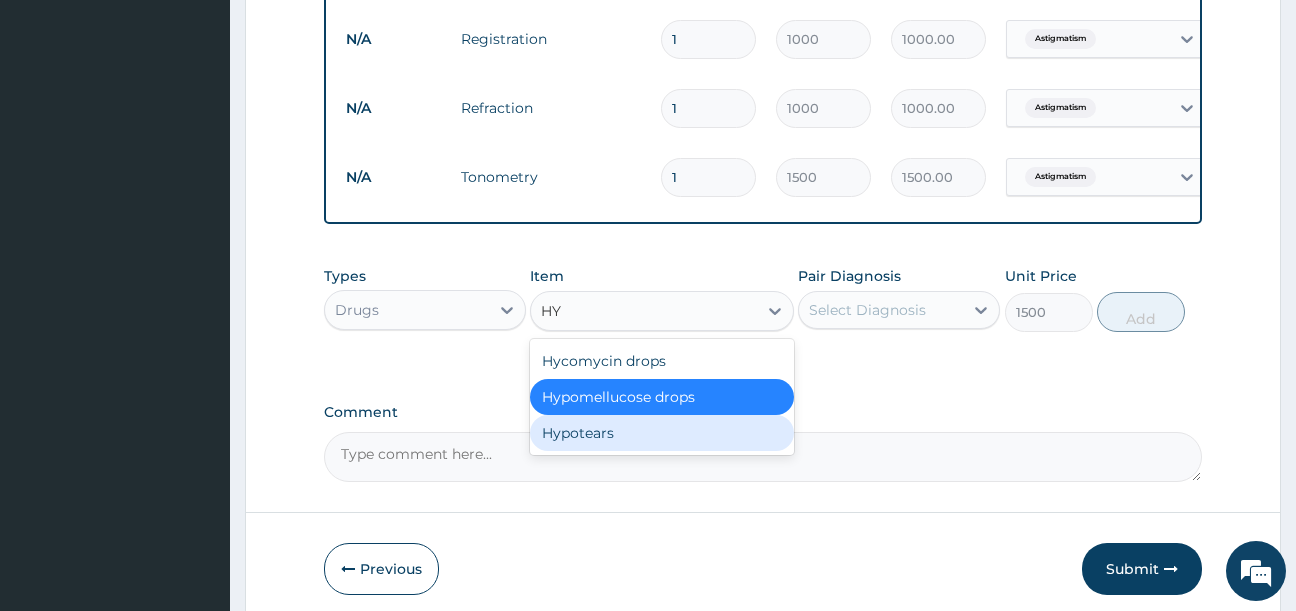 click on "Hypotears" at bounding box center [662, 433] 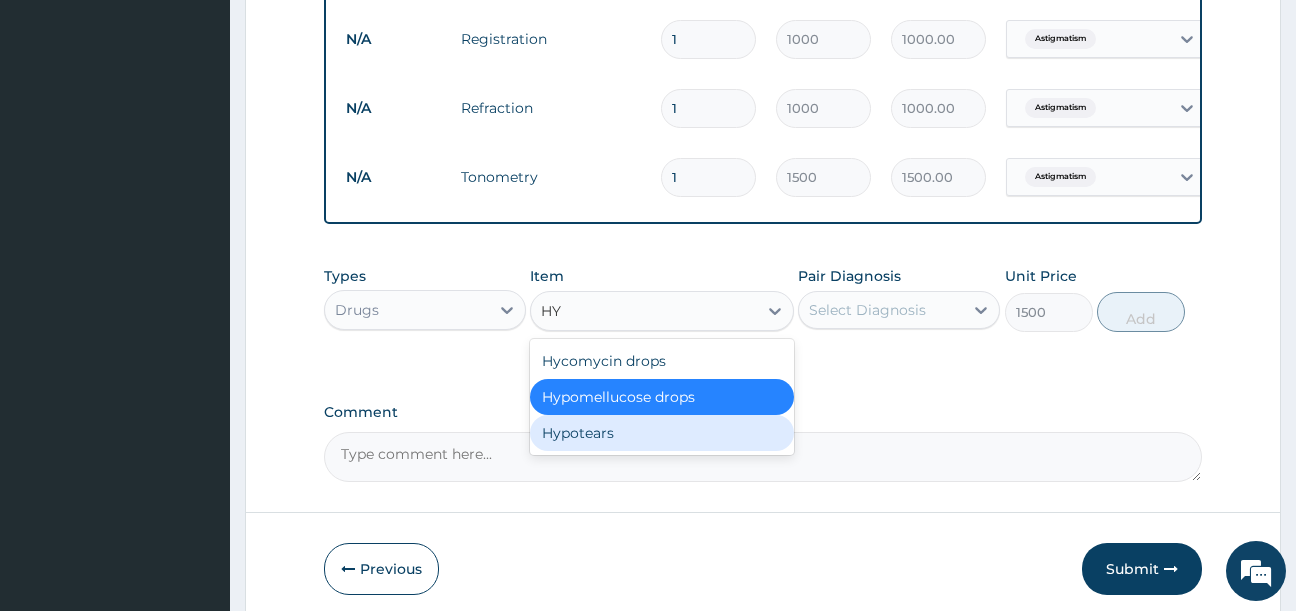 type 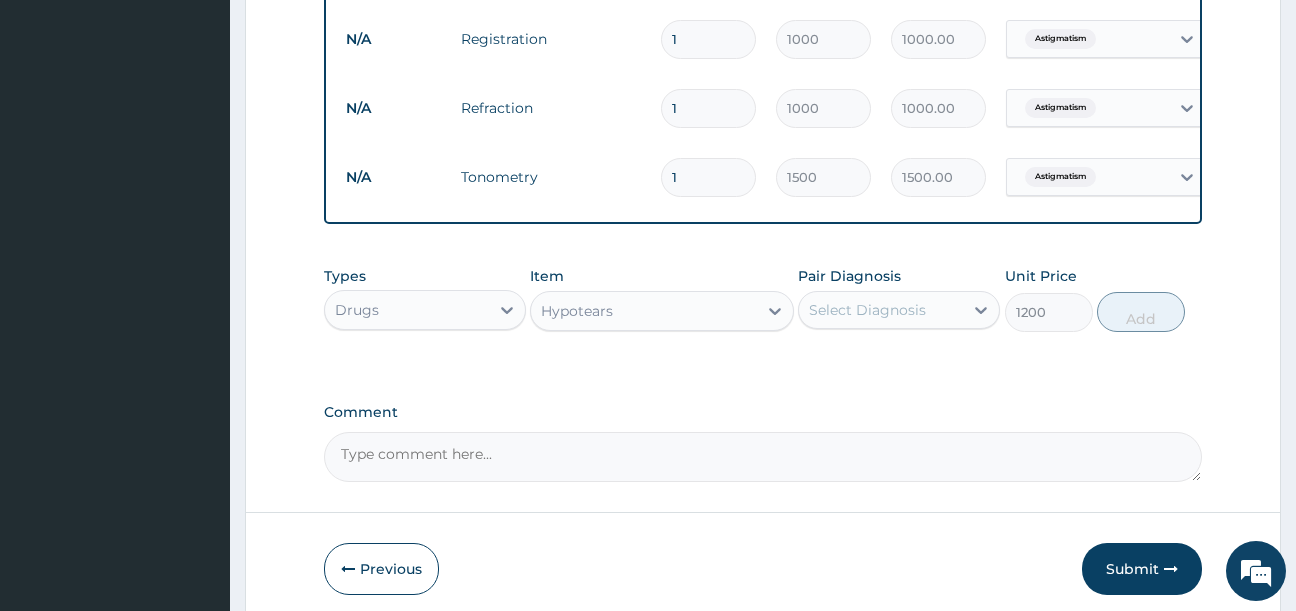 click on "Hypotears" at bounding box center [644, 311] 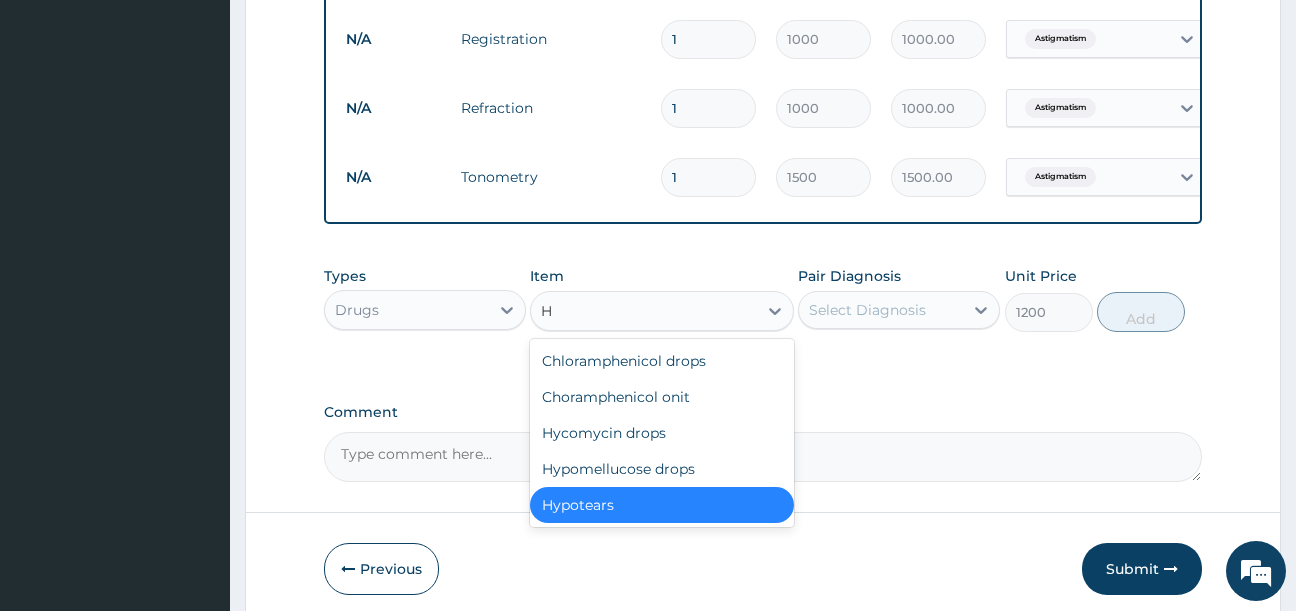 scroll, scrollTop: 0, scrollLeft: 0, axis: both 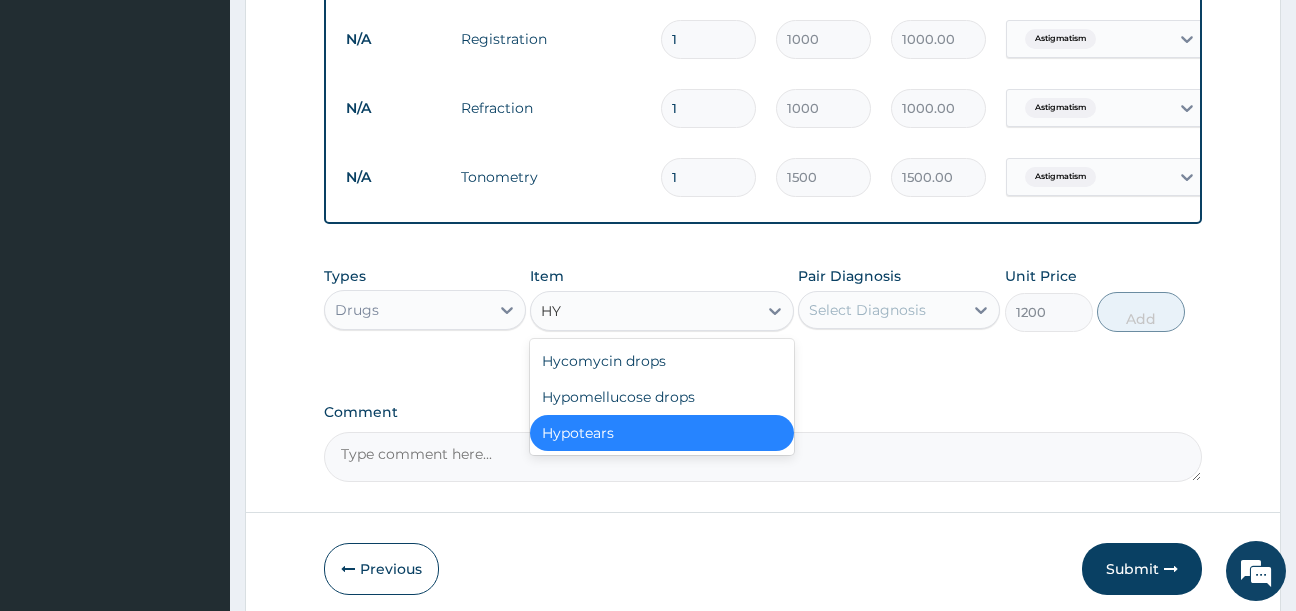 type on "HYP" 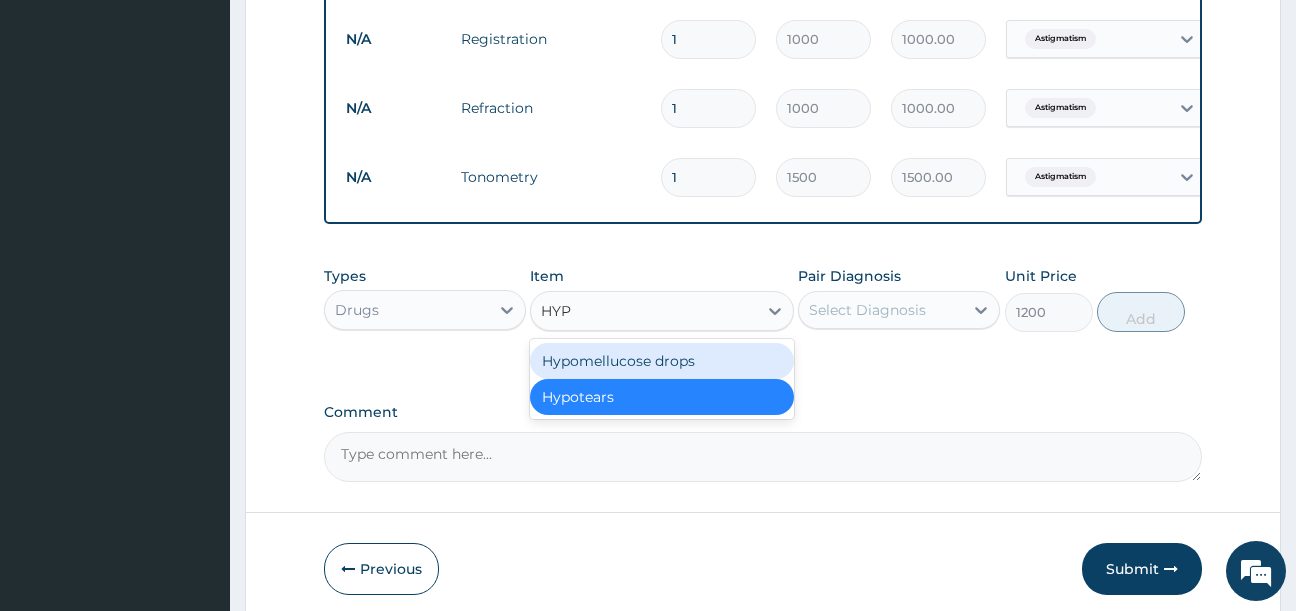 click on "Hypomellucose drops" at bounding box center (662, 361) 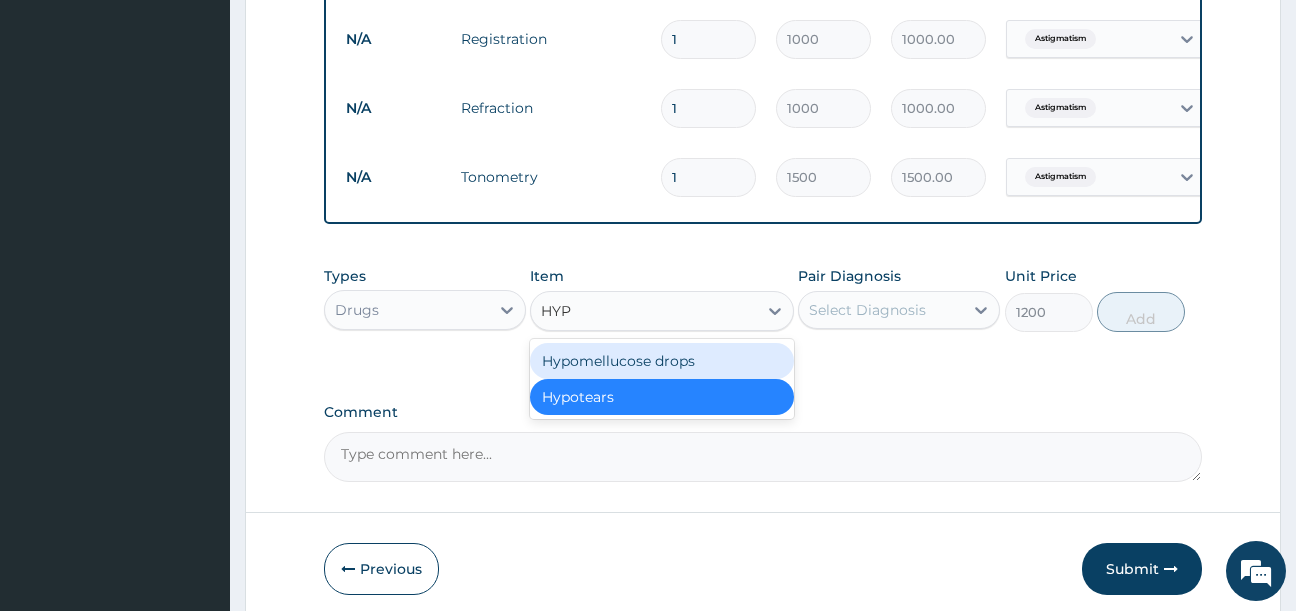 type 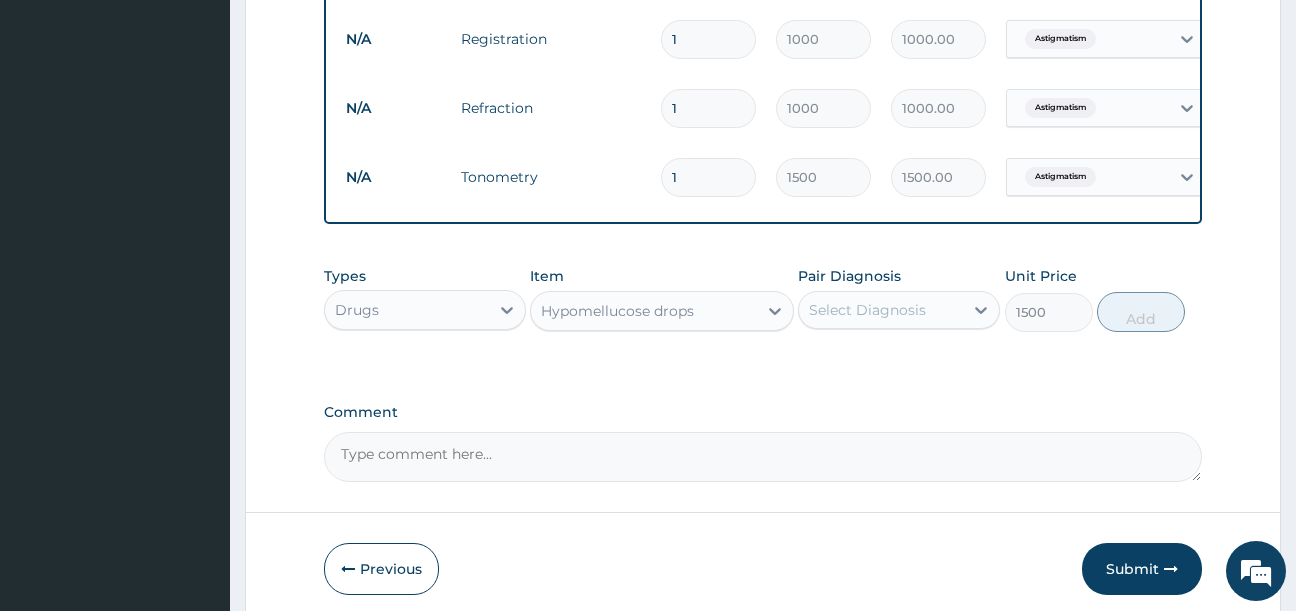 drag, startPoint x: 770, startPoint y: 493, endPoint x: 930, endPoint y: 364, distance: 205.52615 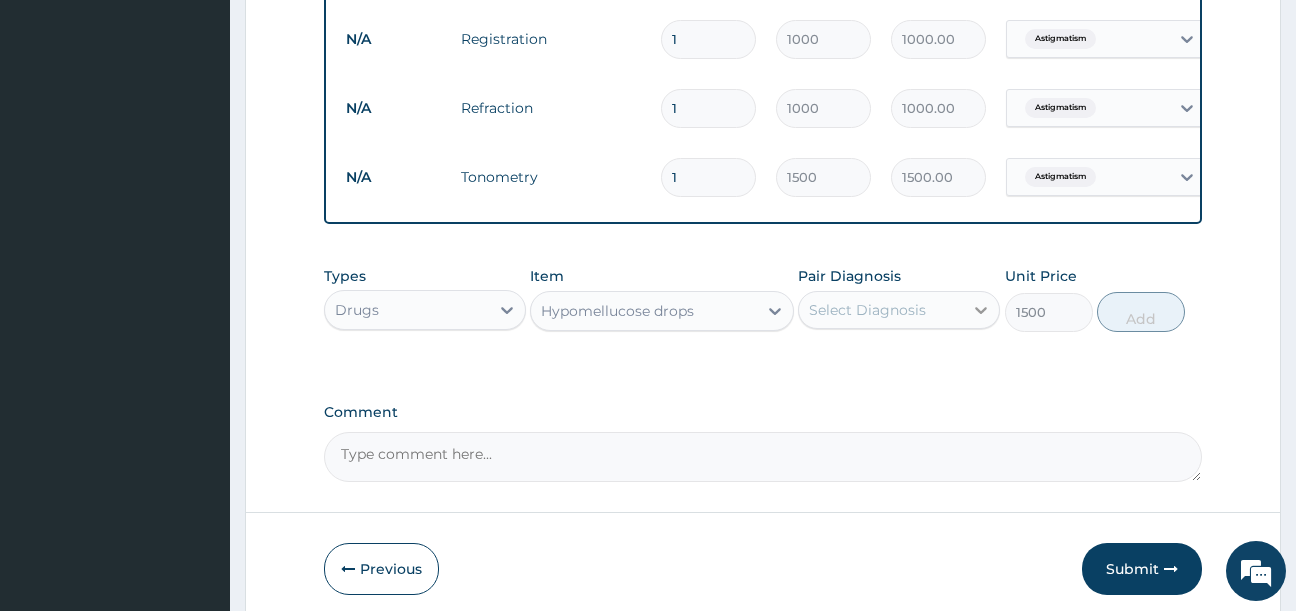 click 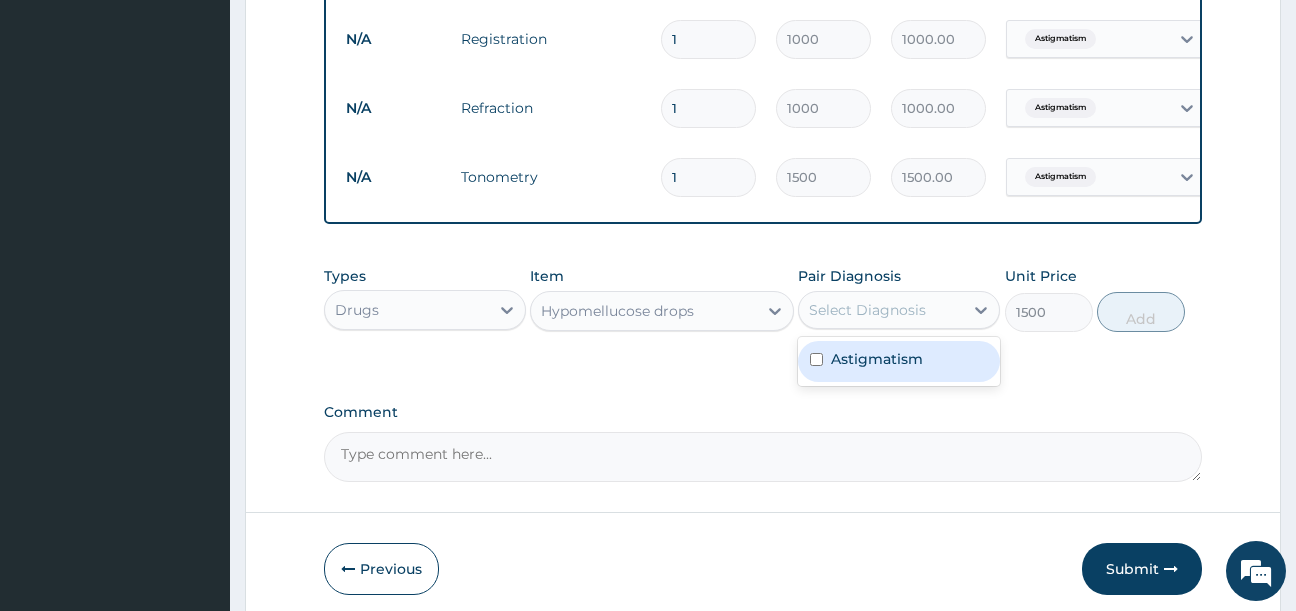 click at bounding box center [816, 359] 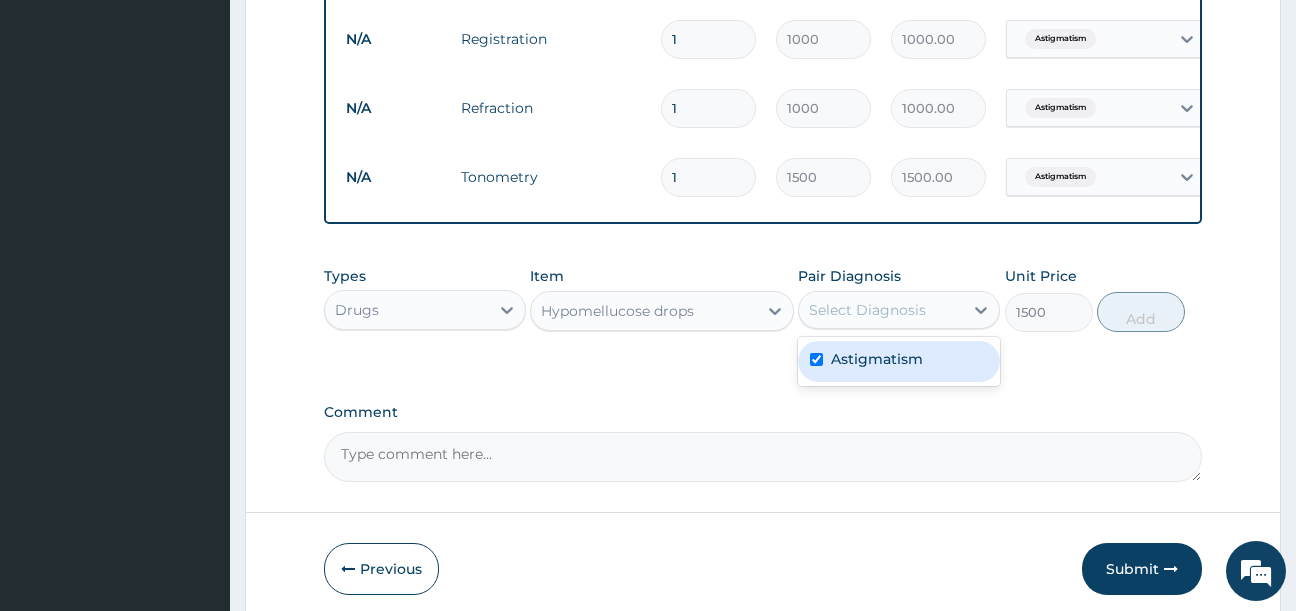 checkbox on "true" 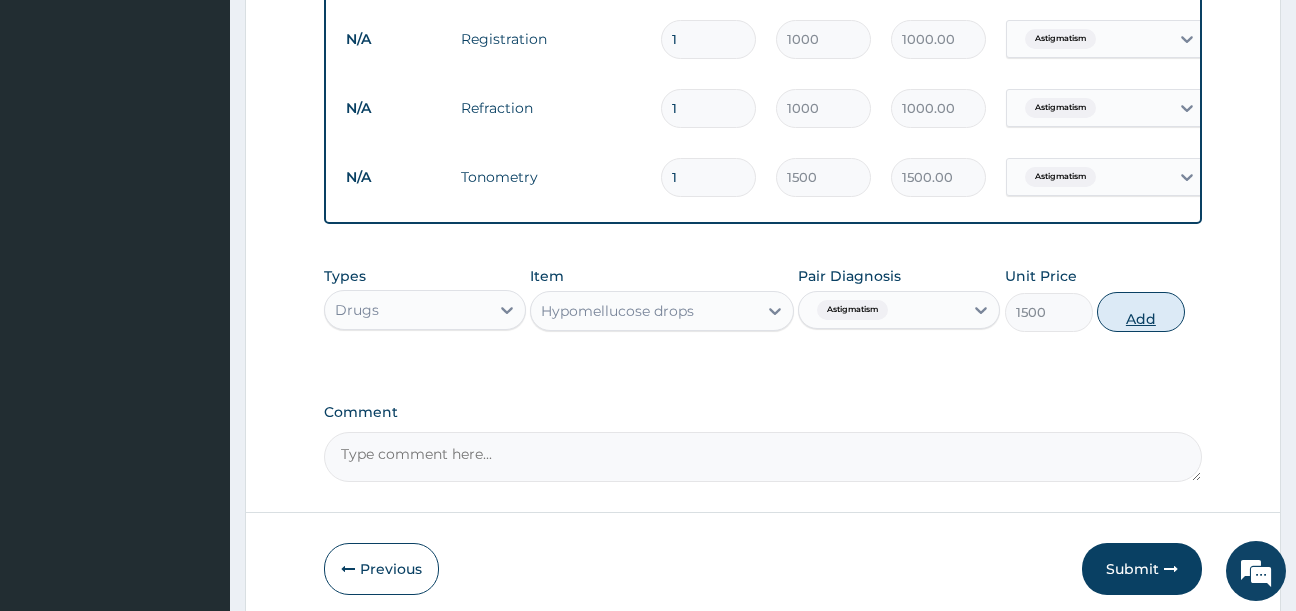 click on "Add" at bounding box center [1141, 312] 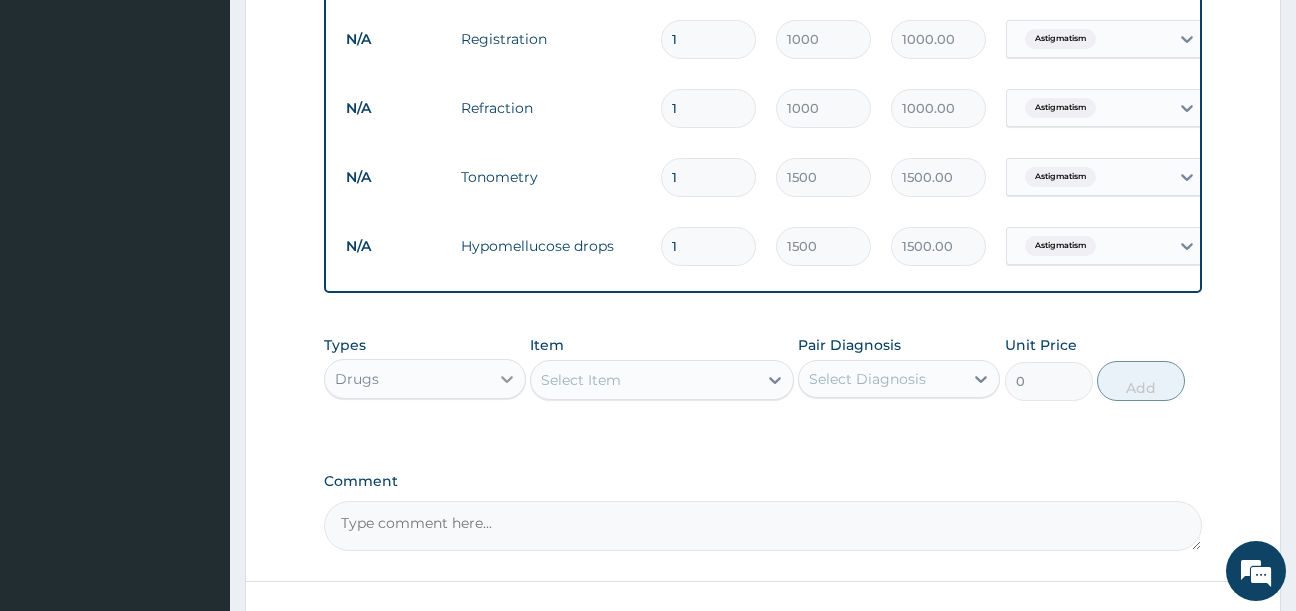 click 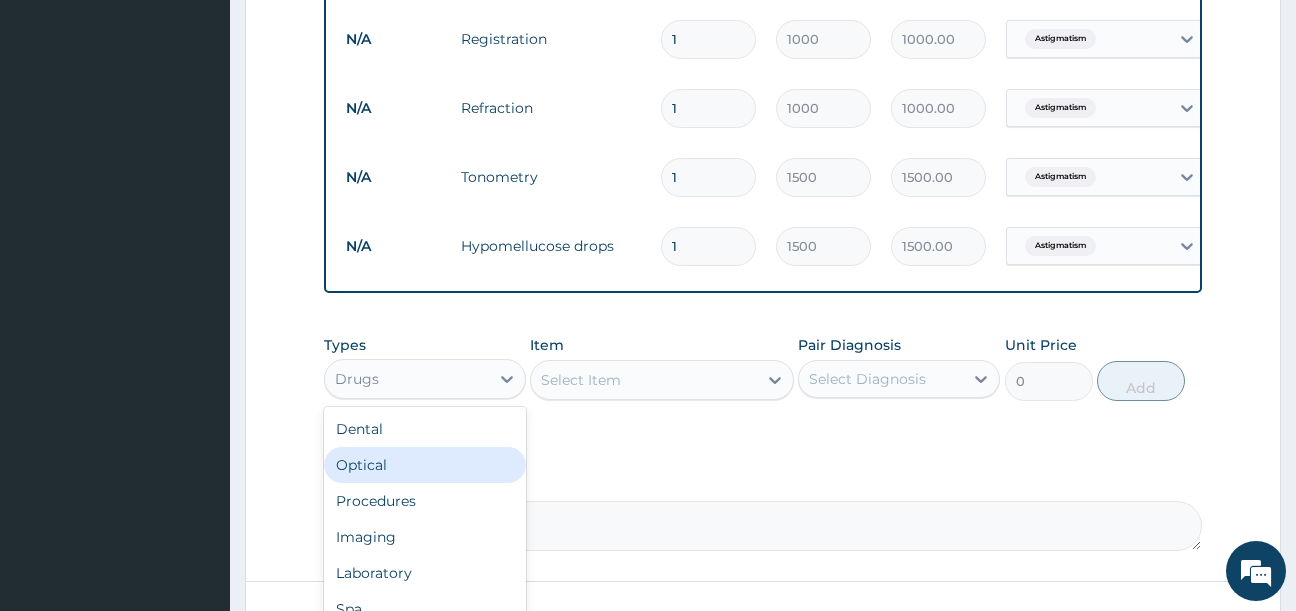 click on "Optical" at bounding box center [425, 465] 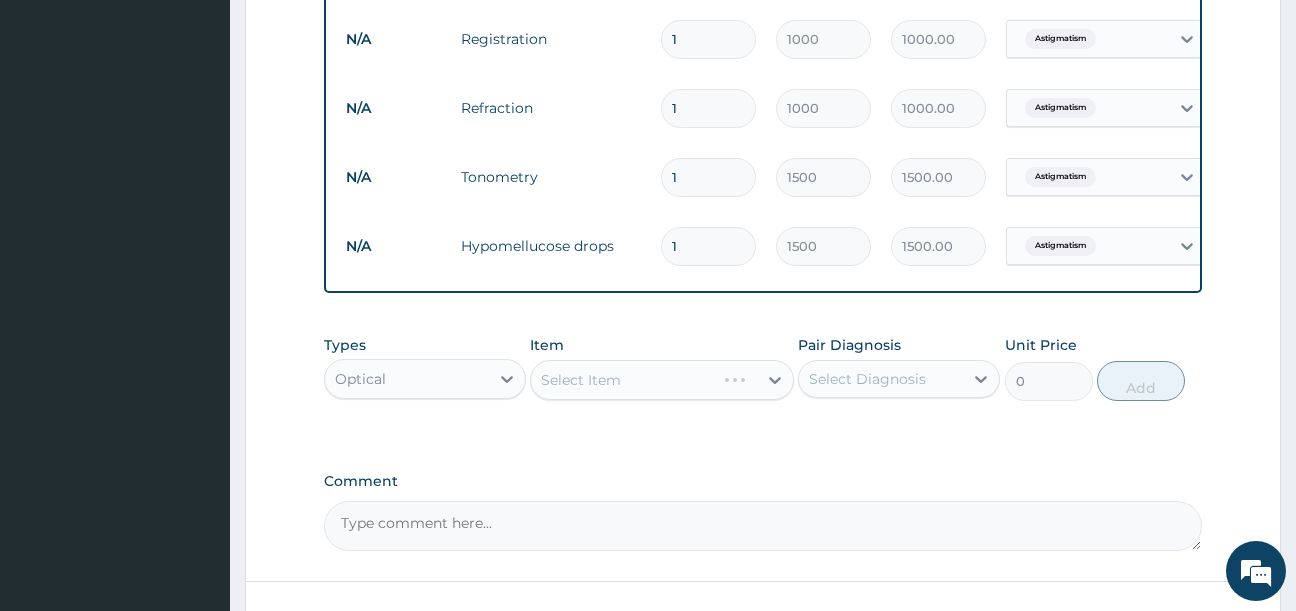 click on "Select Item" at bounding box center (662, 380) 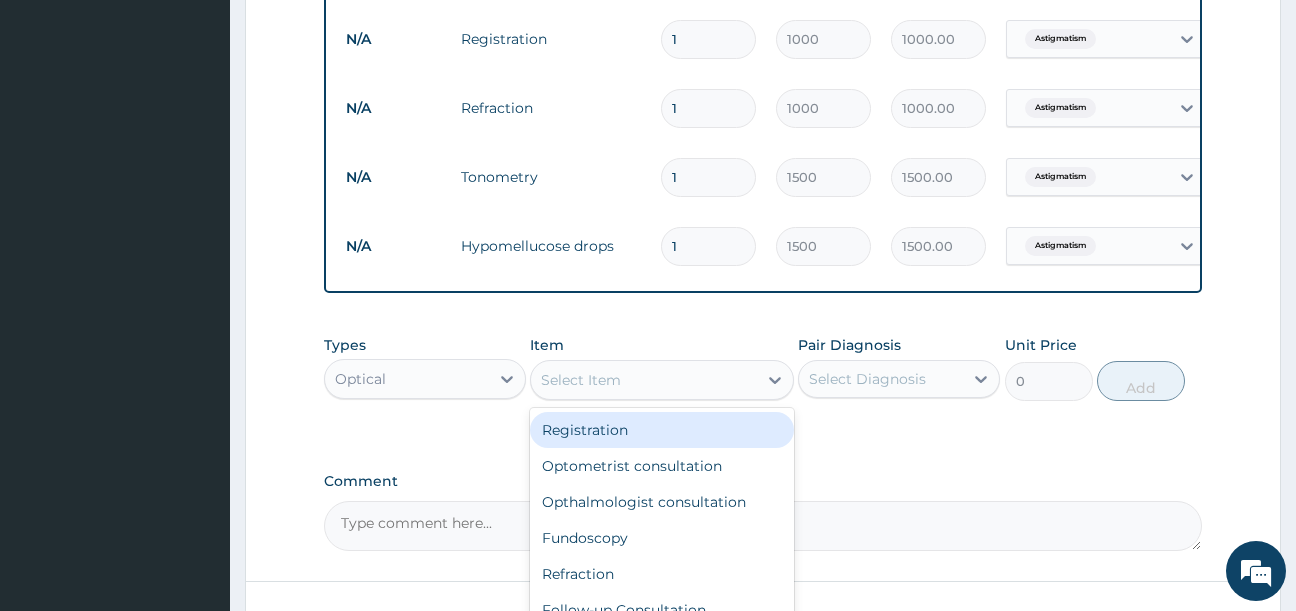 click on "Select Item" at bounding box center [644, 380] 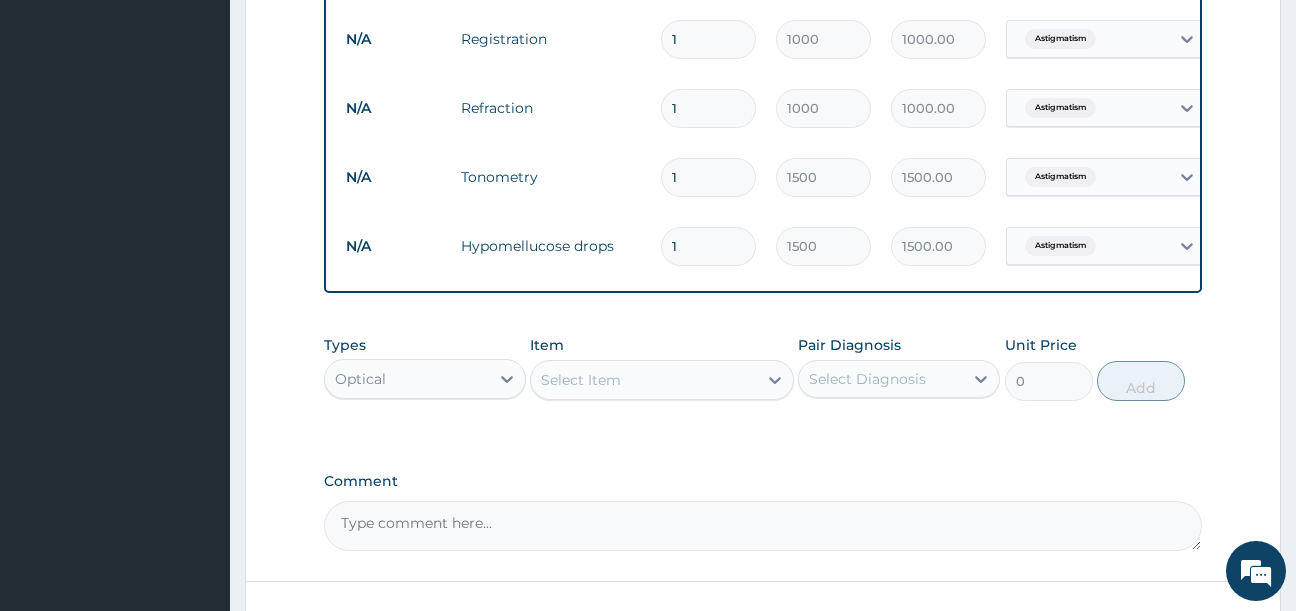 click on "Select Item" at bounding box center [644, 380] 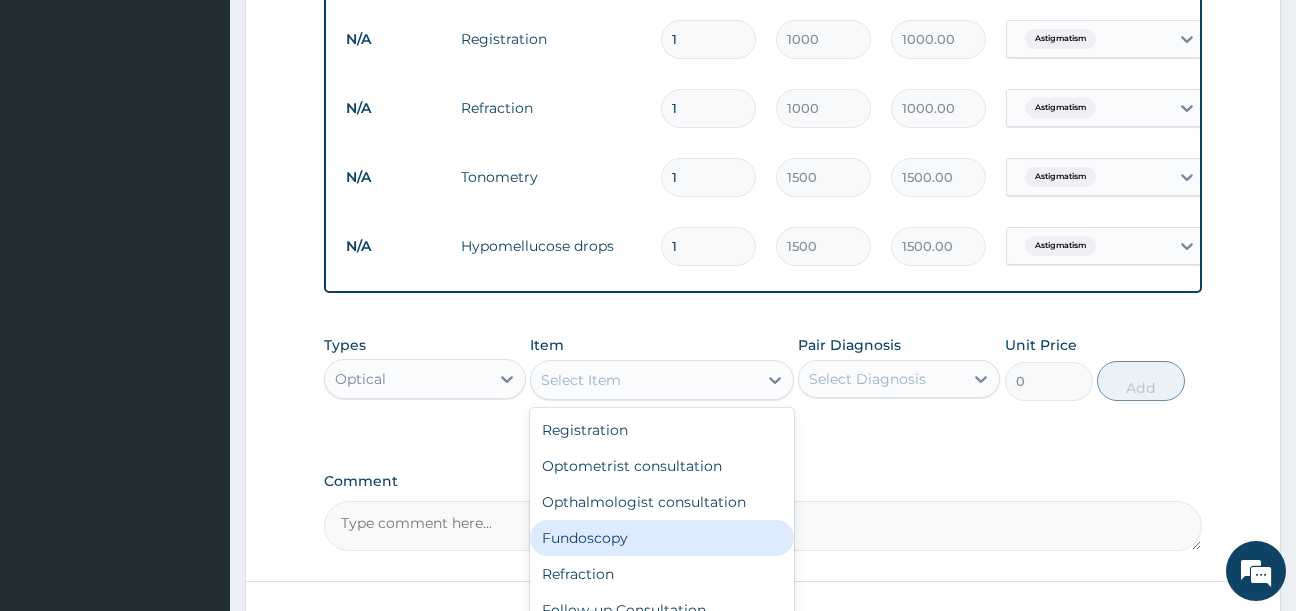 click on "Fundoscopy" at bounding box center [662, 538] 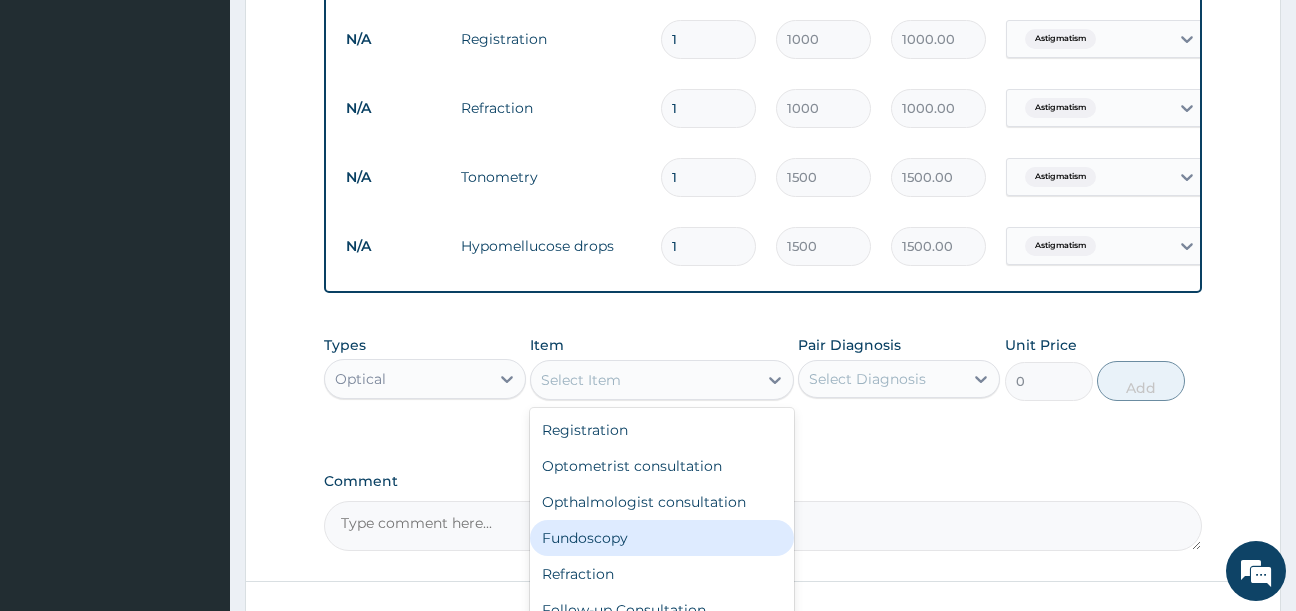 type on "1000" 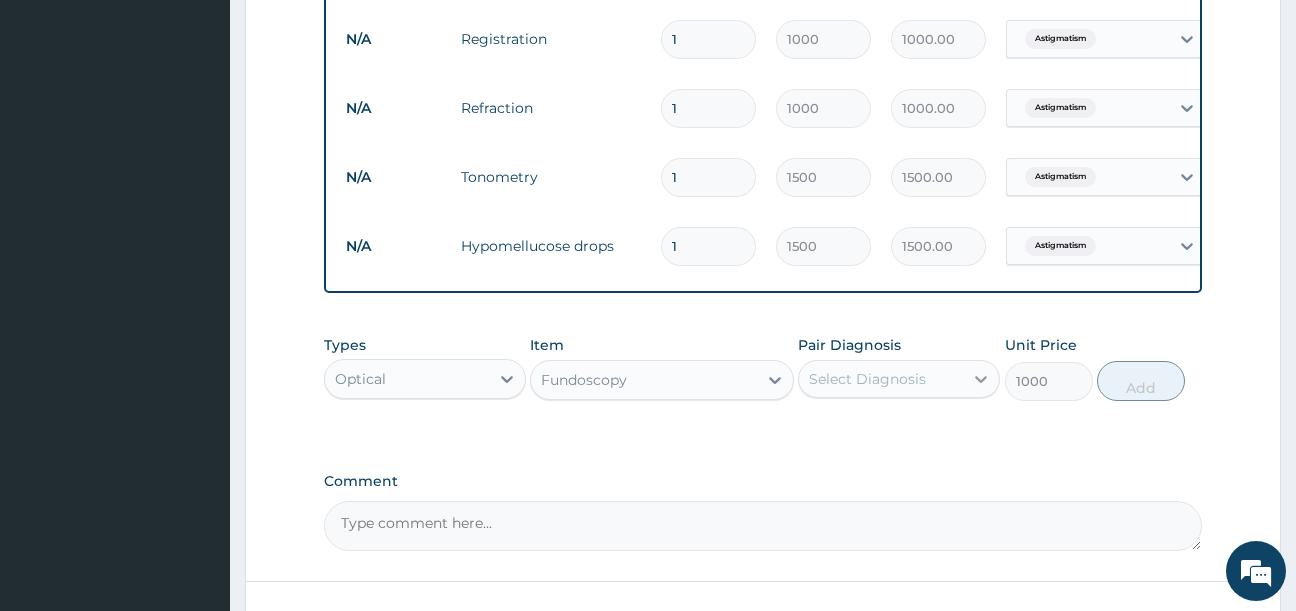 click 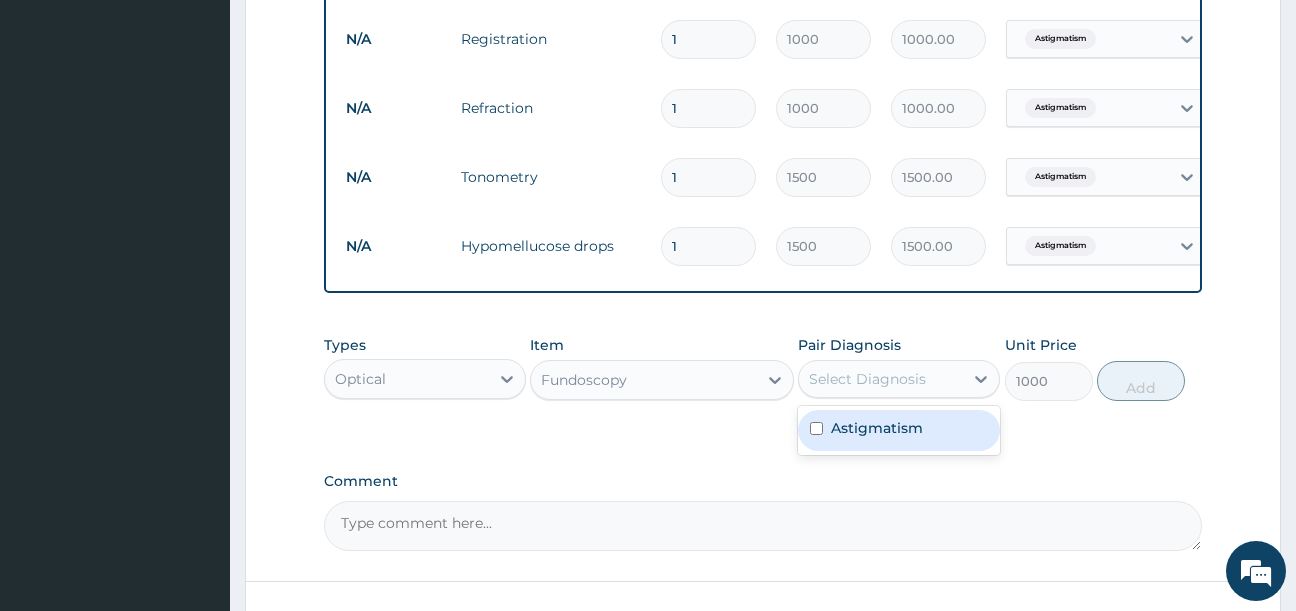 click at bounding box center (816, 428) 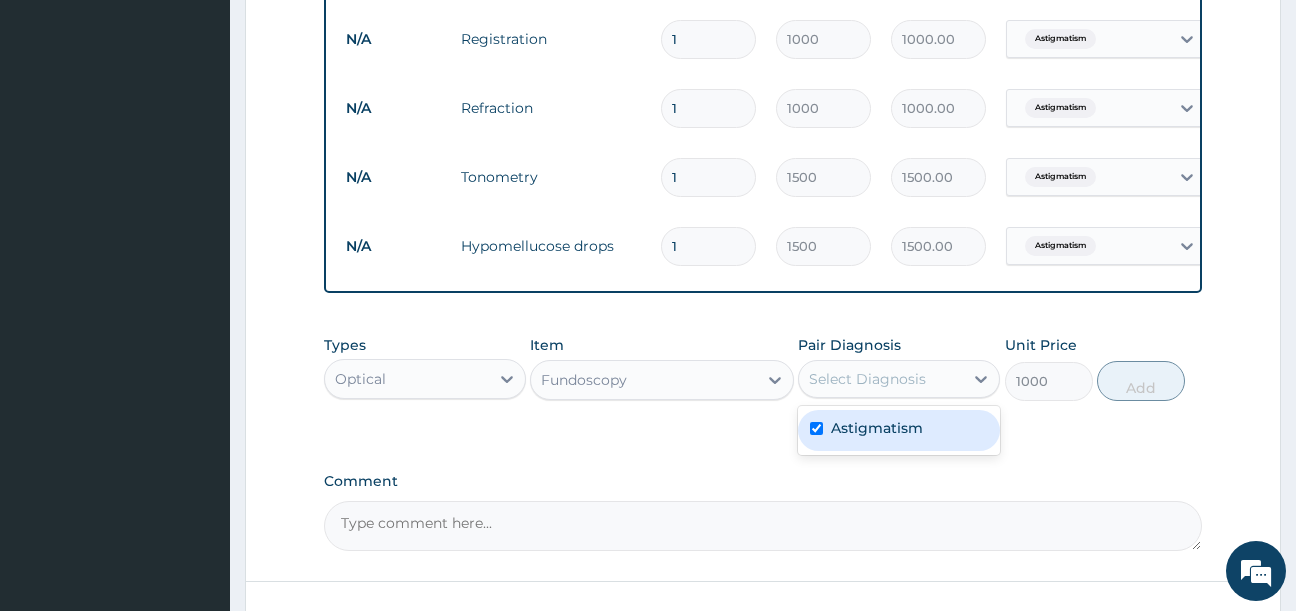 checkbox on "true" 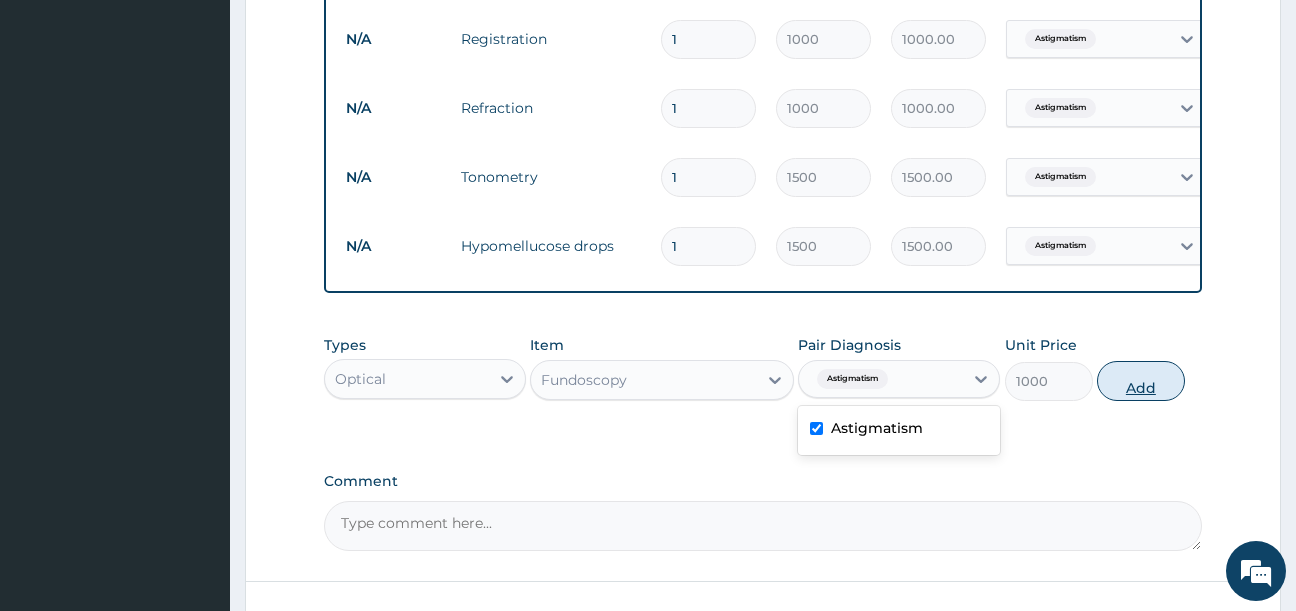 click on "Add" at bounding box center [1141, 381] 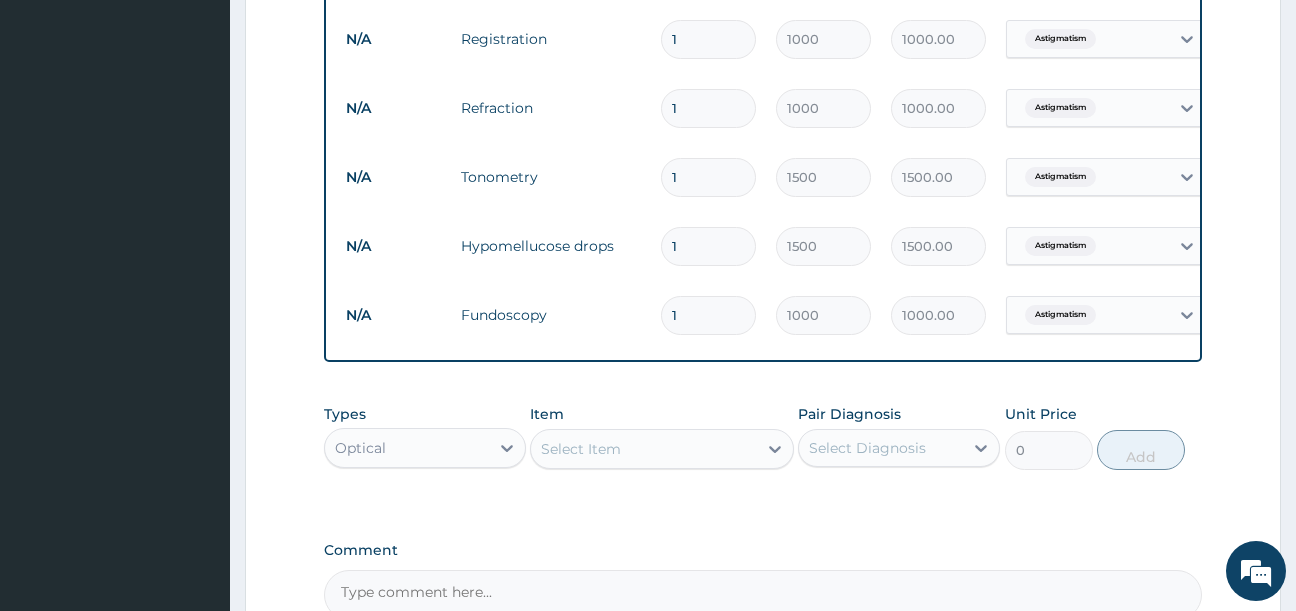 click on "Step  2  of 2 PA Code / Prescription Code PA/C0C8B3 Encounter Date 04-08-2025 Important Notice Please enter PA codes before entering items that are not attached to a PA code   All diagnoses entered must be linked to a claim item. Diagnosis & Claim Items that are visible but inactive cannot be edited because they were imported from an already approved PA code. Diagnosis Astigmatism confirmed NB: All diagnosis must be linked to a claim item Claim Items Type Name Quantity Unit Price Total Price Pair Diagnosis Actions Optical single vision - arc 12 10000 120000.00 Astigmatism Delete N/A Optometrist consultation 1 1500 1500.00 Astigmatism Delete N/A Registration 1 1000 1000.00 Astigmatism Delete N/A Refraction 1 1000 1000.00 Astigmatism Delete N/A Tonometry 1 1500 1500.00 Astigmatism Delete N/A Hypomellucose drops 1 1500 1500.00 Astigmatism Delete N/A Fundoscopy 1 1000 1000.00 Astigmatism Delete Types Optical Item Select Item Pair Diagnosis Select Diagnosis Unit Price 0 Add" at bounding box center [763, -31] 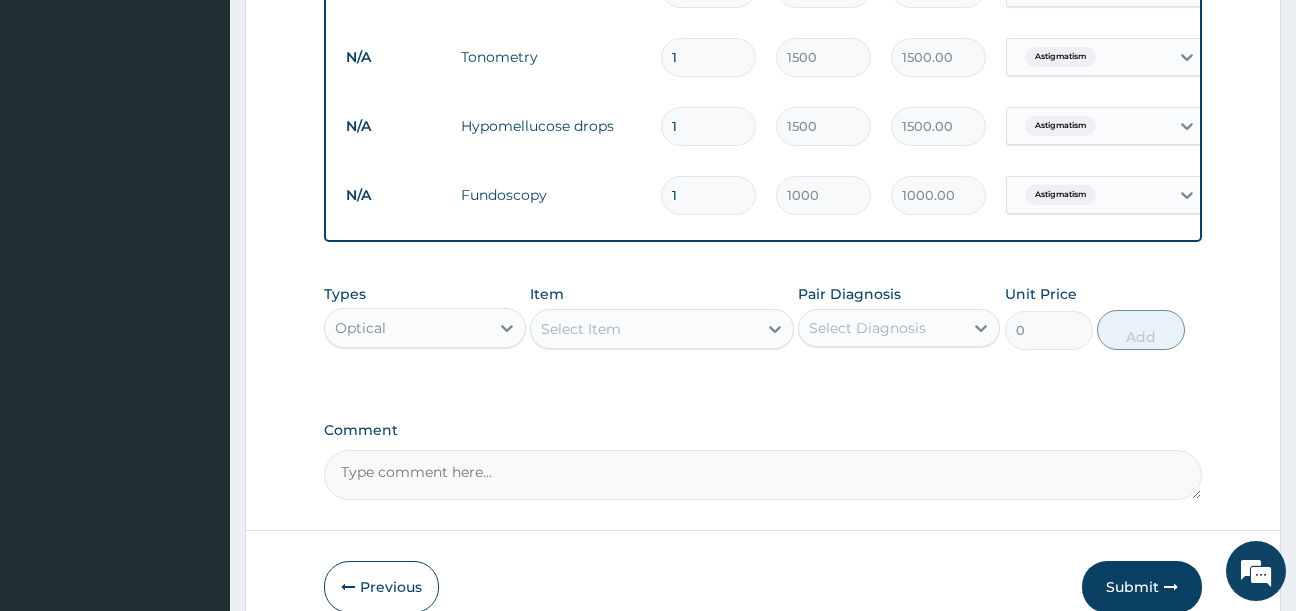 scroll, scrollTop: 1165, scrollLeft: 0, axis: vertical 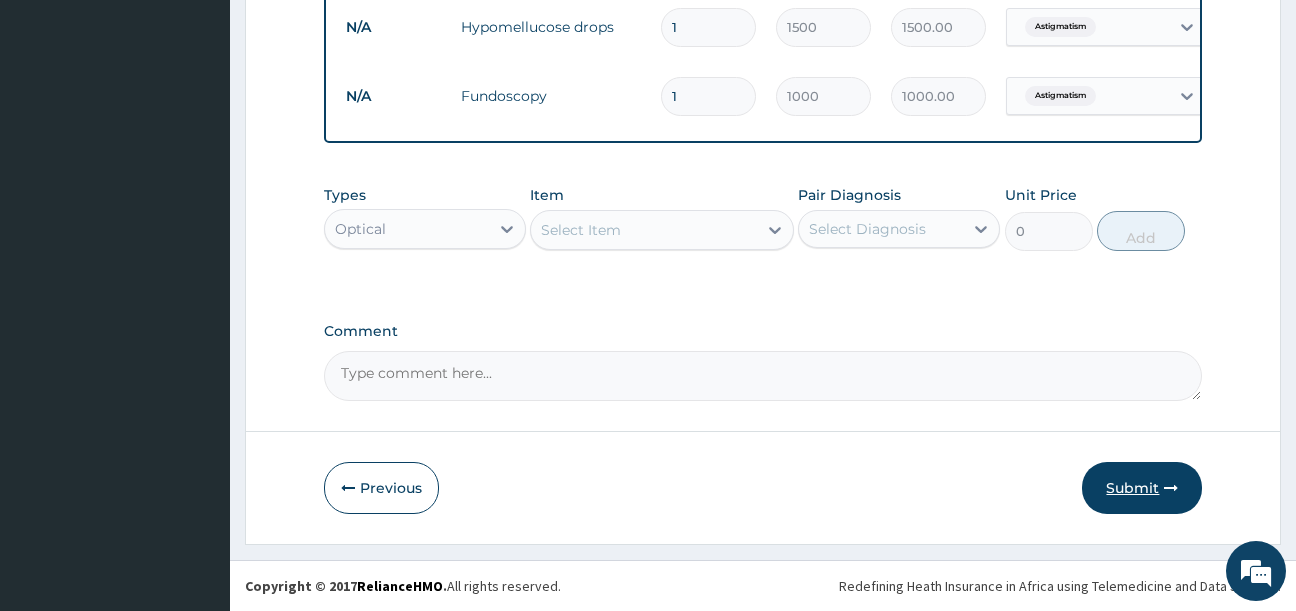click on "Submit" at bounding box center [1142, 488] 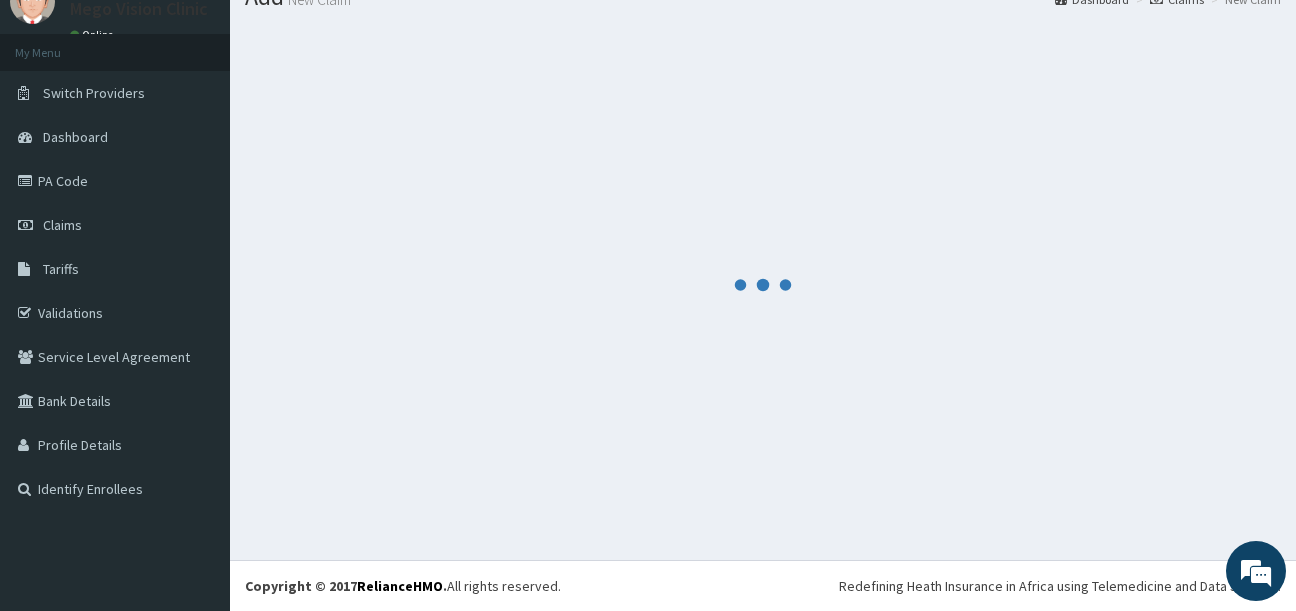 scroll, scrollTop: 1165, scrollLeft: 0, axis: vertical 